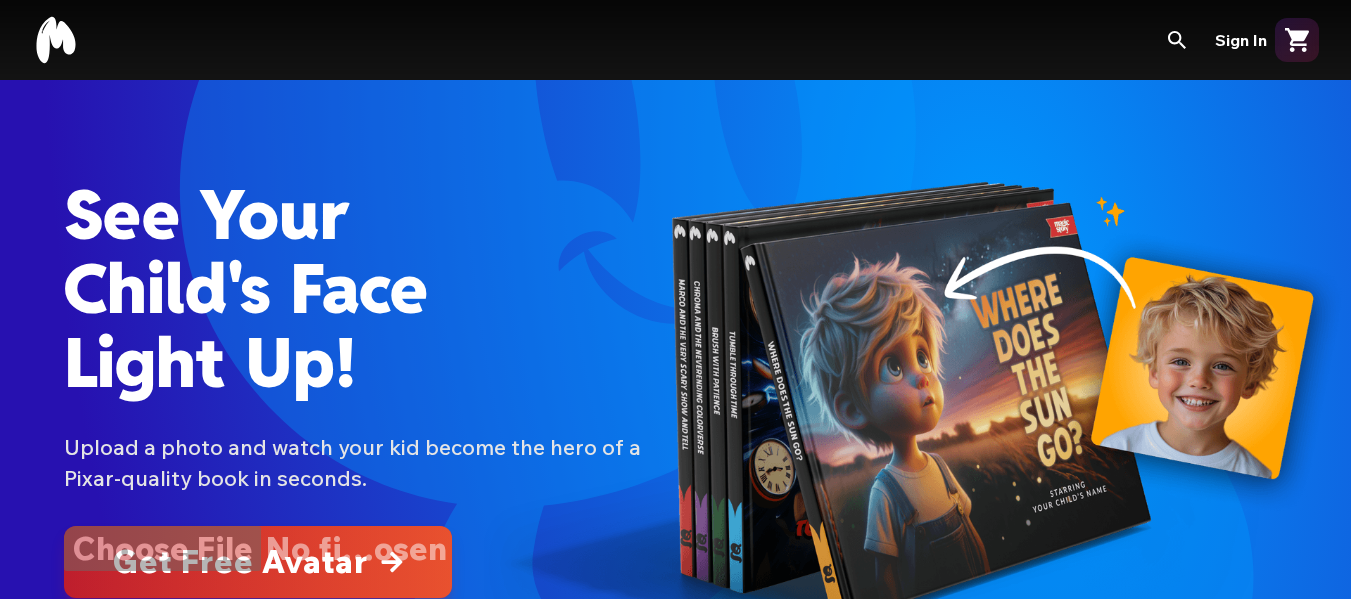 scroll, scrollTop: 0, scrollLeft: 0, axis: both 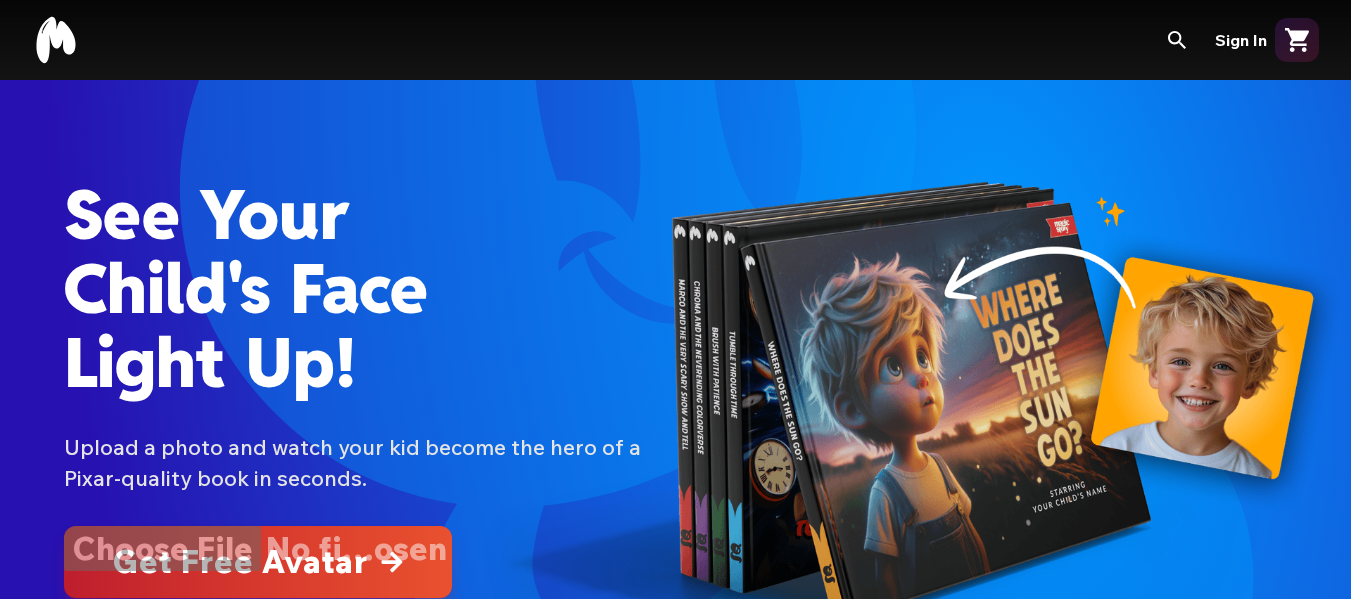 click 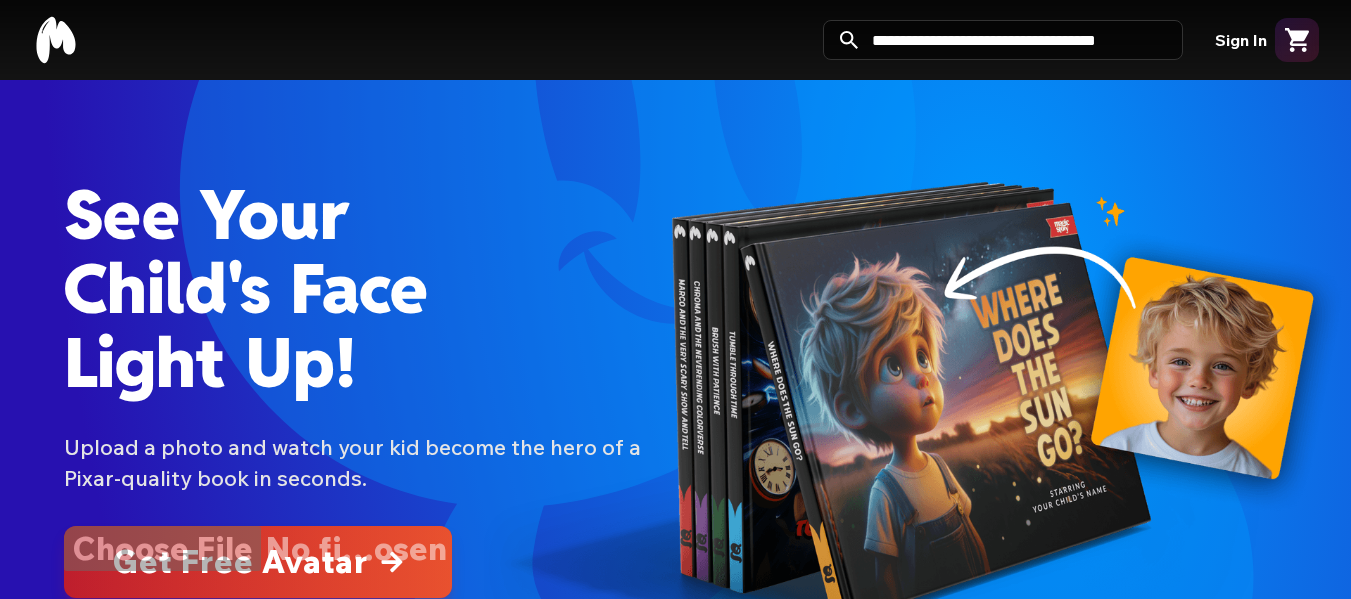 click on "Sign In" at bounding box center [675, 40] 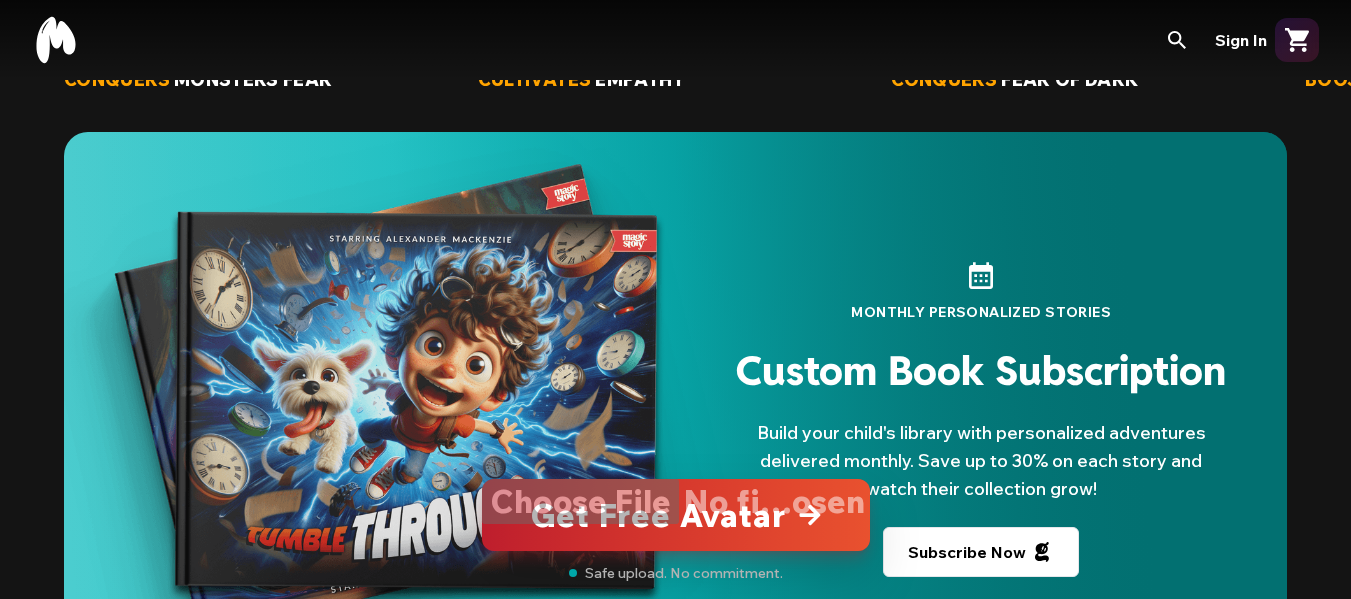 scroll, scrollTop: 1100, scrollLeft: 0, axis: vertical 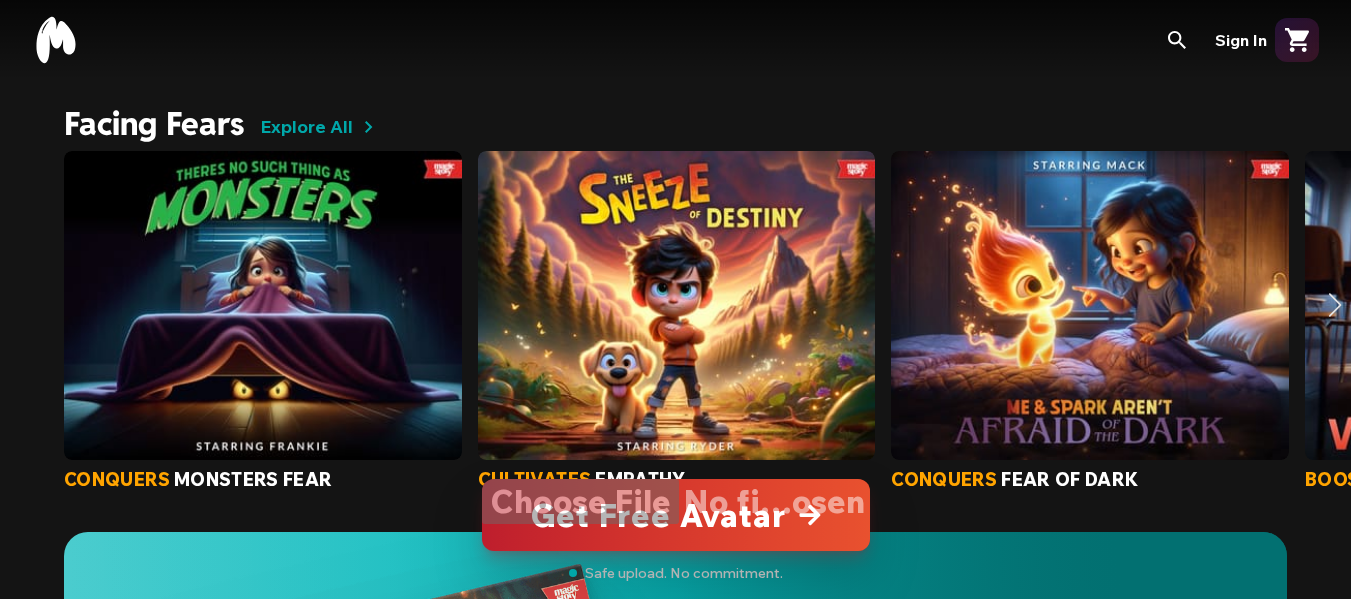 click at bounding box center [677, 306] 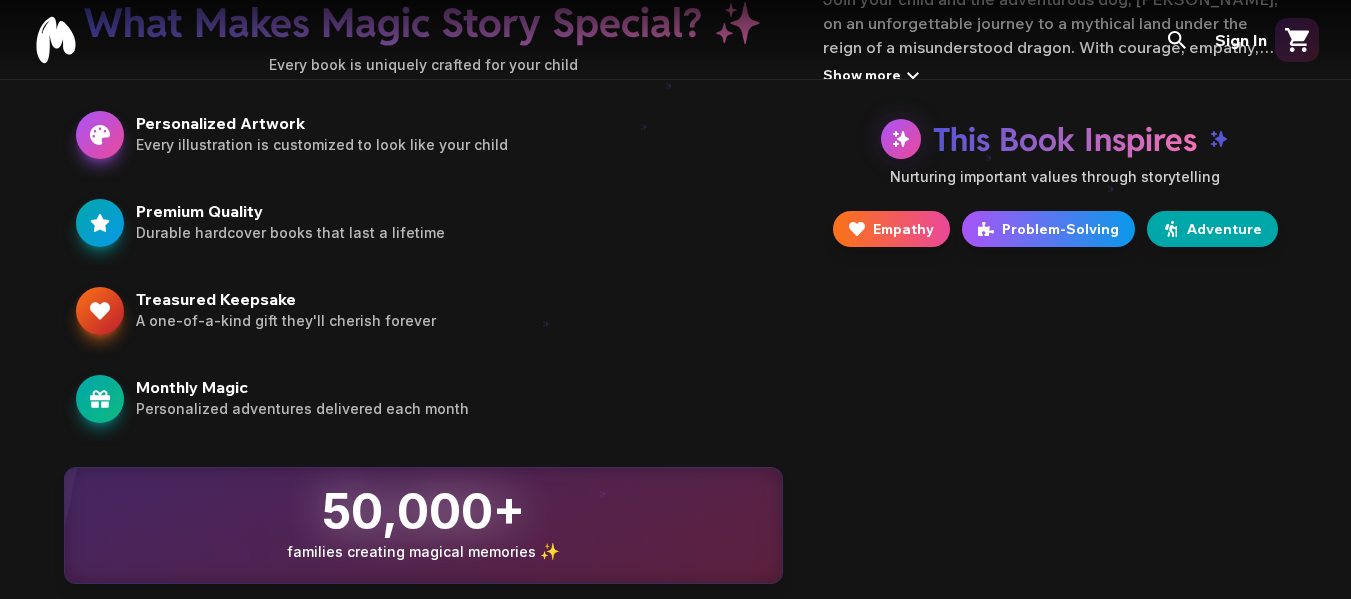 scroll, scrollTop: 0, scrollLeft: 0, axis: both 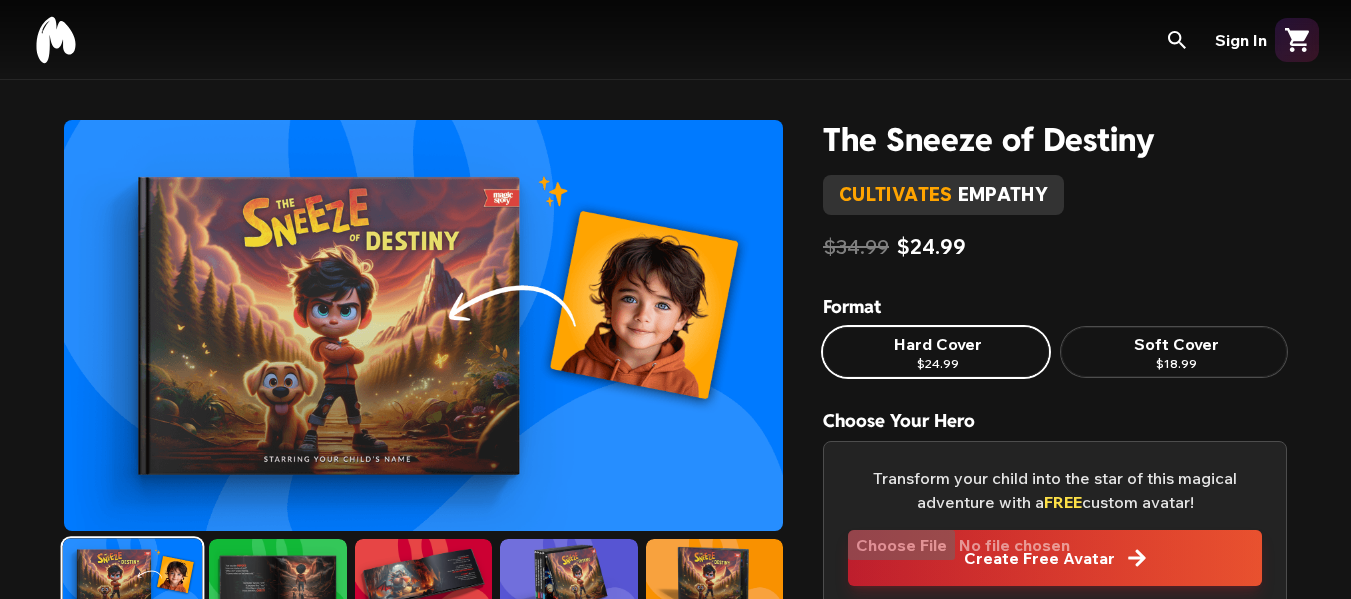 click at bounding box center [423, 325] 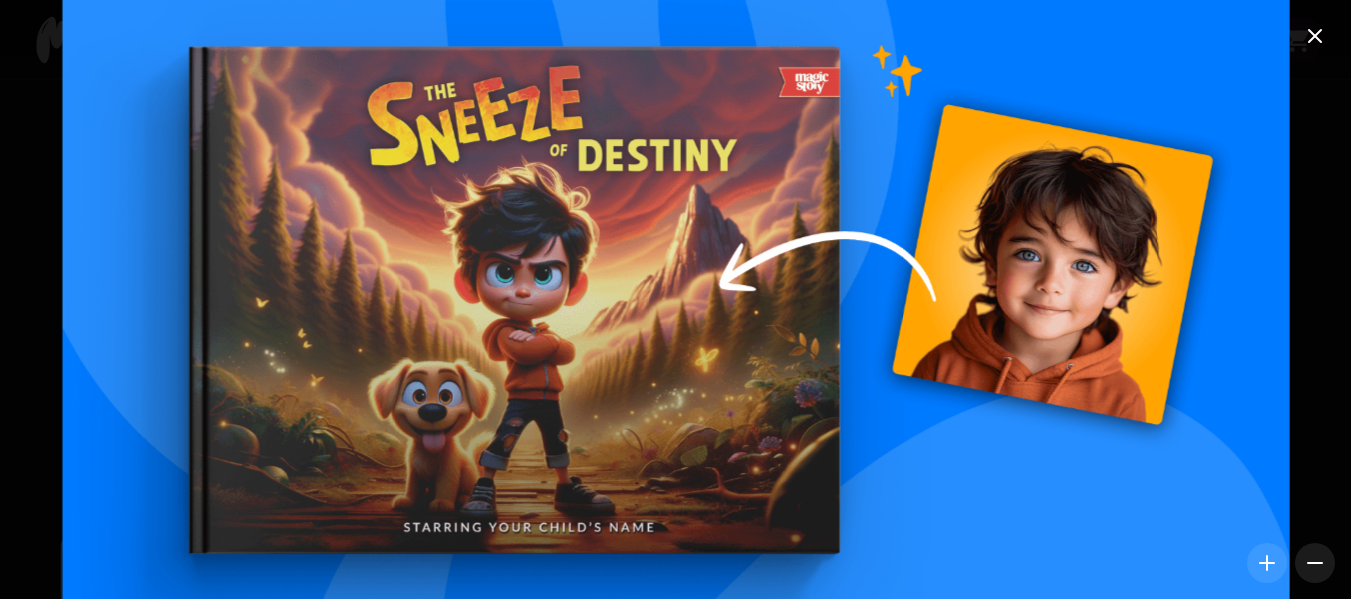 click at bounding box center [675, 299] 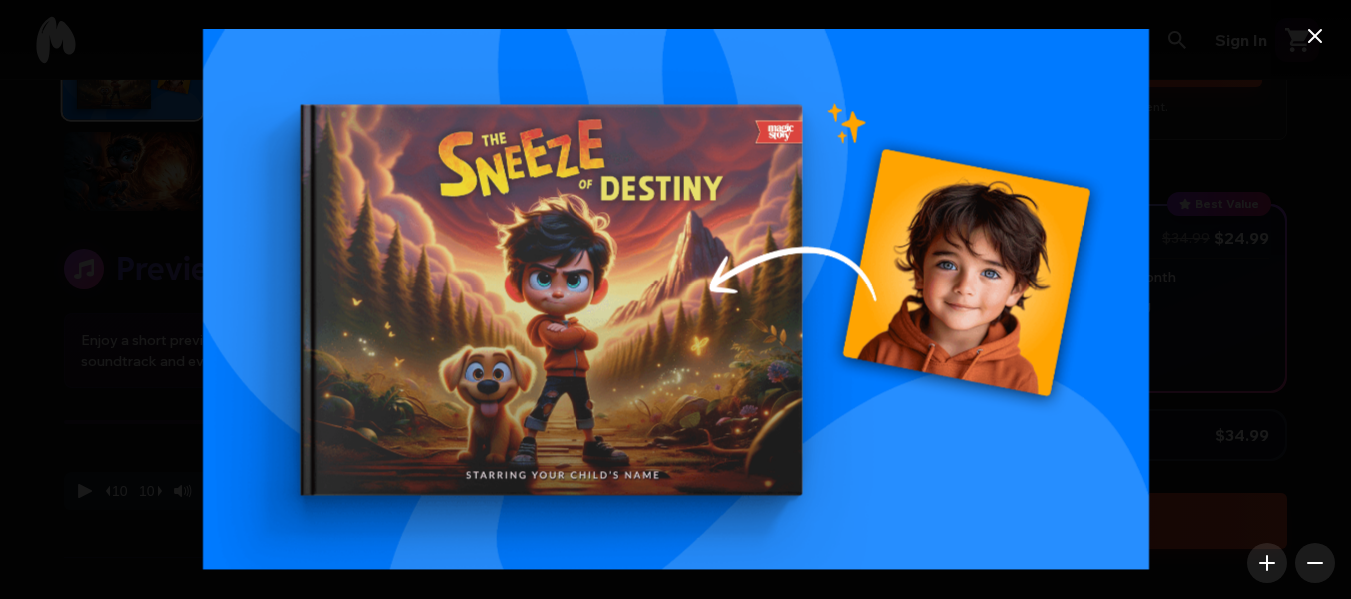 scroll, scrollTop: 500, scrollLeft: 0, axis: vertical 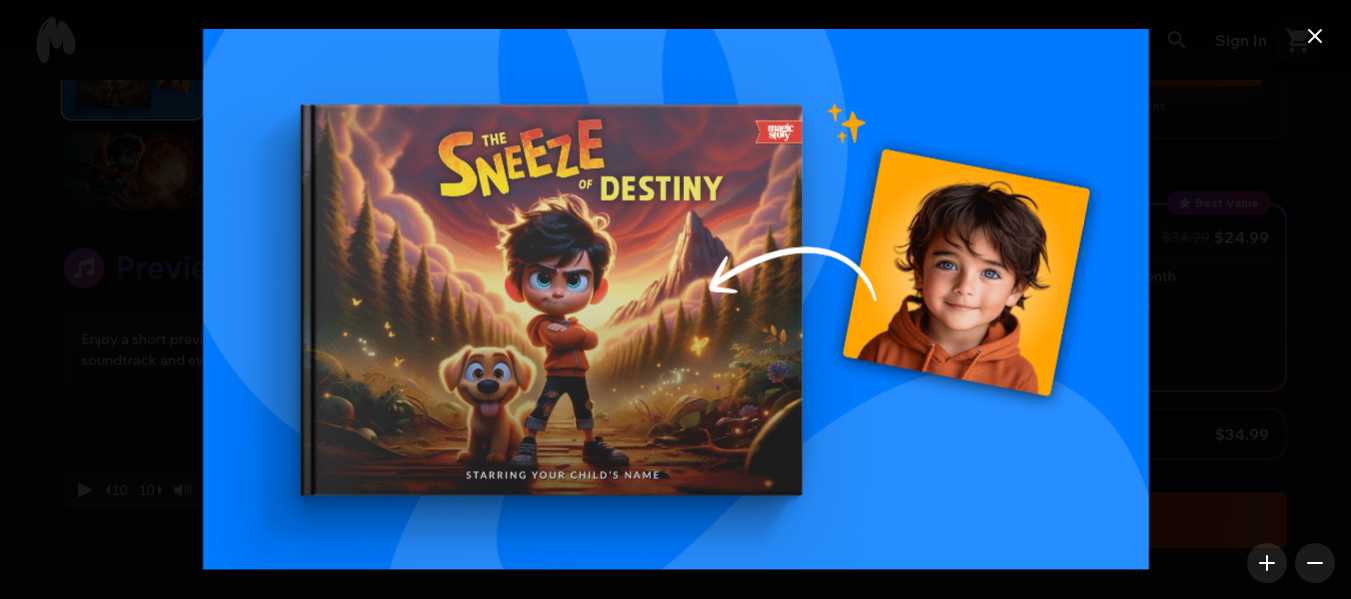 click at bounding box center (675, 299) 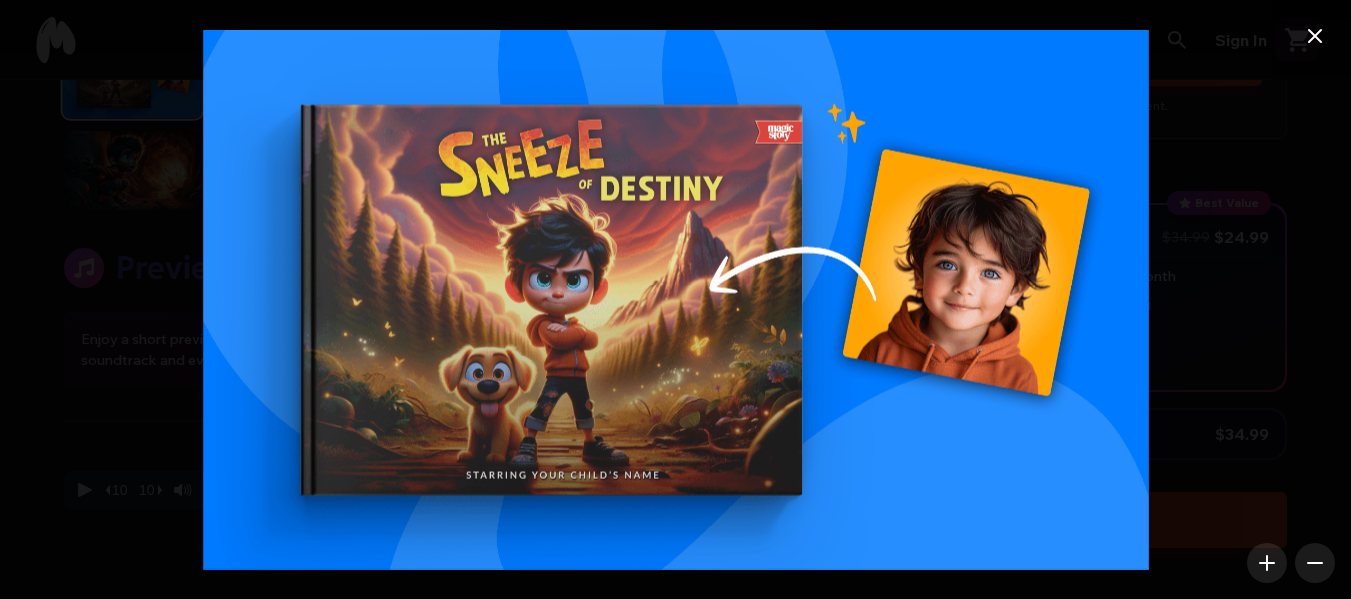 click at bounding box center (676, 300) 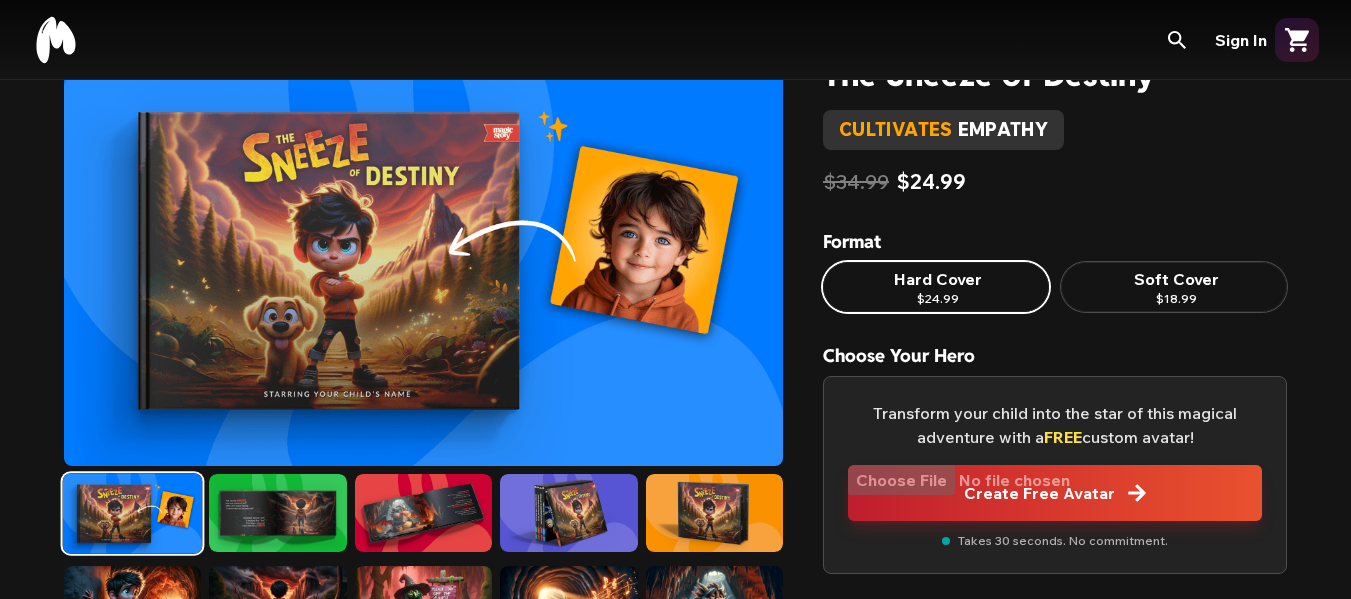 scroll, scrollTop: 100, scrollLeft: 0, axis: vertical 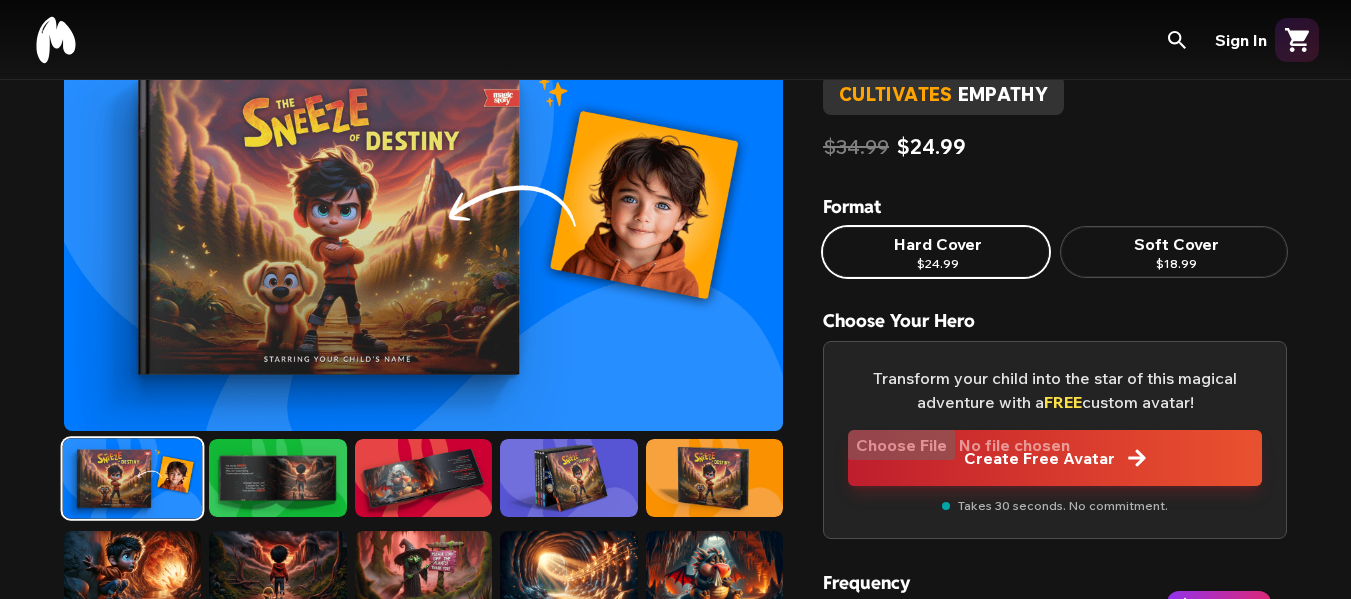 click at bounding box center (277, 478) 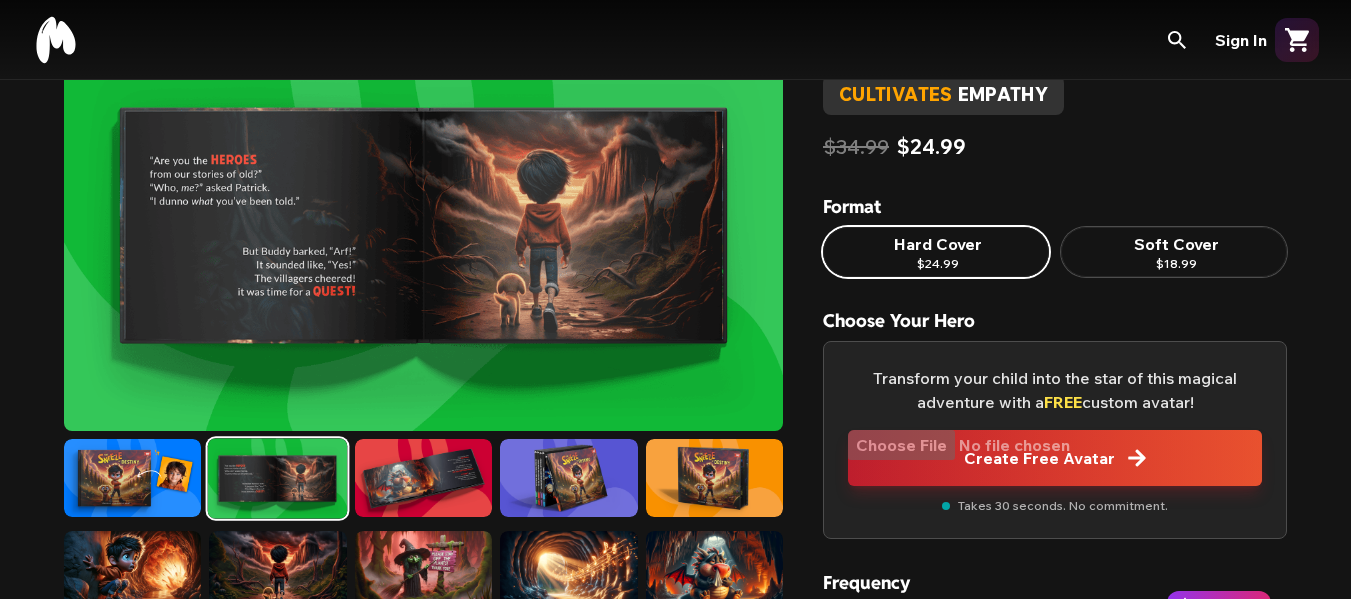 click at bounding box center [423, 225] 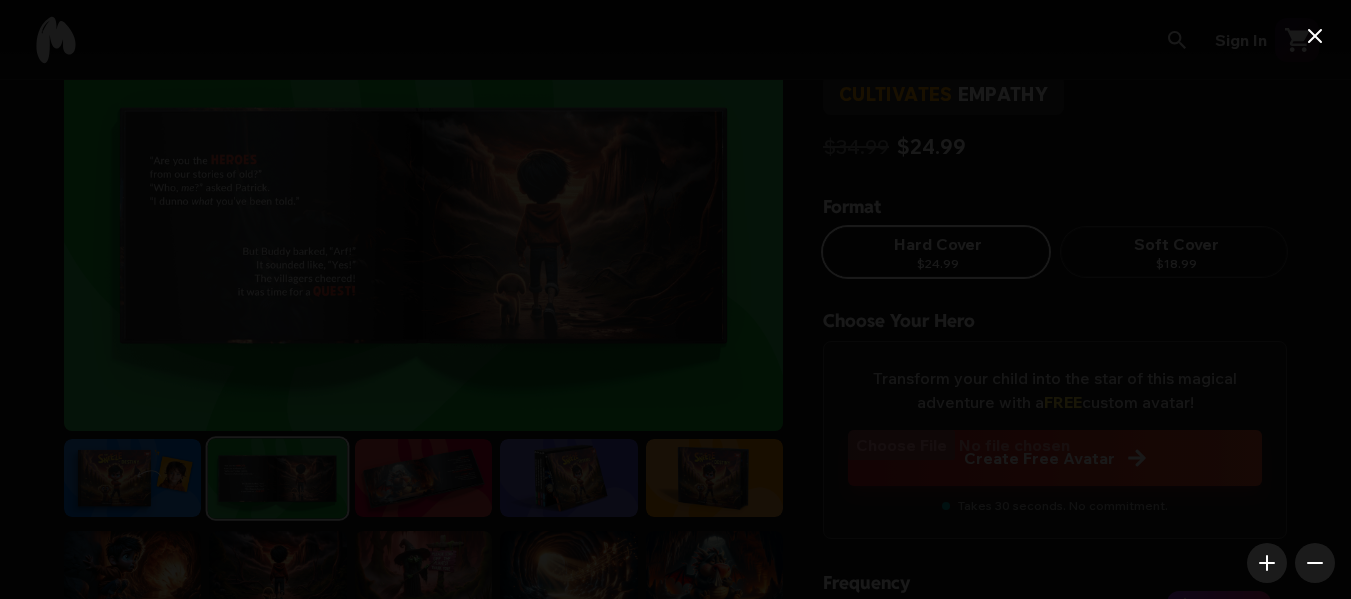click at bounding box center [675, 299] 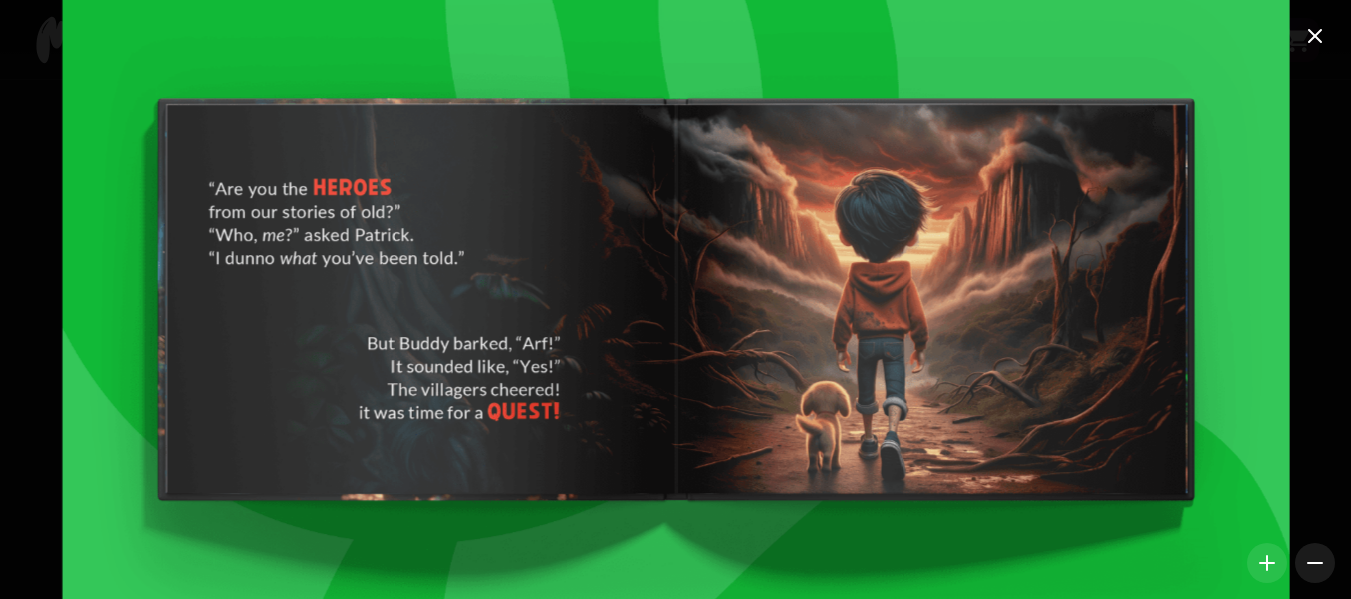 click 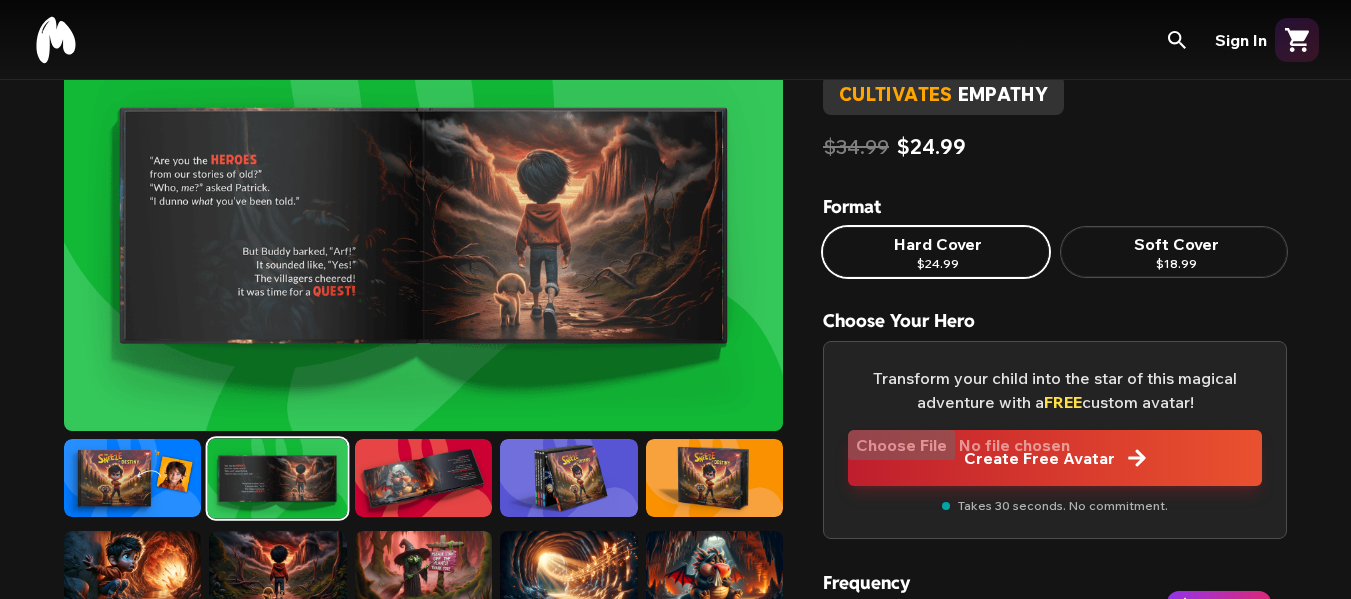 click at bounding box center (423, 478) 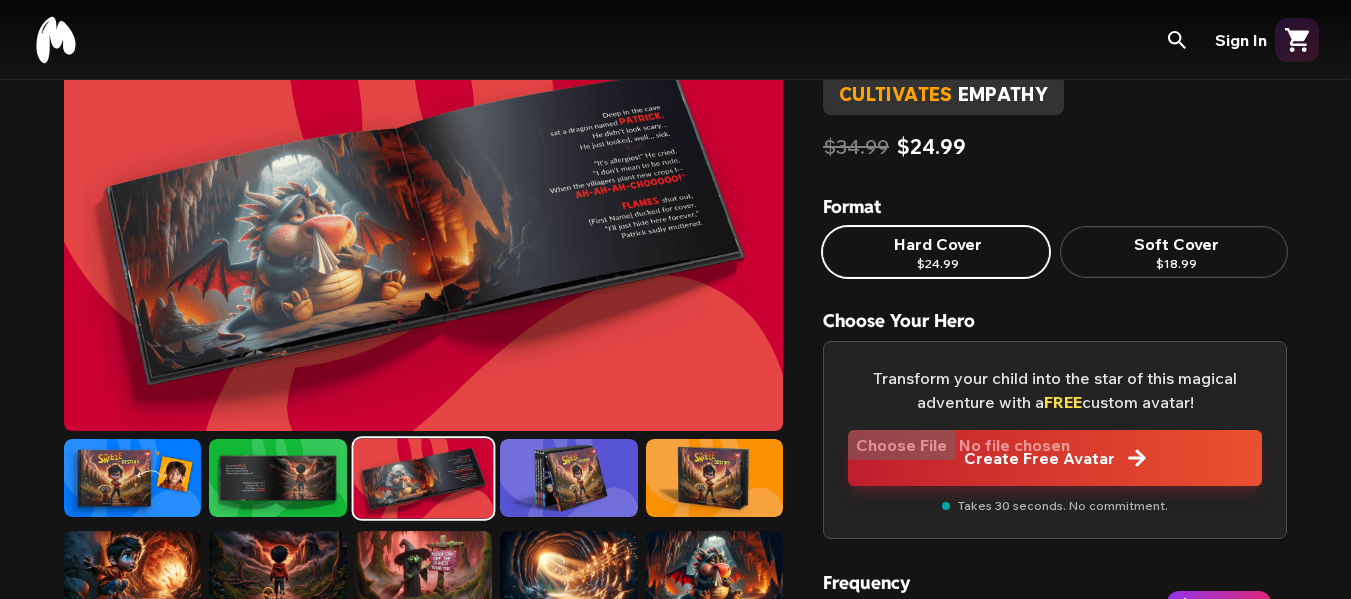 click at bounding box center (423, 225) 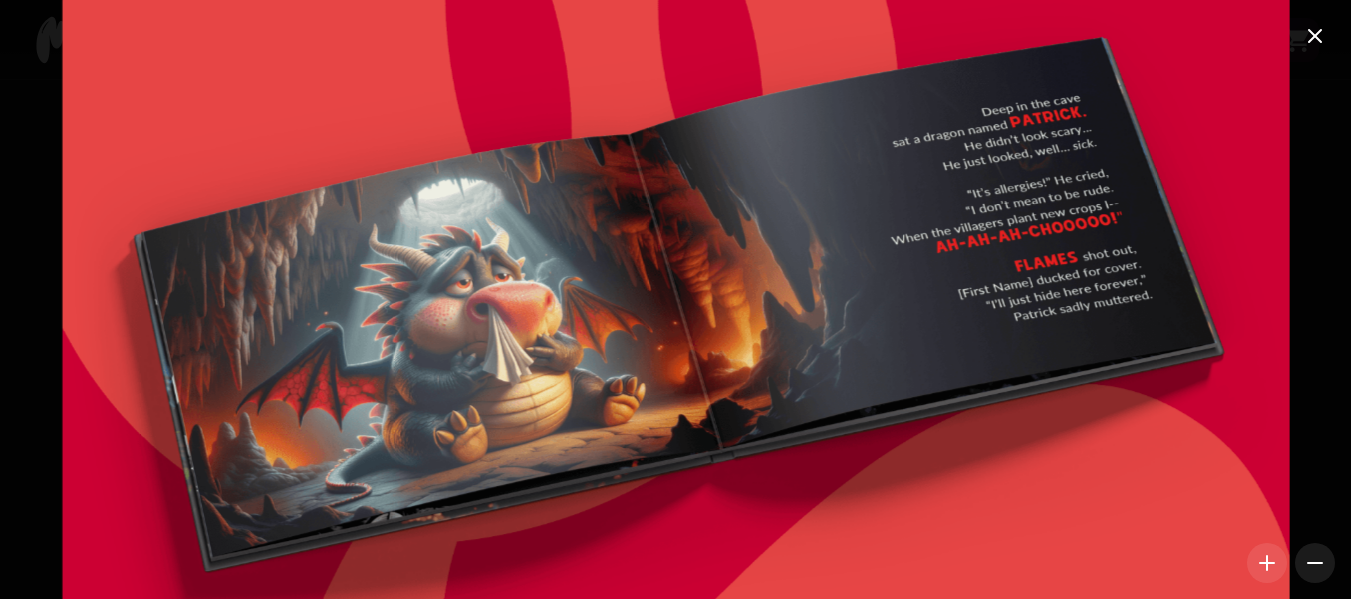 click 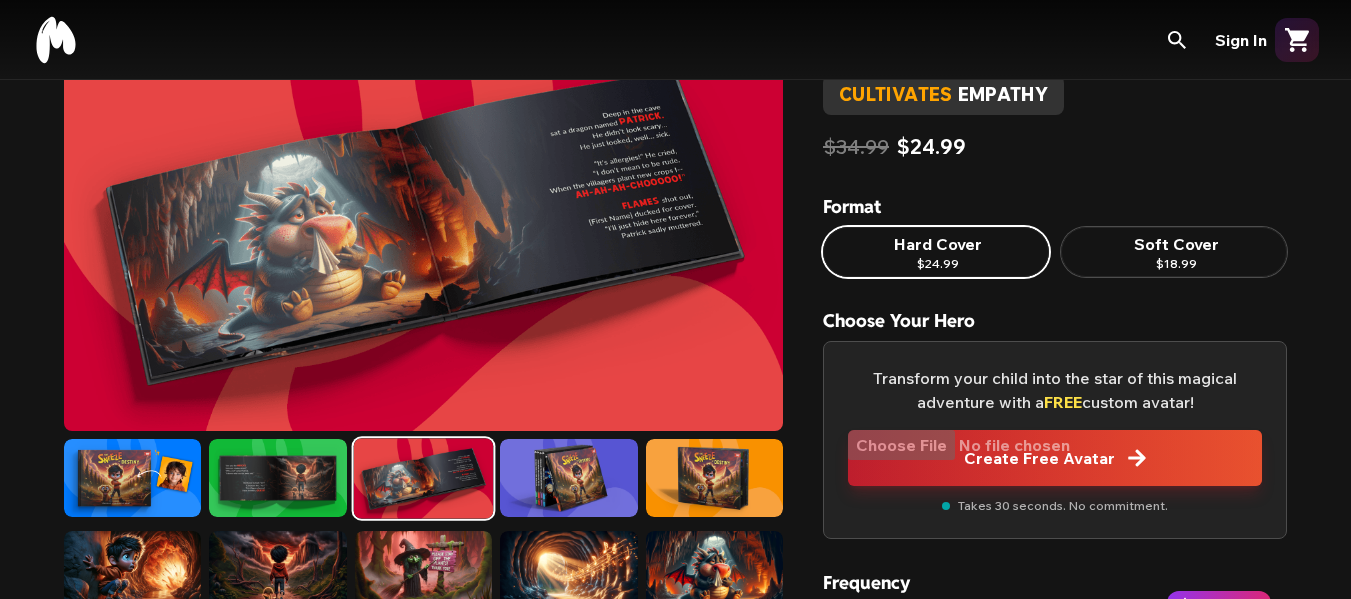 scroll, scrollTop: 200, scrollLeft: 0, axis: vertical 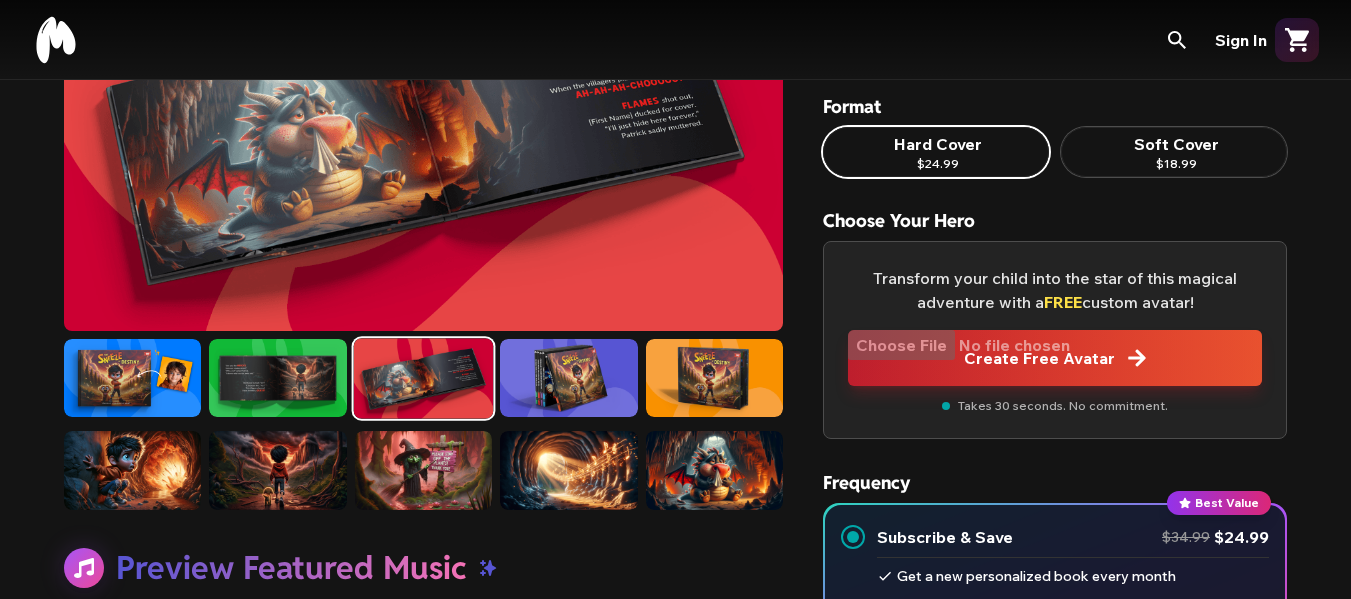 click at bounding box center [714, 378] 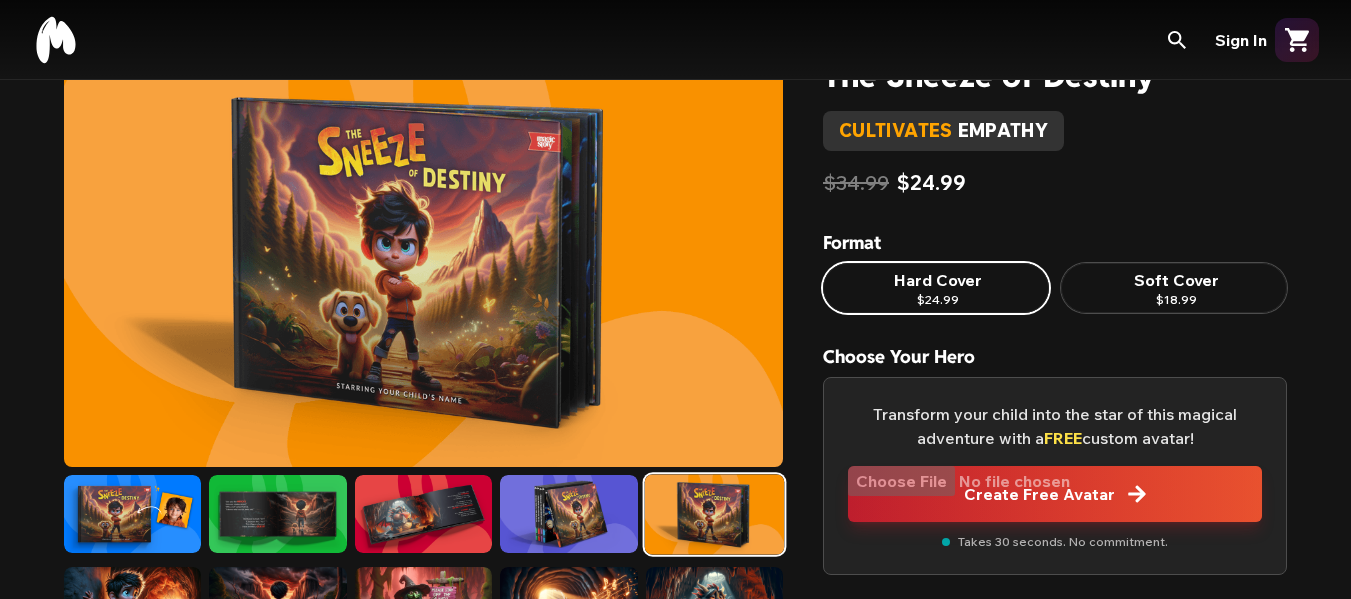 scroll, scrollTop: 100, scrollLeft: 0, axis: vertical 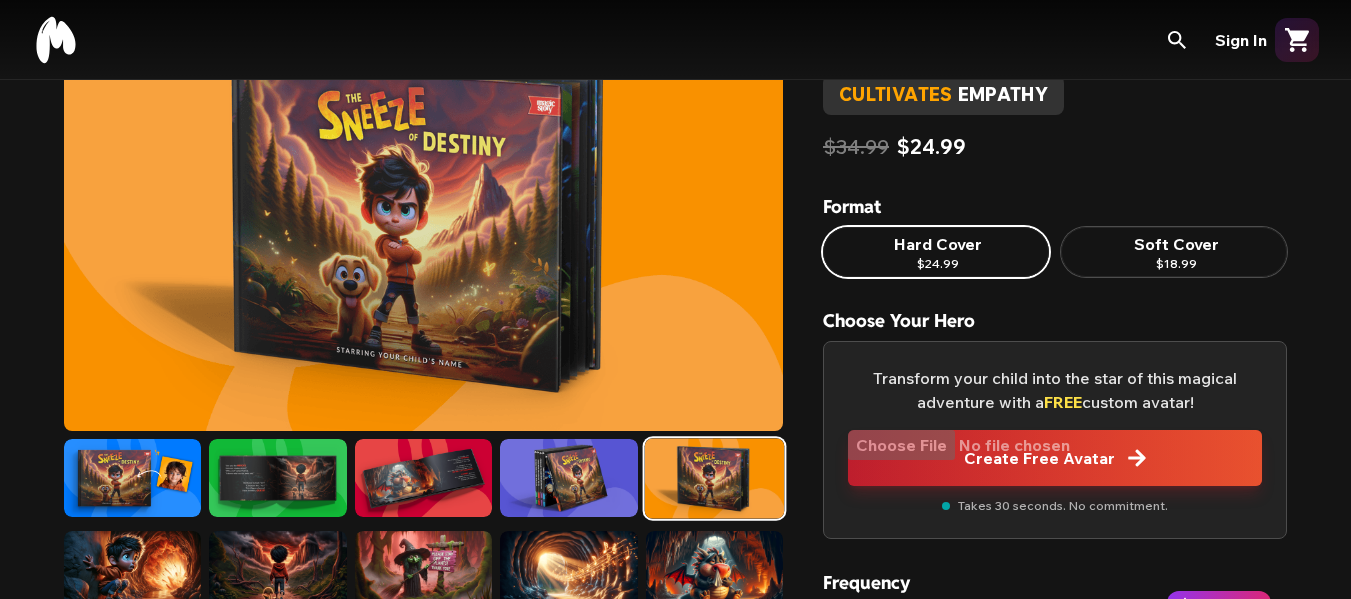 click at bounding box center [568, 478] 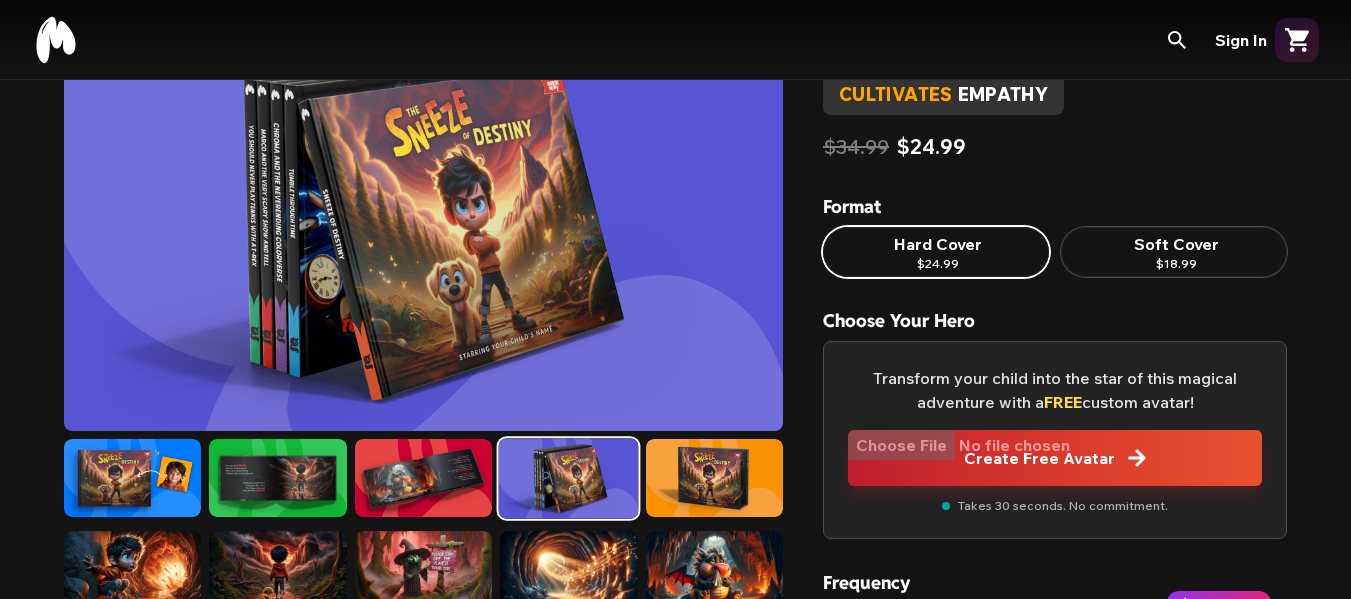 click at bounding box center [423, 478] 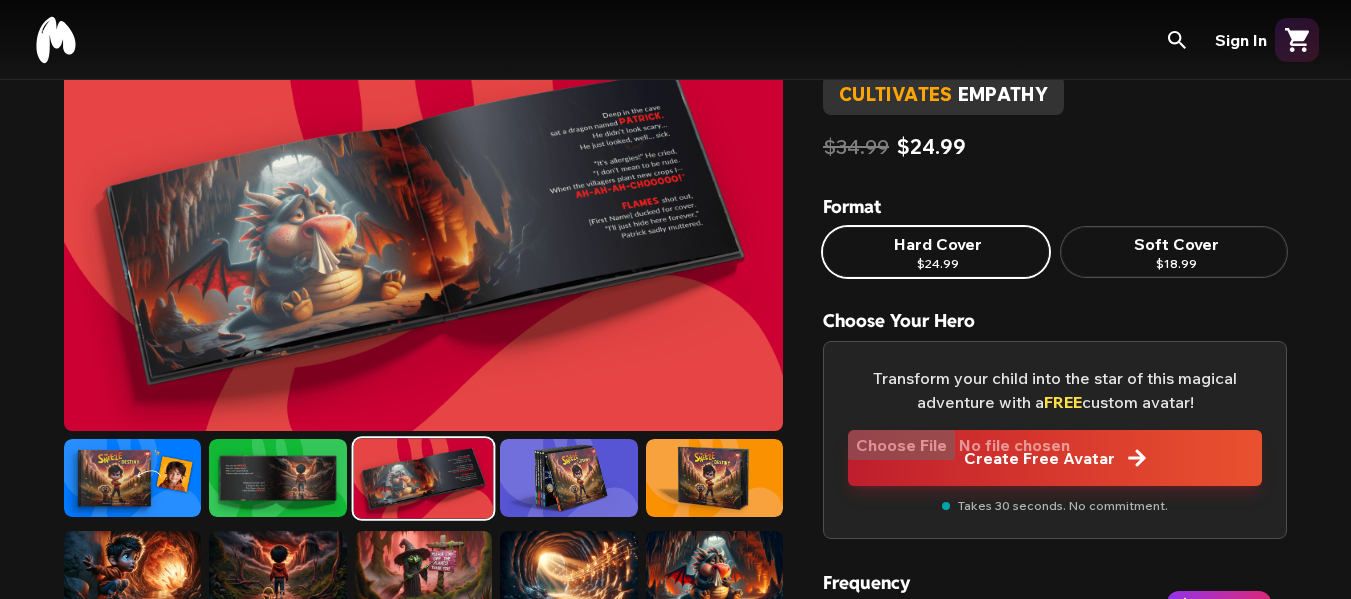 click at bounding box center (277, 478) 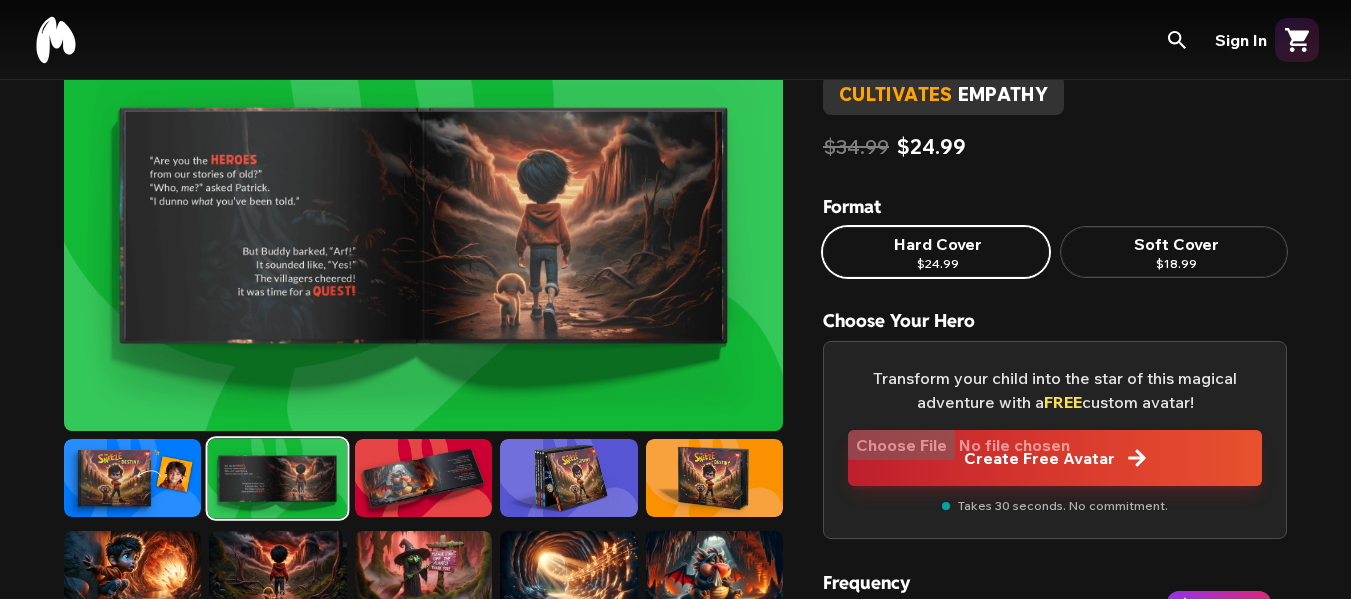 click at bounding box center [423, 225] 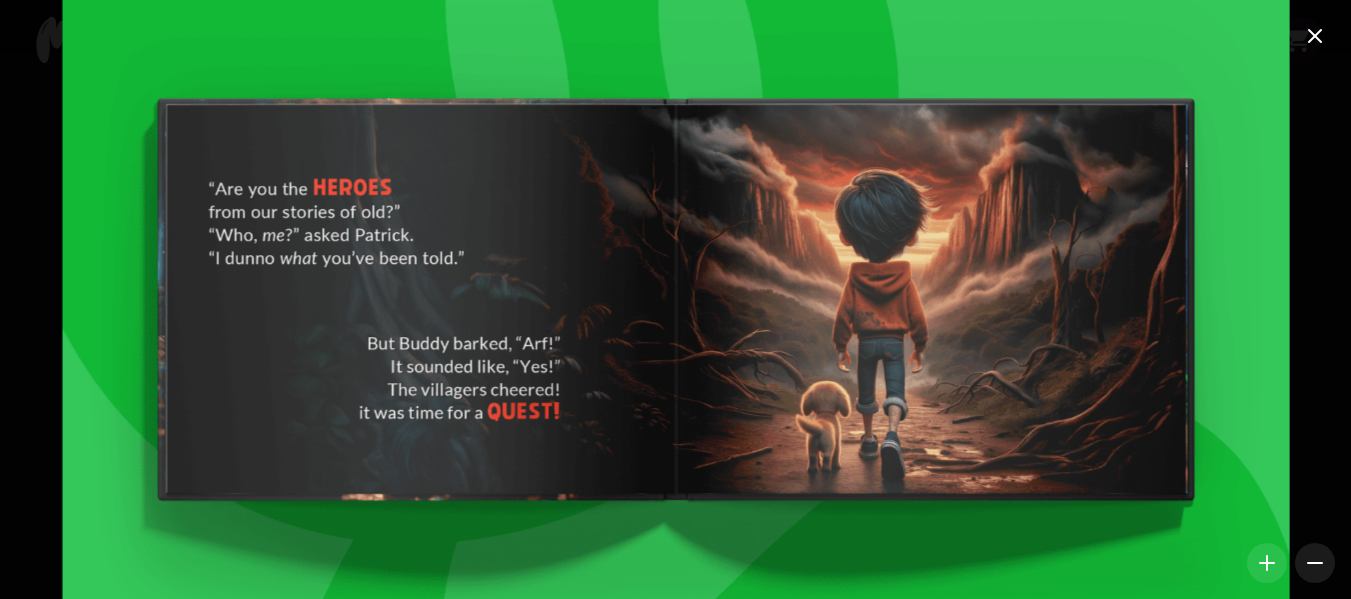 click at bounding box center [675, 299] 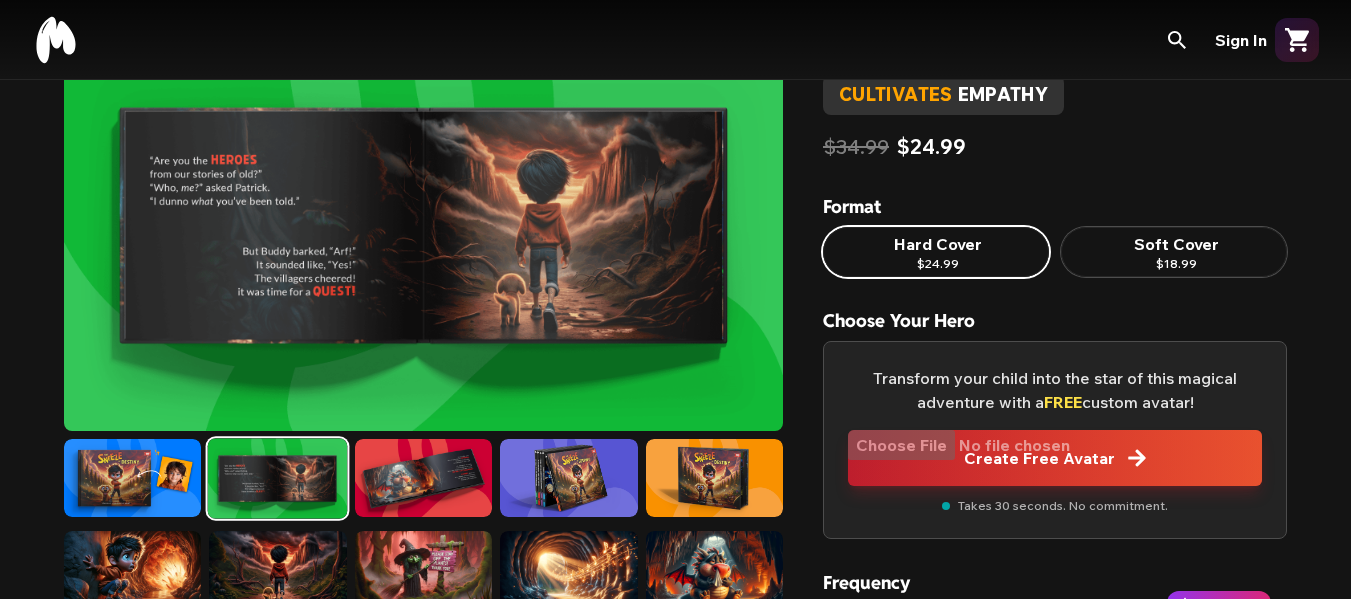 click at bounding box center (423, 225) 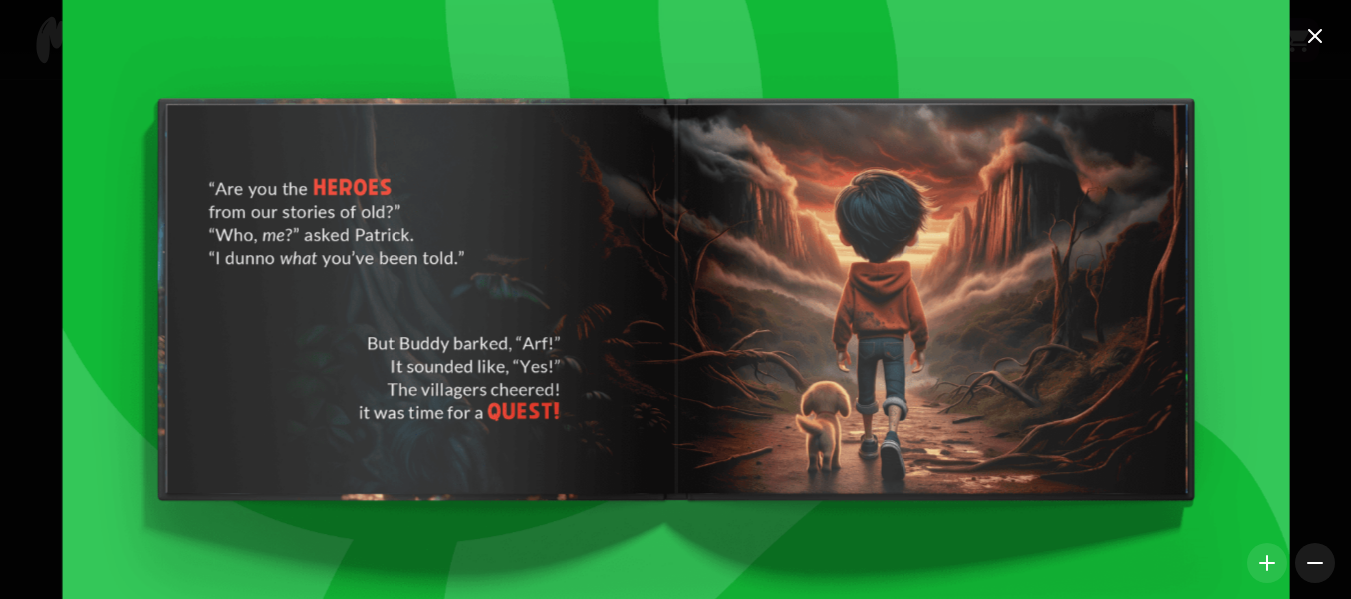 click at bounding box center [675, 299] 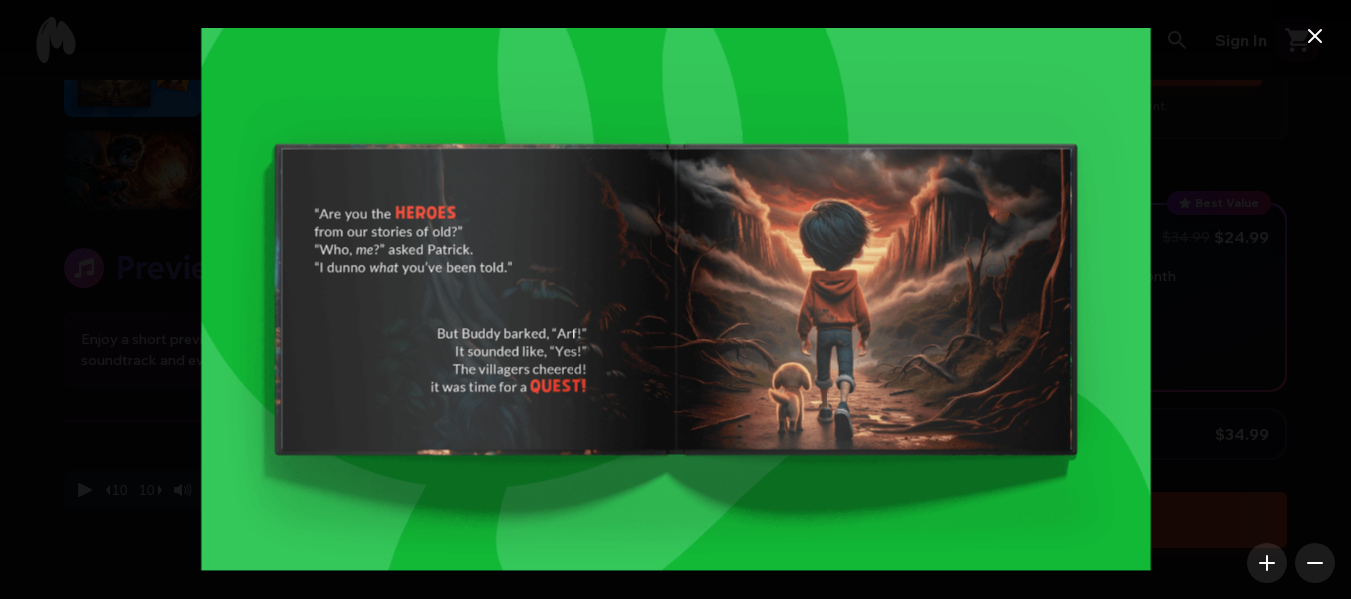 scroll, scrollTop: 900, scrollLeft: 0, axis: vertical 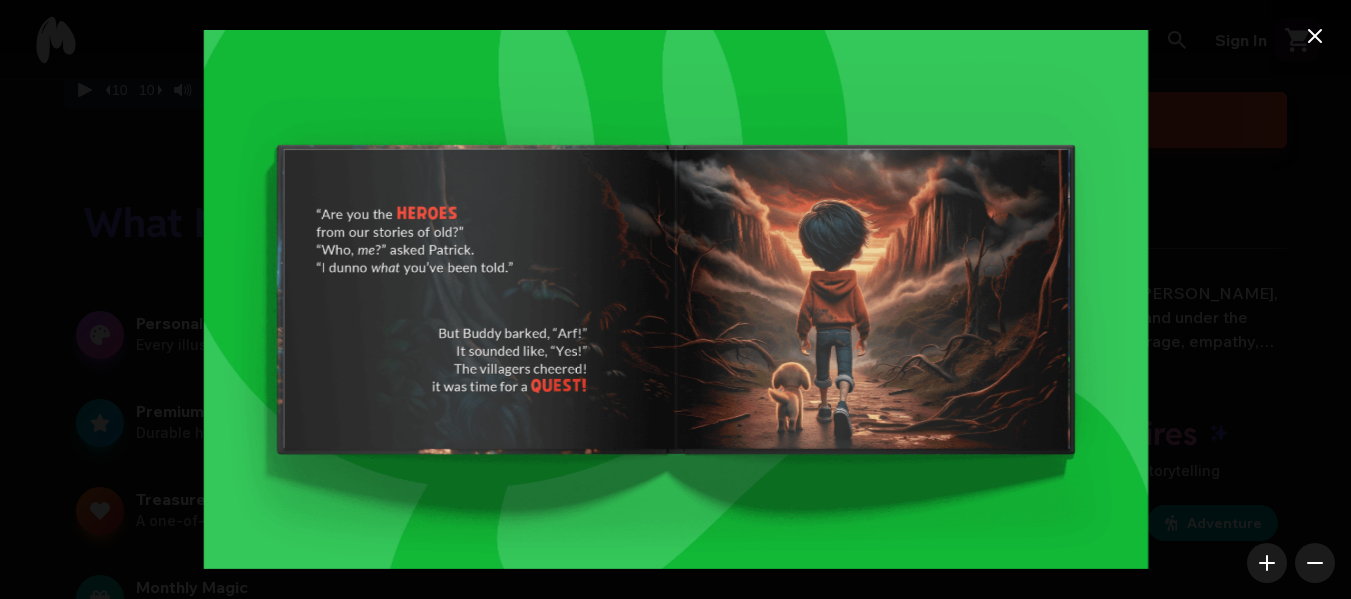 click 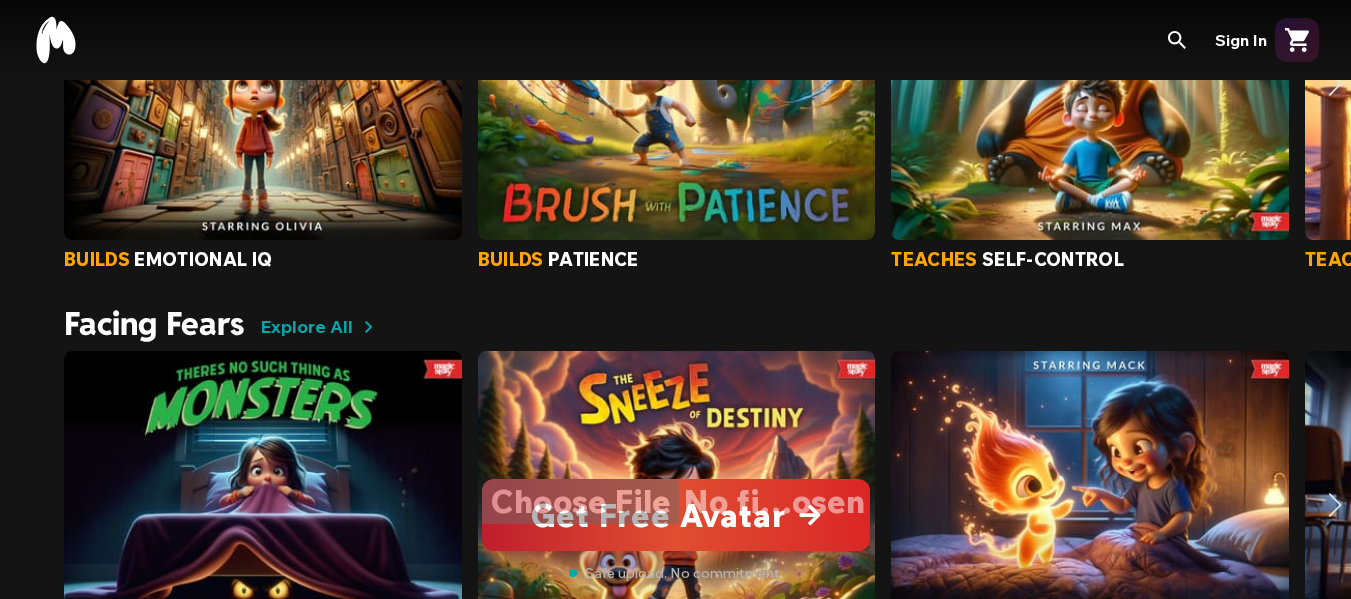 scroll, scrollTop: 1100, scrollLeft: 0, axis: vertical 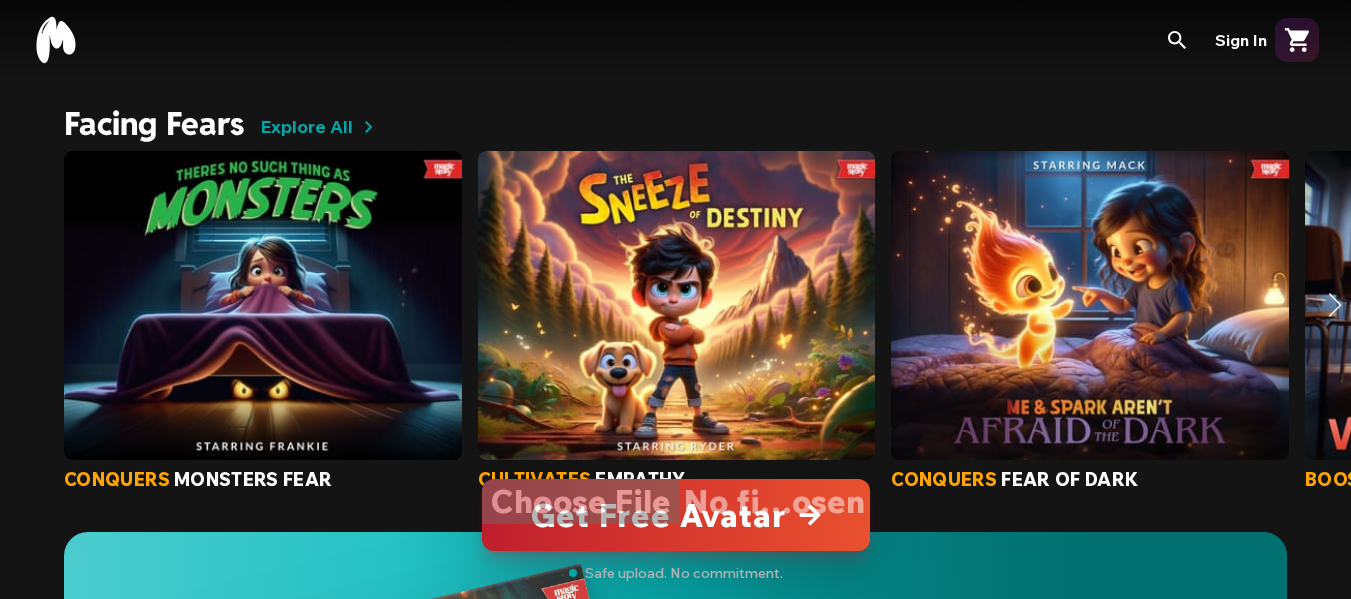 click at bounding box center (1090, 306) 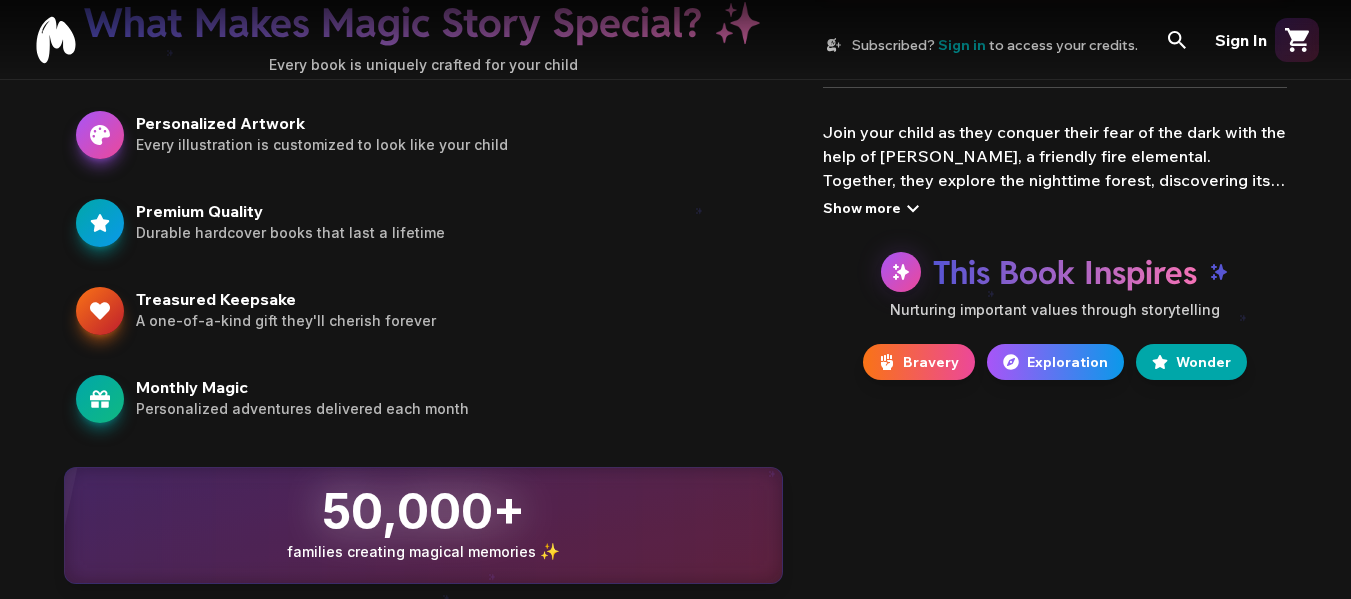 scroll, scrollTop: 0, scrollLeft: 0, axis: both 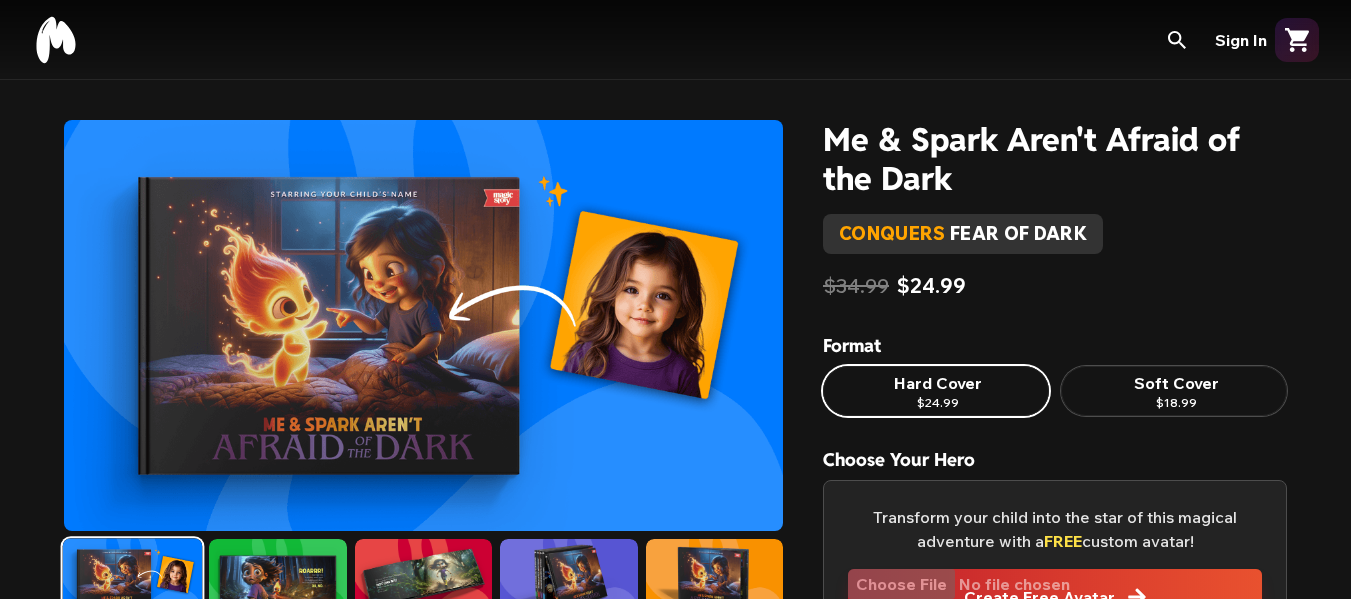 click at bounding box center [423, 325] 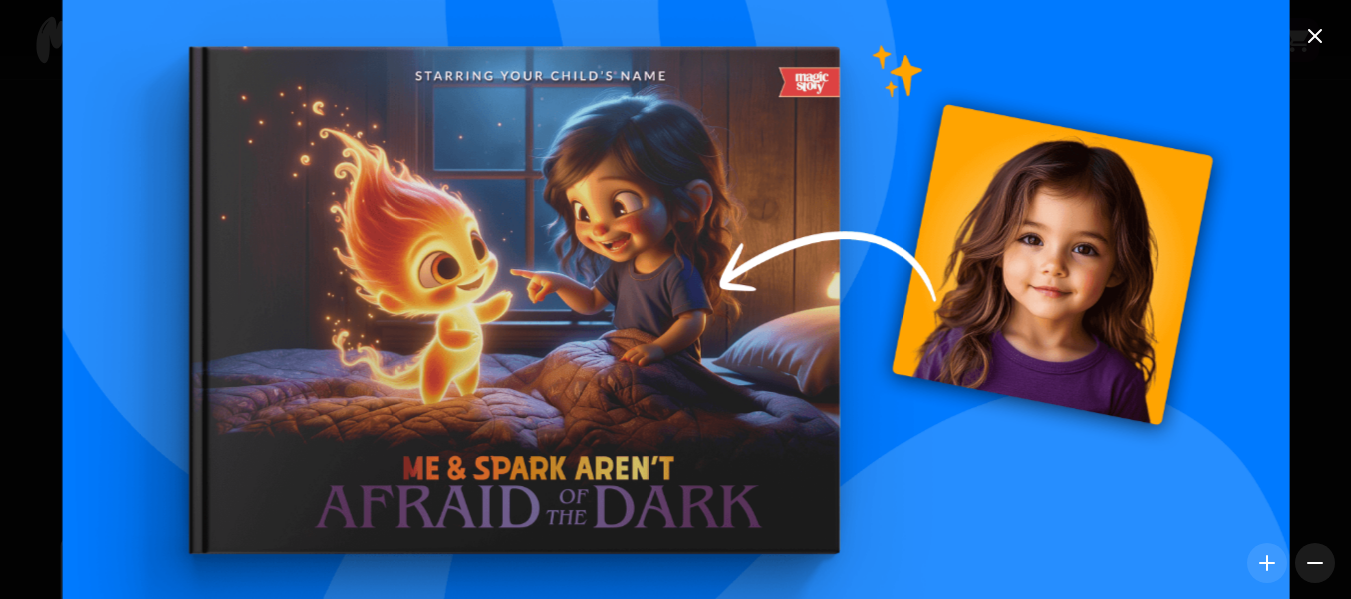 click 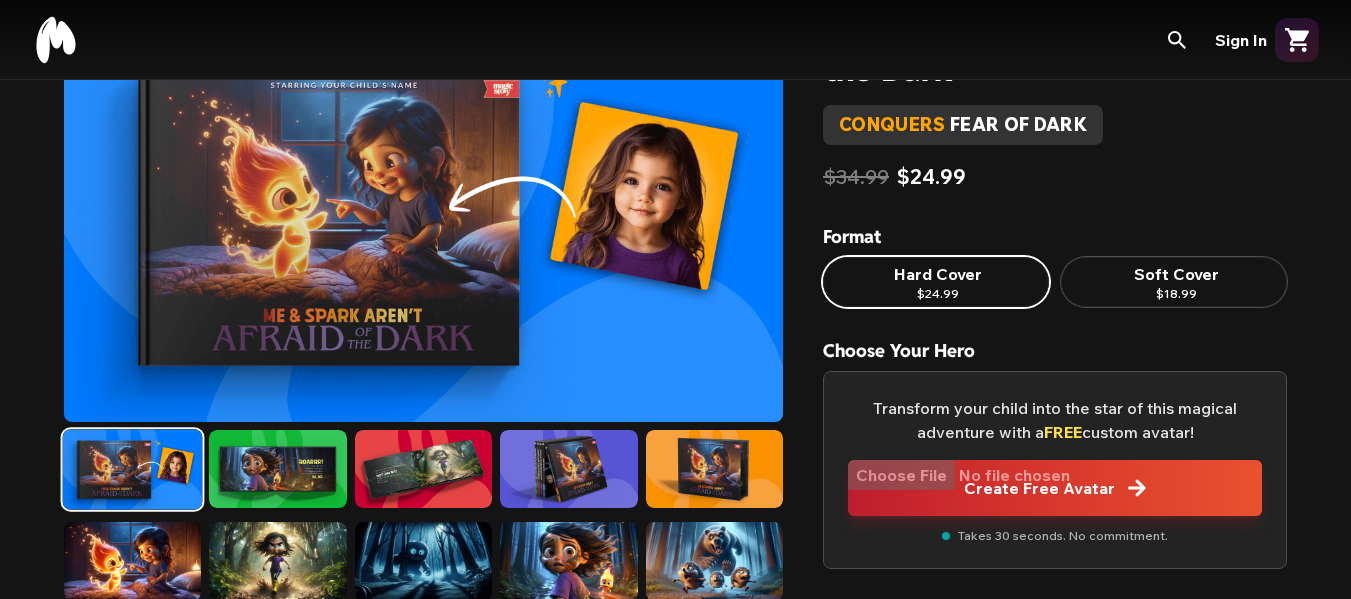 scroll, scrollTop: 100, scrollLeft: 0, axis: vertical 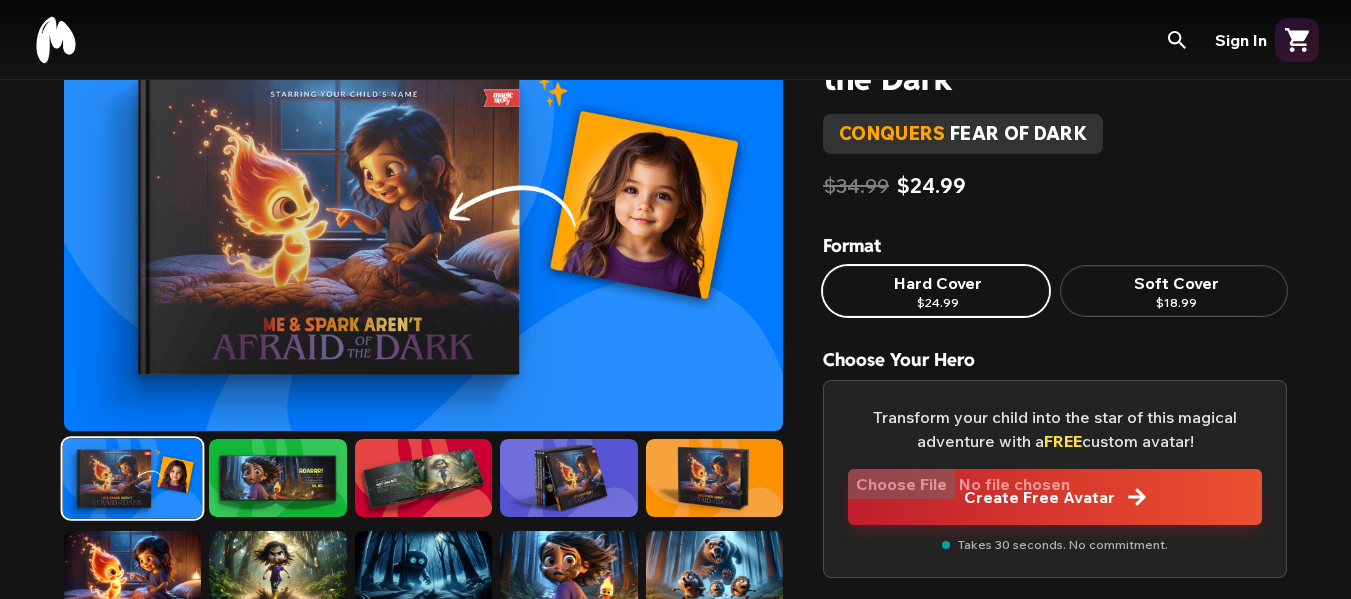 click at bounding box center (423, 225) 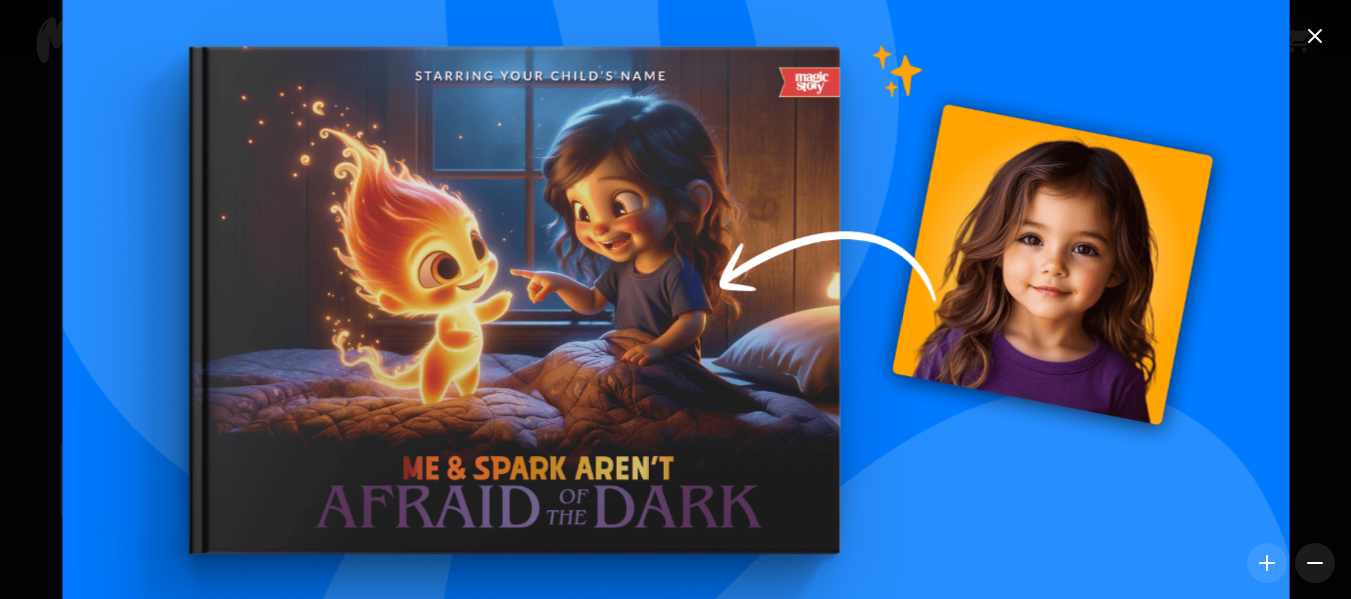 click at bounding box center [1315, 36] 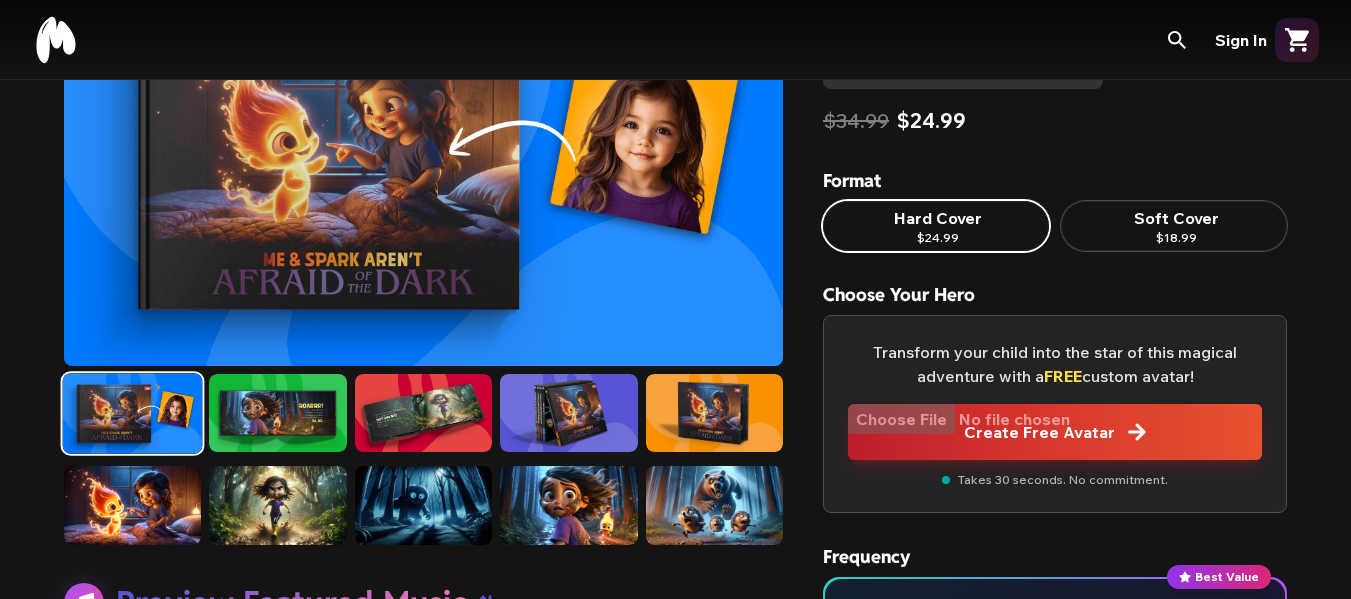 scroll, scrollTop: 200, scrollLeft: 0, axis: vertical 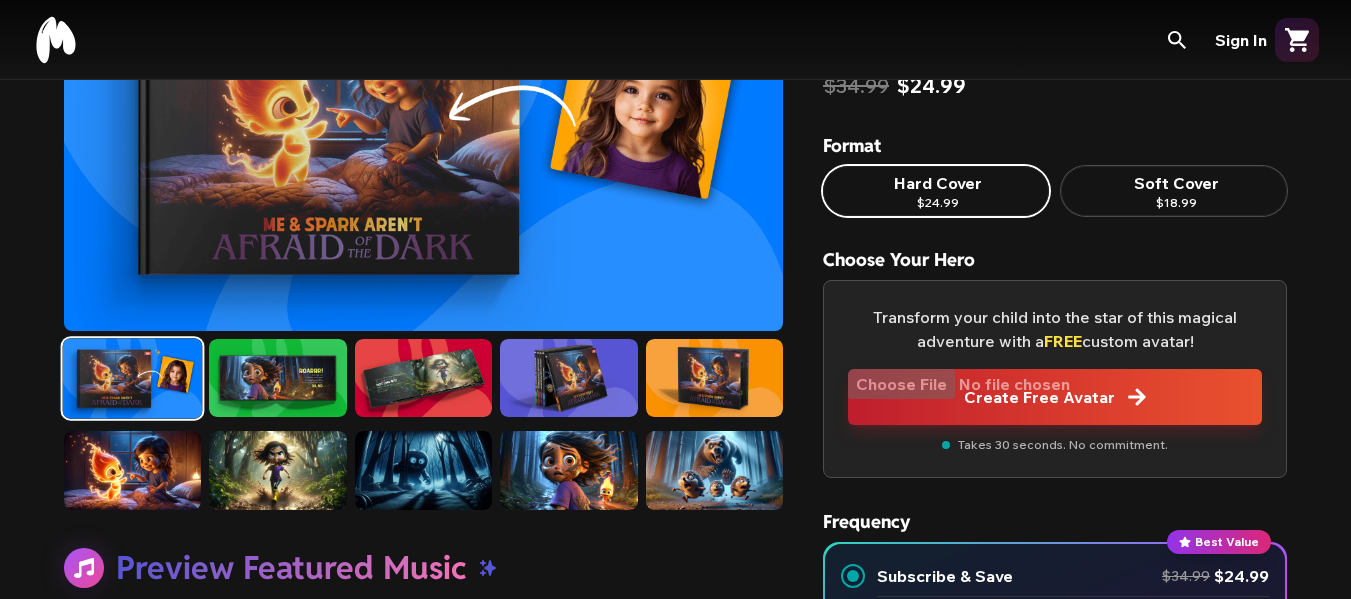 click at bounding box center (714, 378) 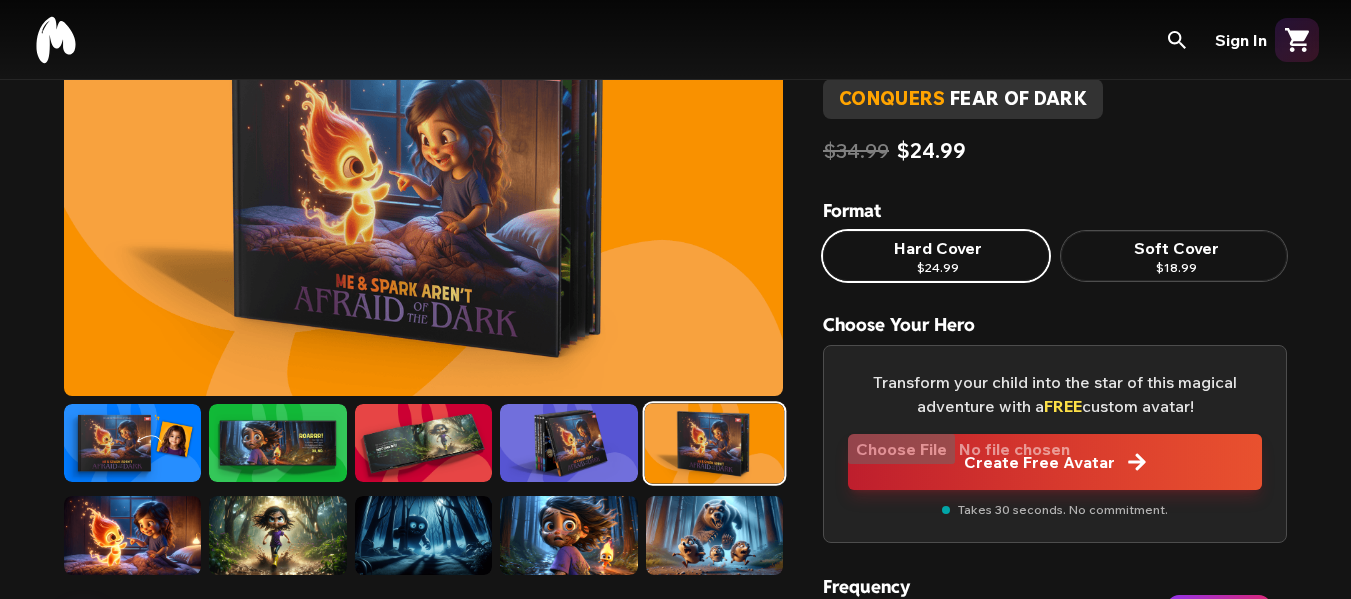 scroll, scrollTop: 100, scrollLeft: 0, axis: vertical 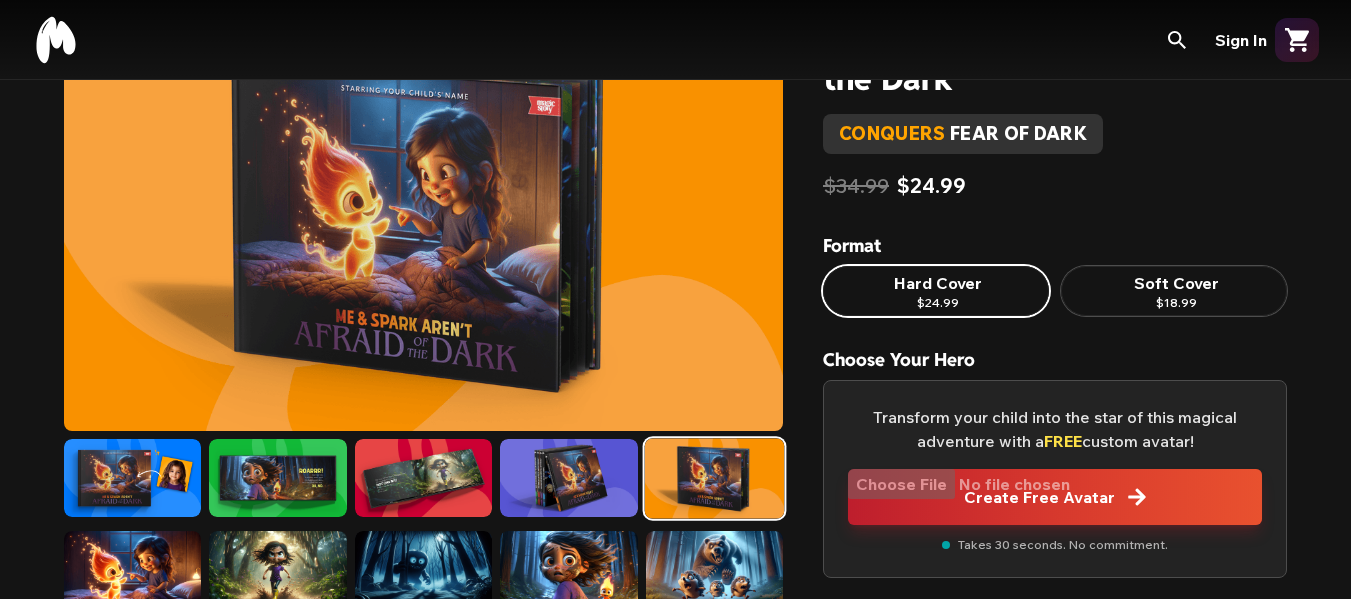 click at bounding box center [568, 478] 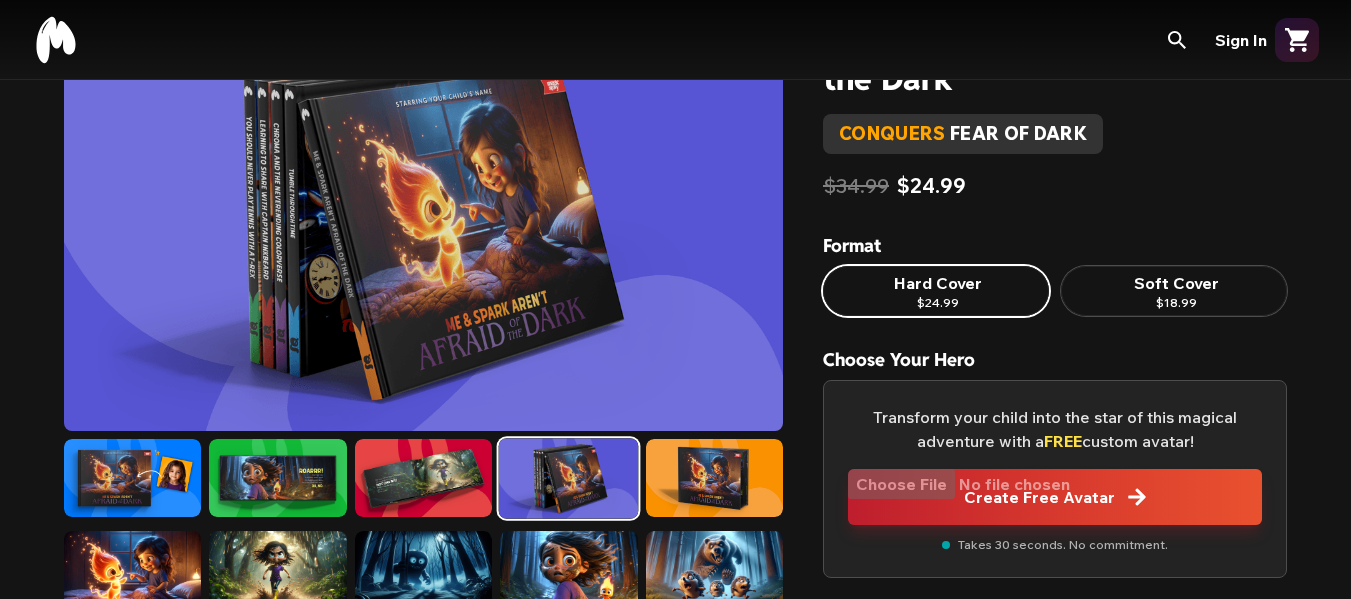 click at bounding box center (714, 478) 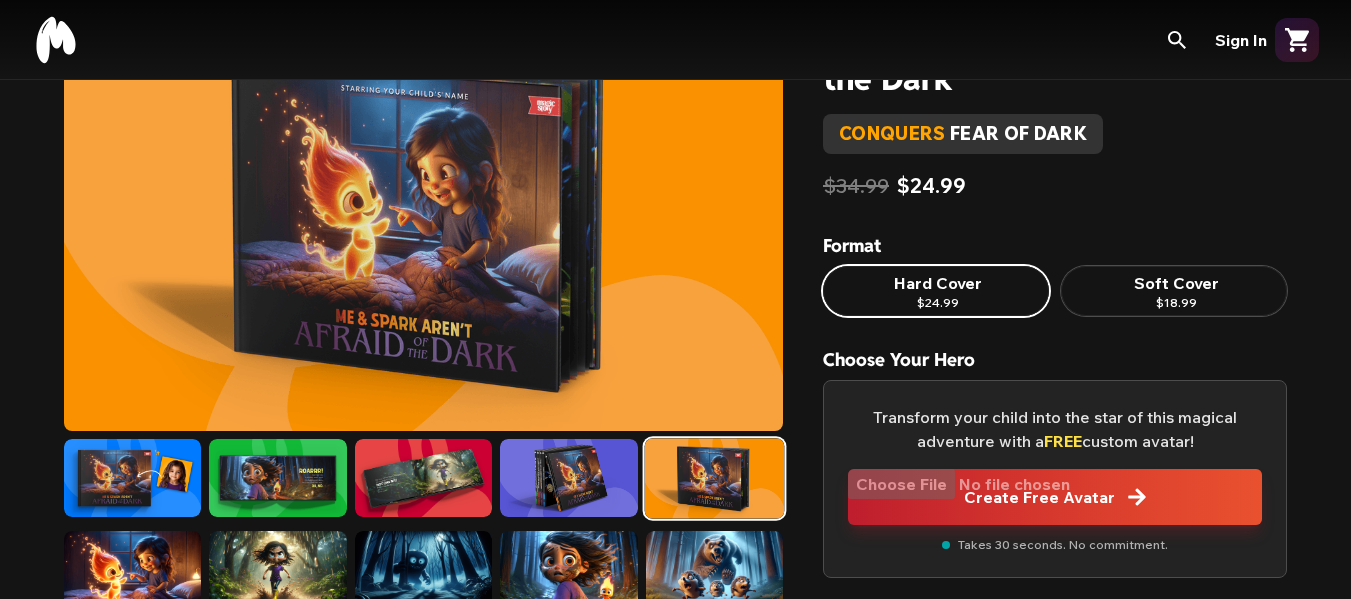 click at bounding box center [568, 478] 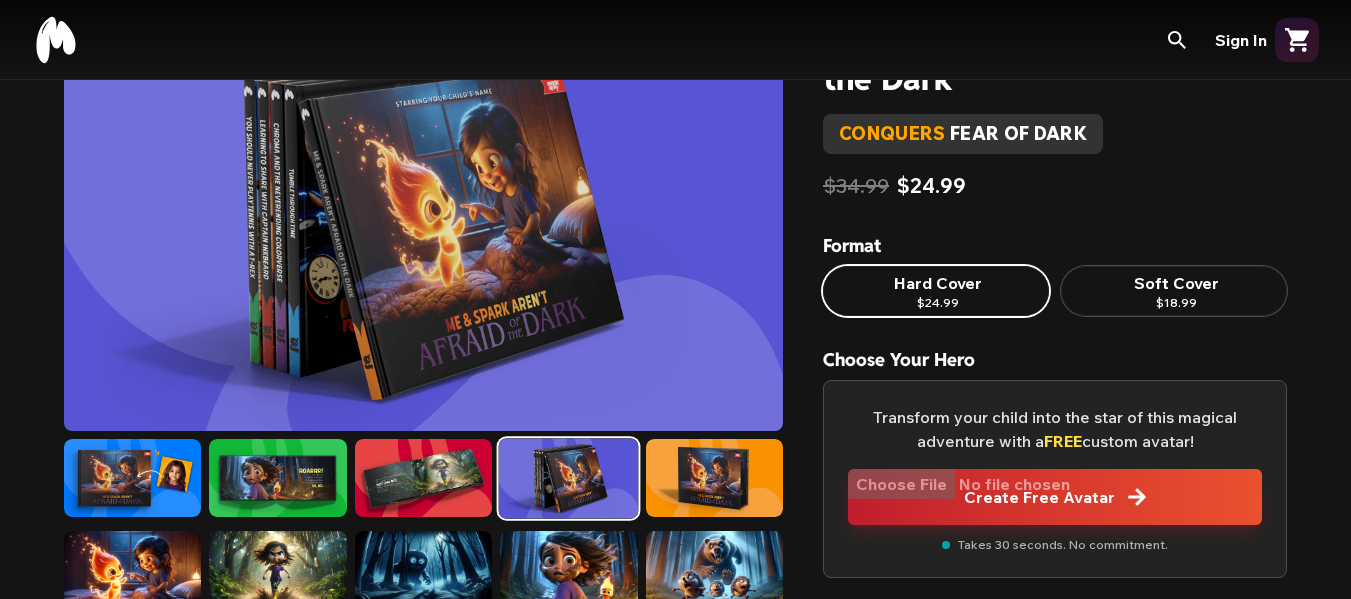 click at bounding box center (423, 478) 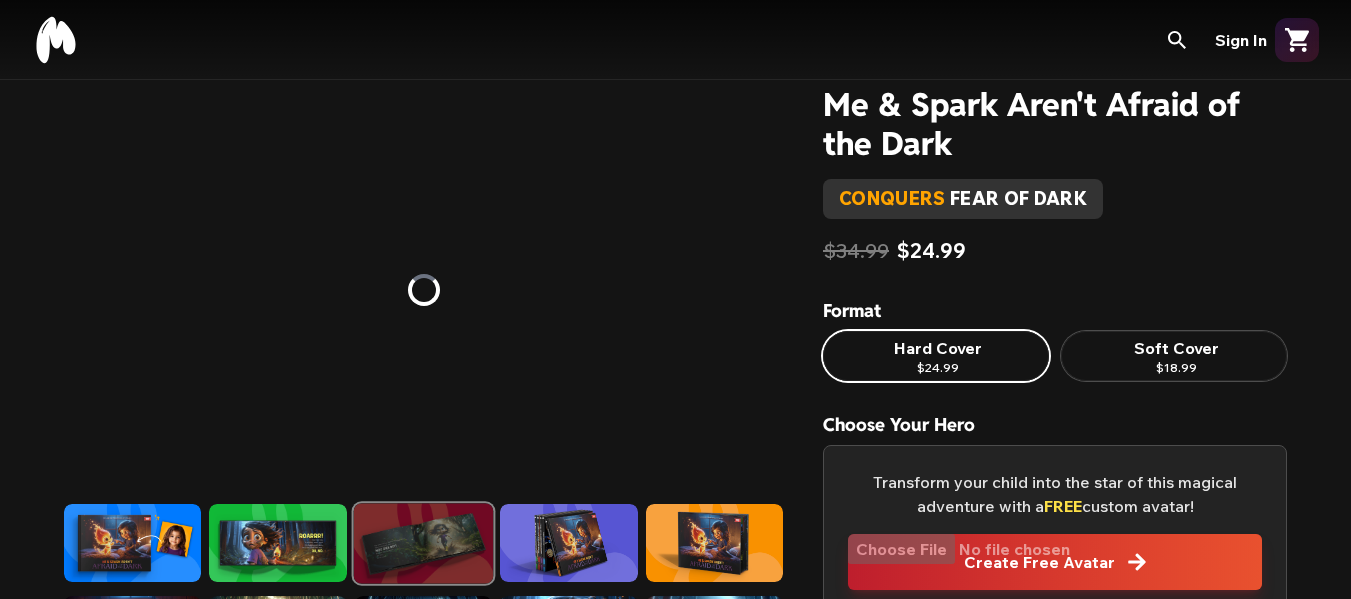 scroll, scrollTop: 0, scrollLeft: 0, axis: both 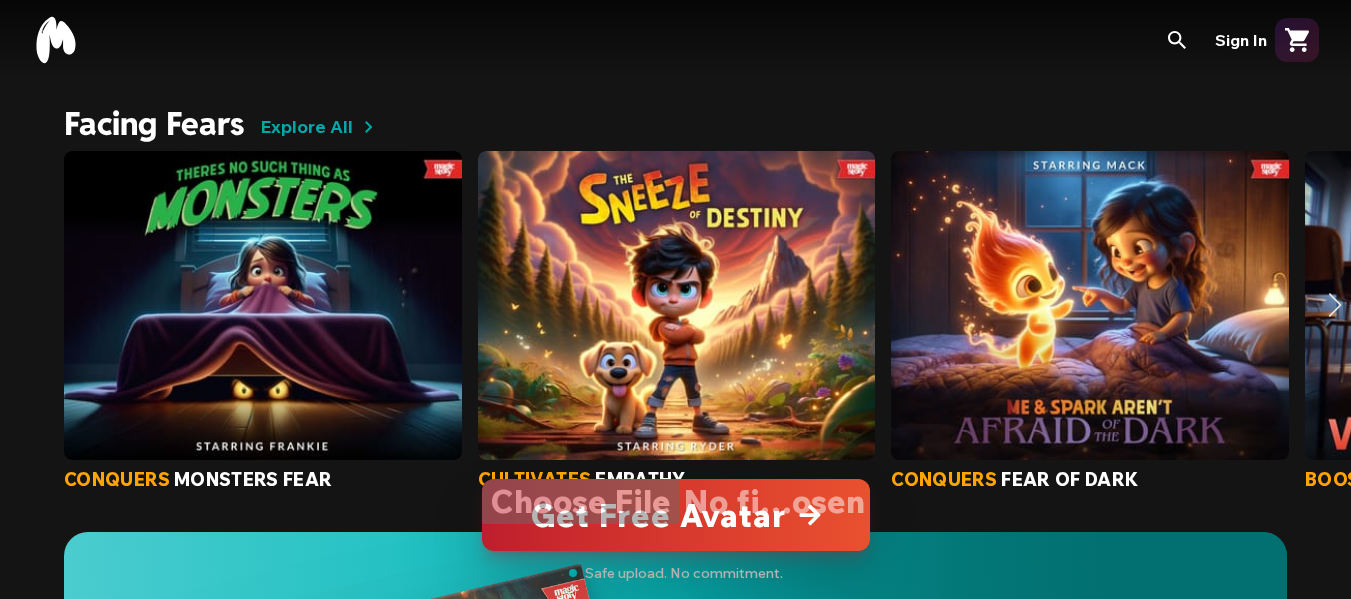 click at bounding box center (1504, 306) 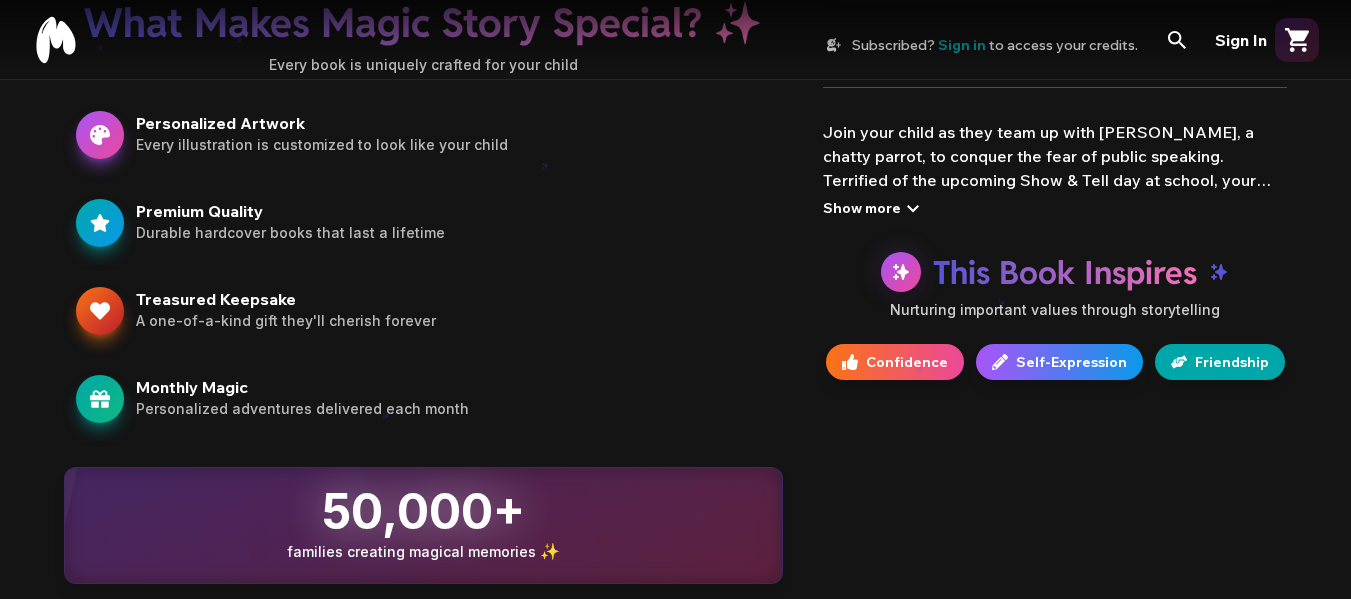 scroll, scrollTop: 0, scrollLeft: 0, axis: both 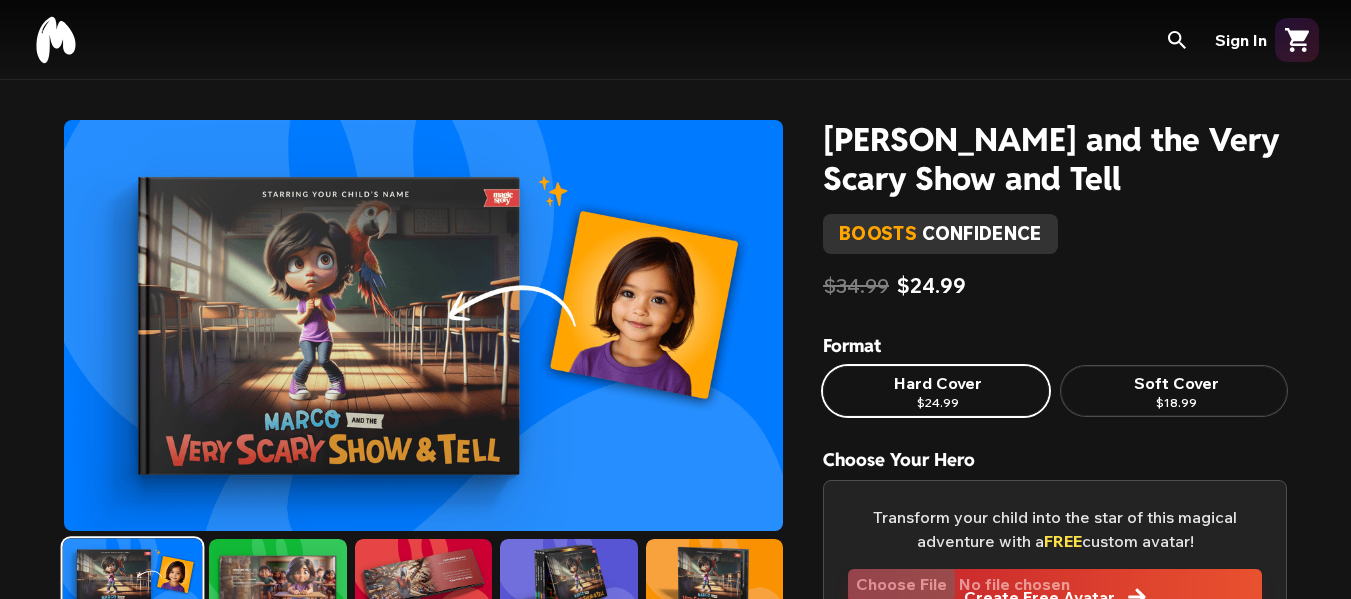 click at bounding box center (423, 325) 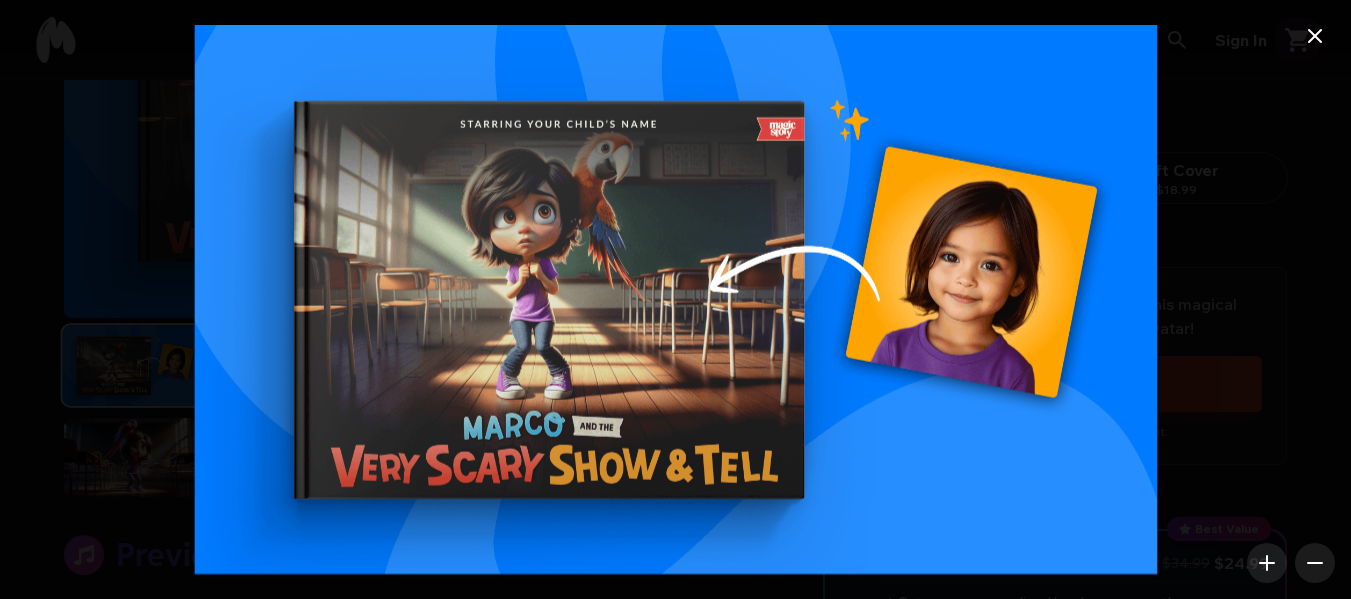 scroll, scrollTop: 400, scrollLeft: 0, axis: vertical 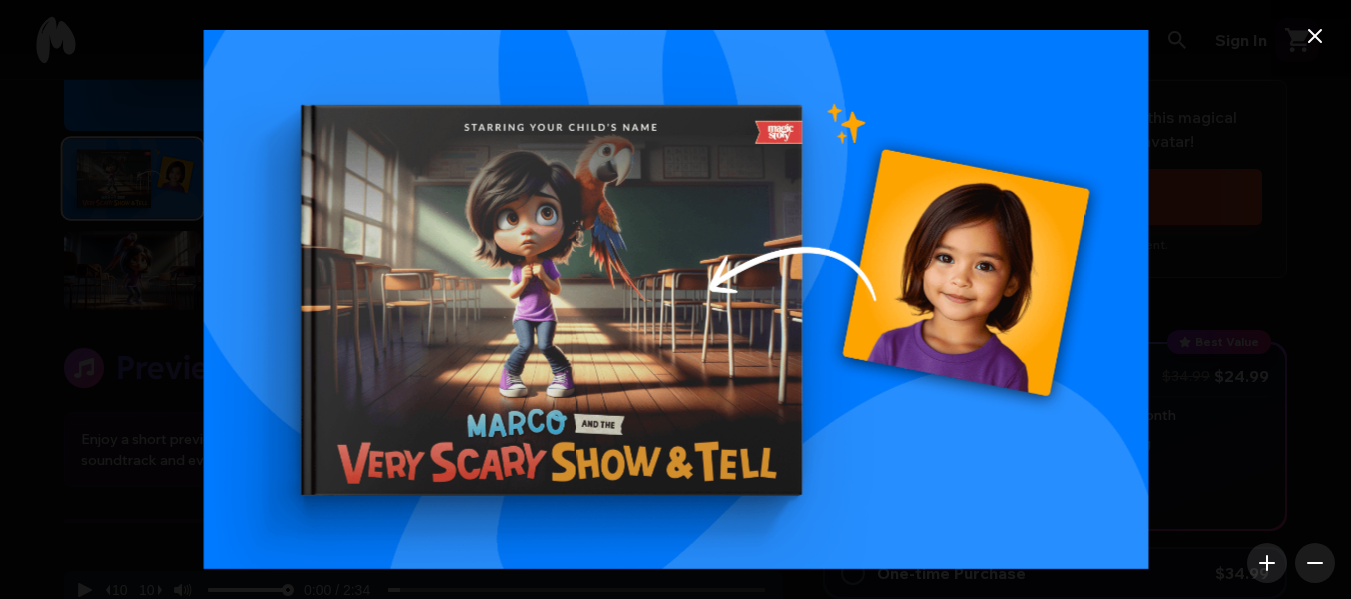 click at bounding box center [675, 300] 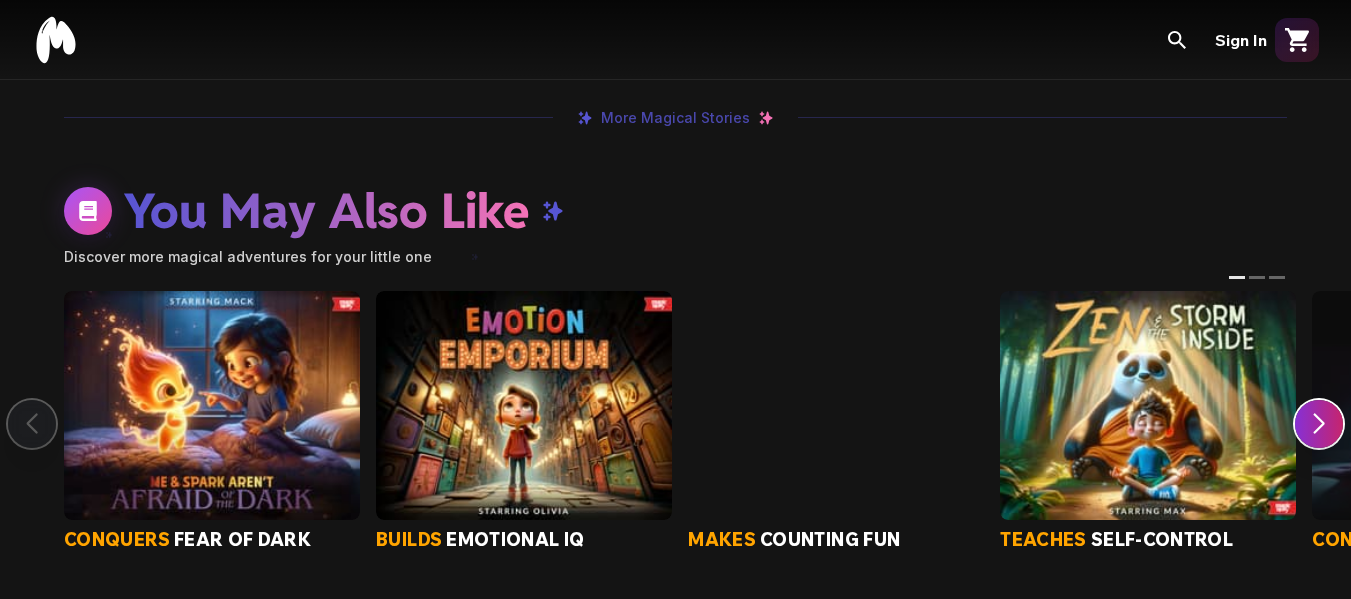 scroll, scrollTop: 1700, scrollLeft: 0, axis: vertical 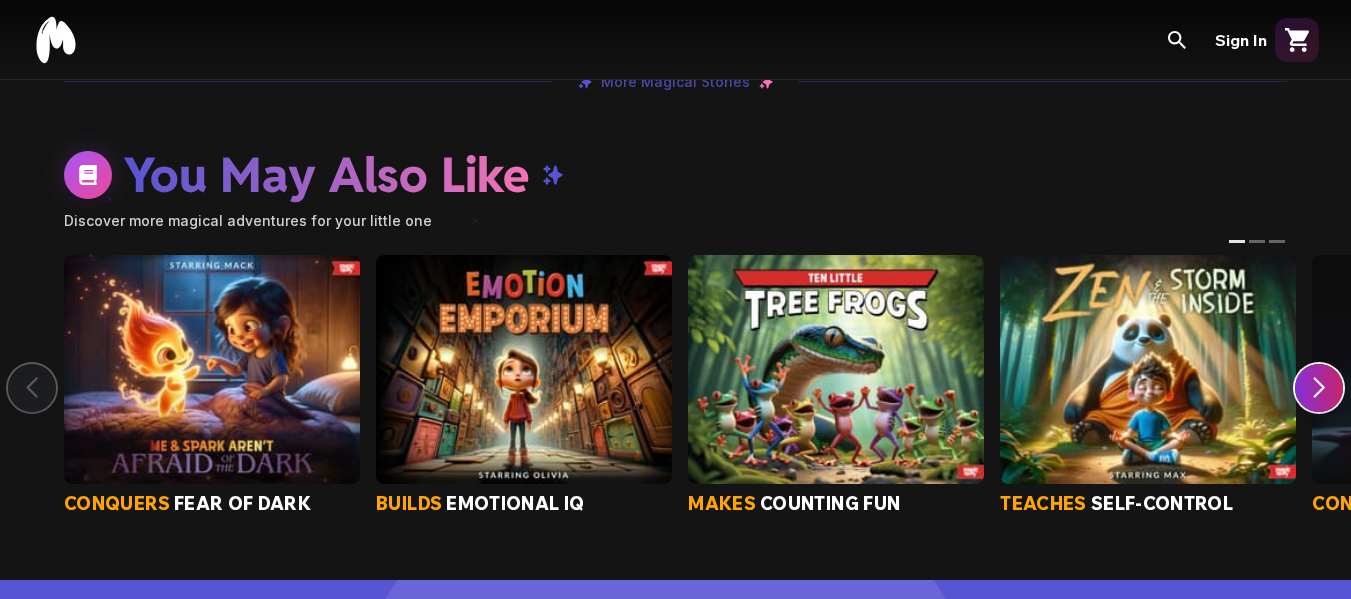 click at bounding box center (1148, 370) 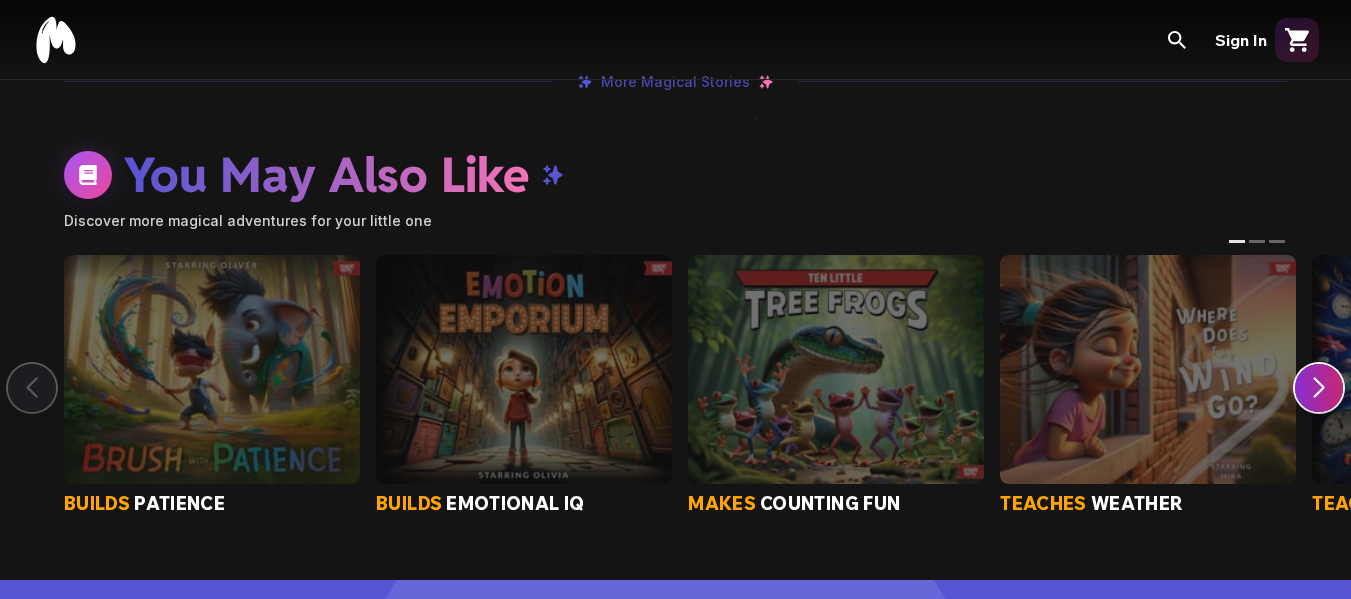 scroll, scrollTop: 0, scrollLeft: 0, axis: both 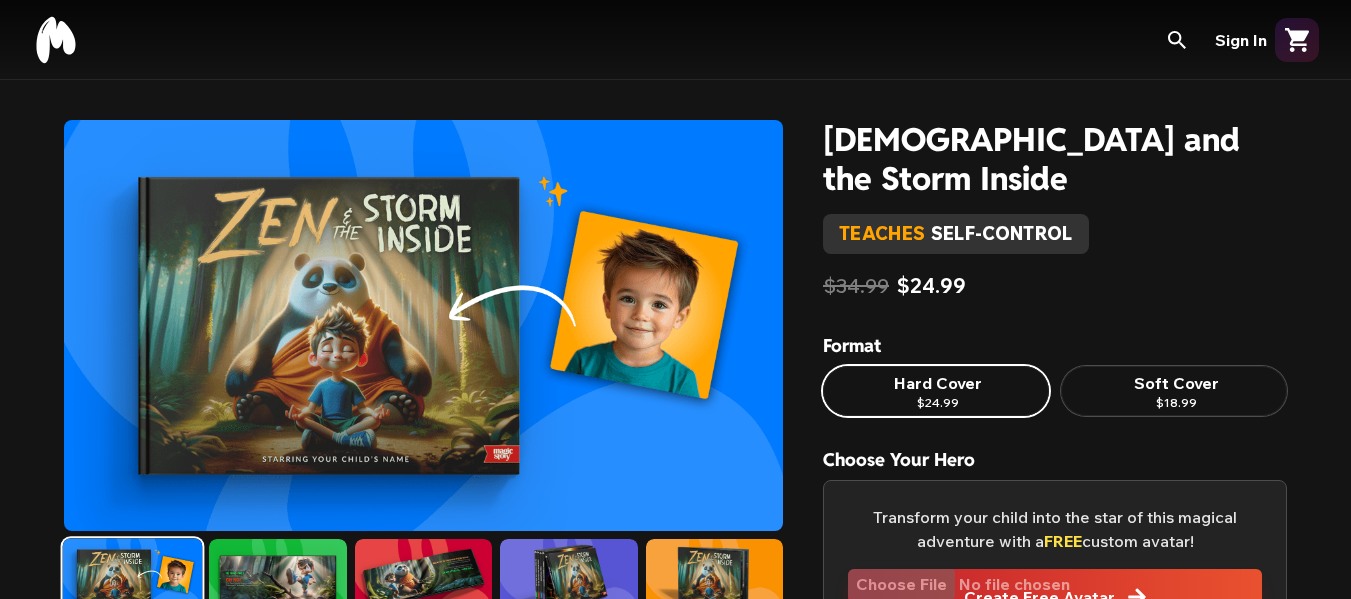 click at bounding box center (423, 325) 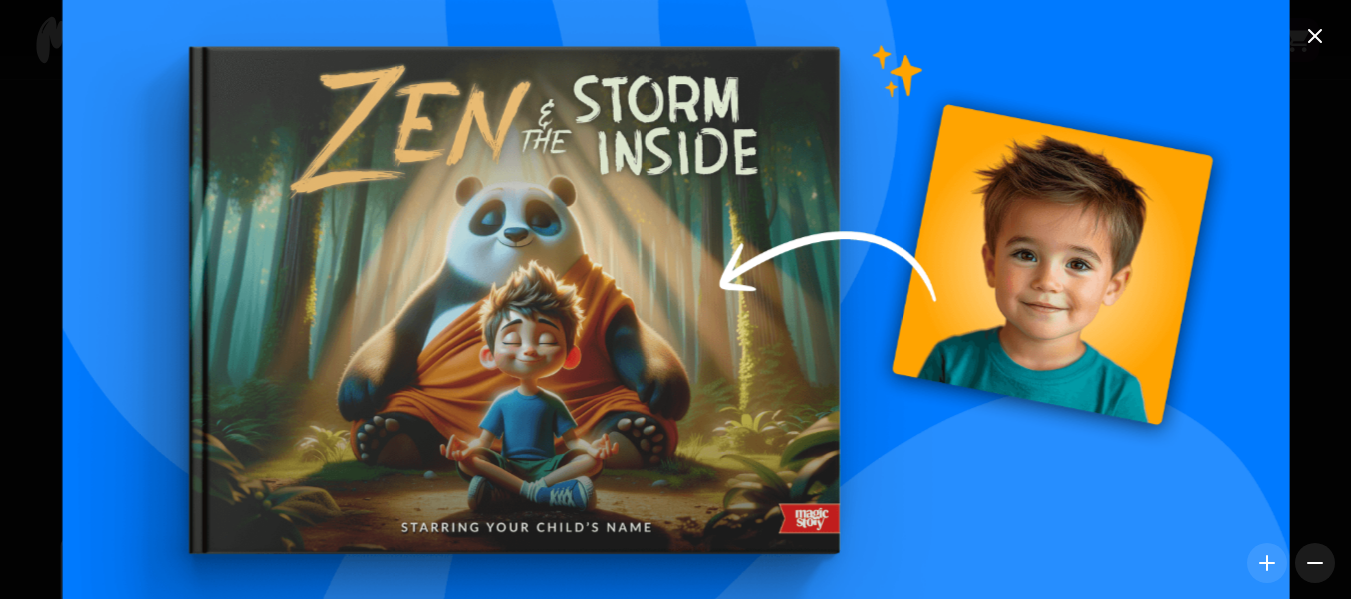 click 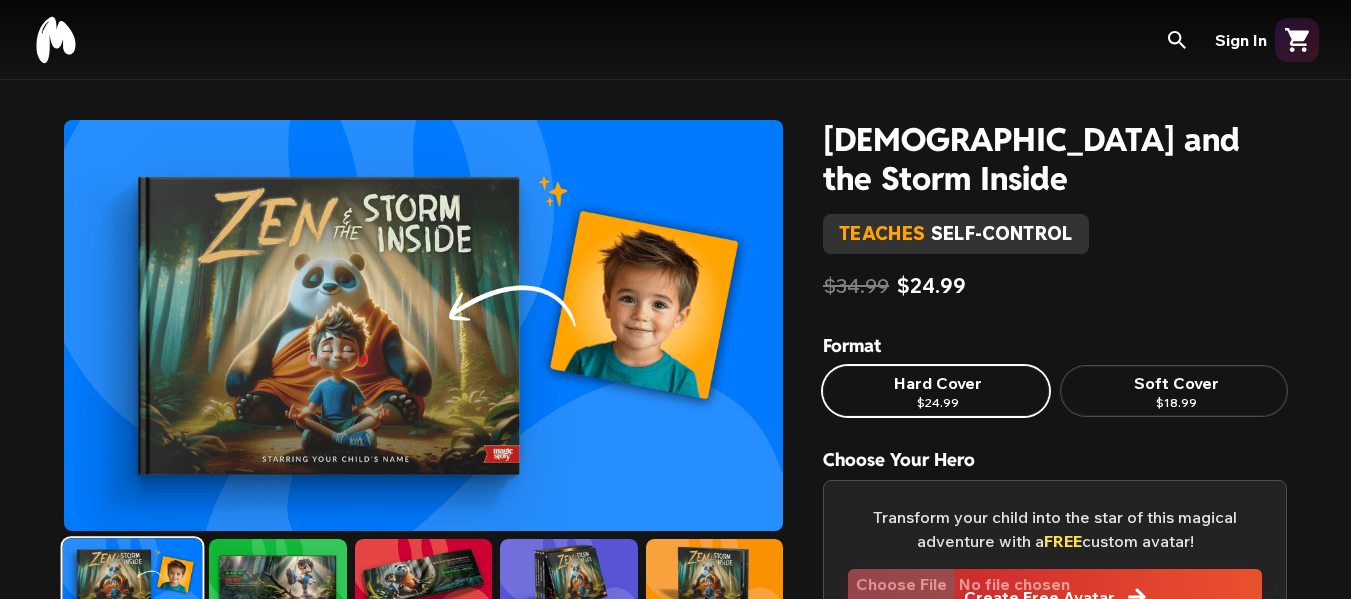 scroll, scrollTop: 200, scrollLeft: 0, axis: vertical 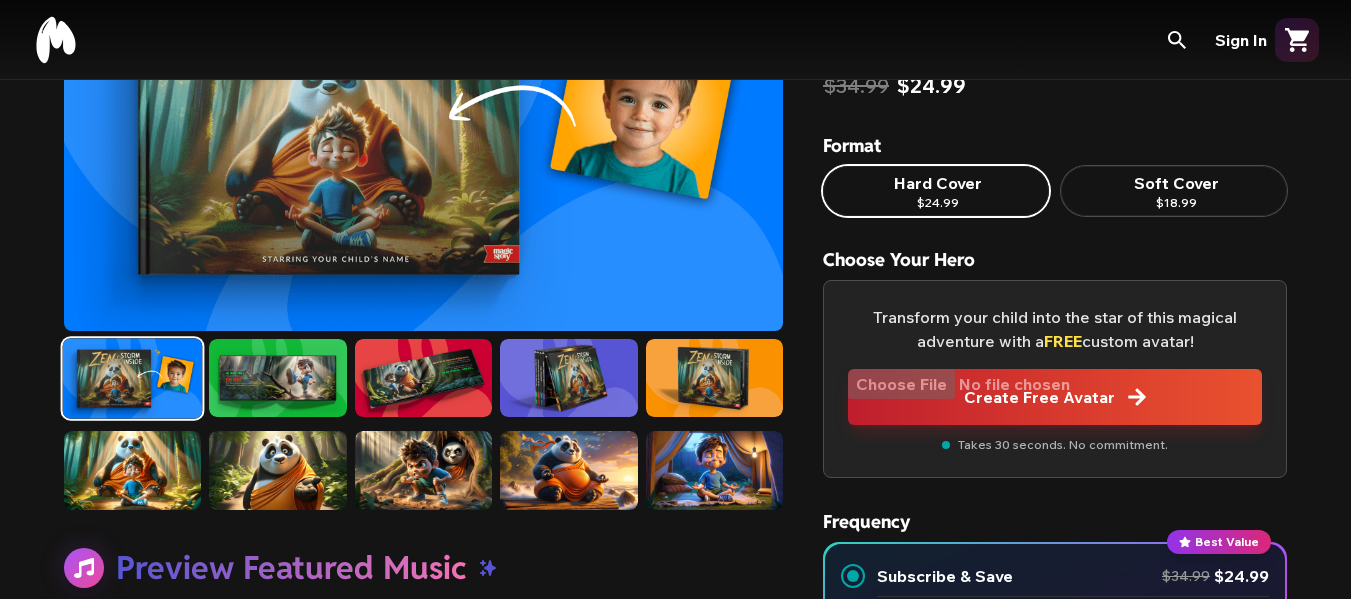 click at bounding box center (277, 378) 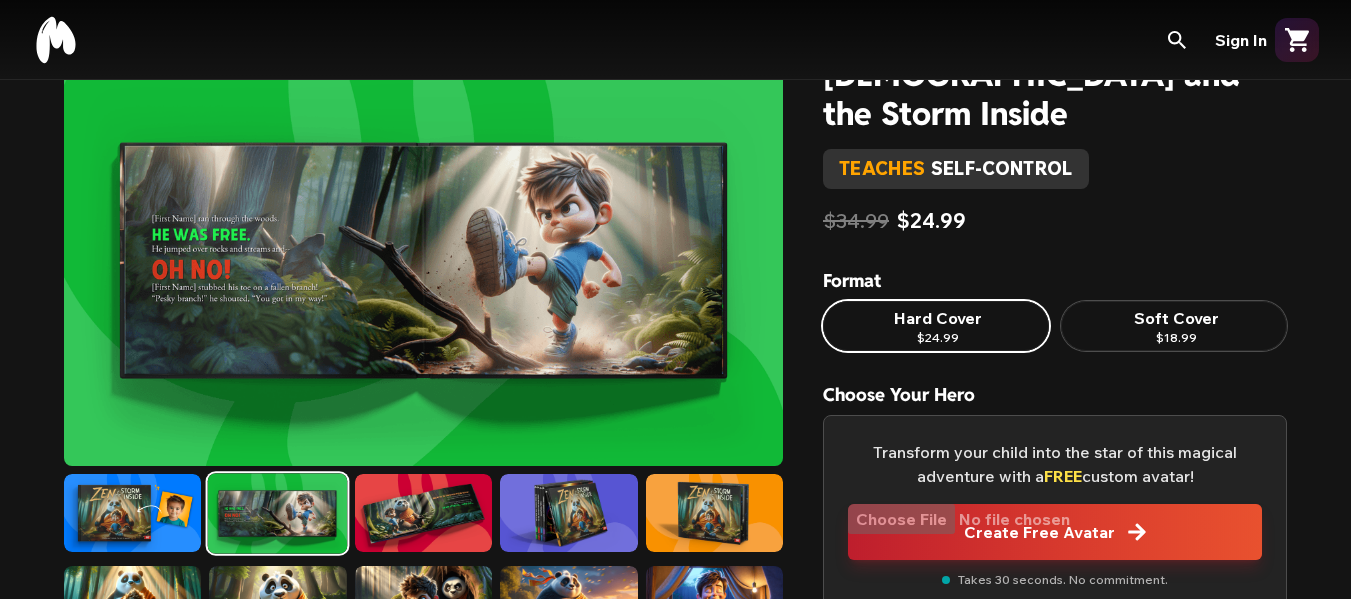scroll, scrollTop: 100, scrollLeft: 0, axis: vertical 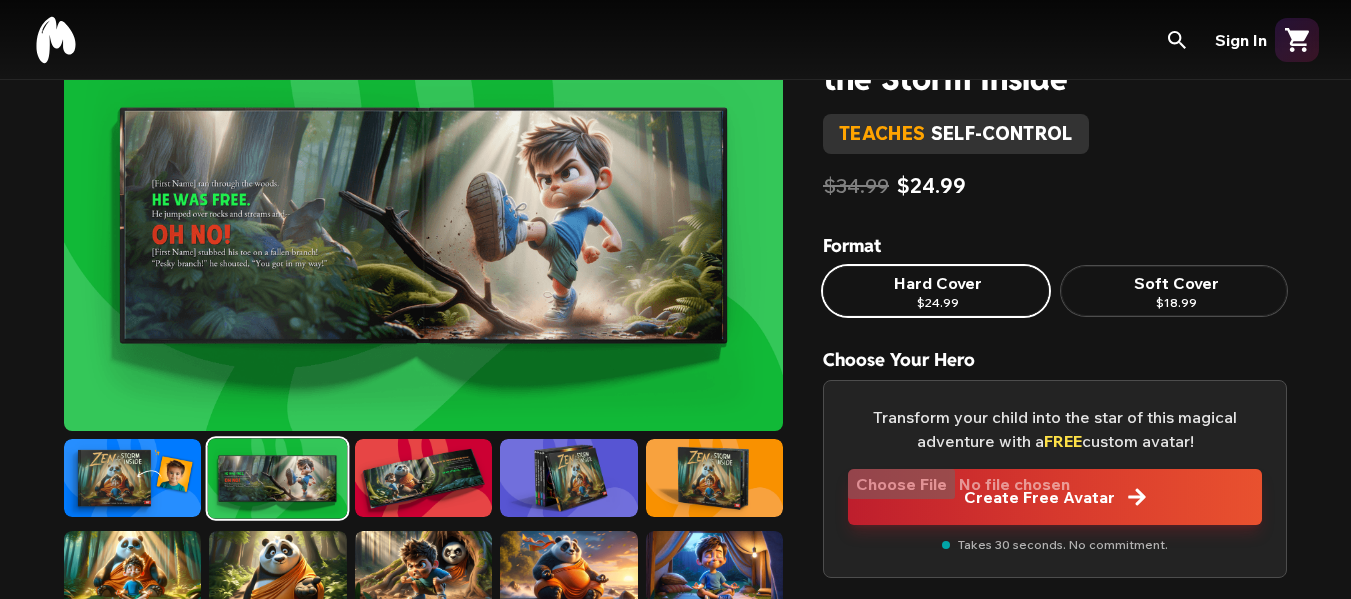 click at bounding box center [423, 478] 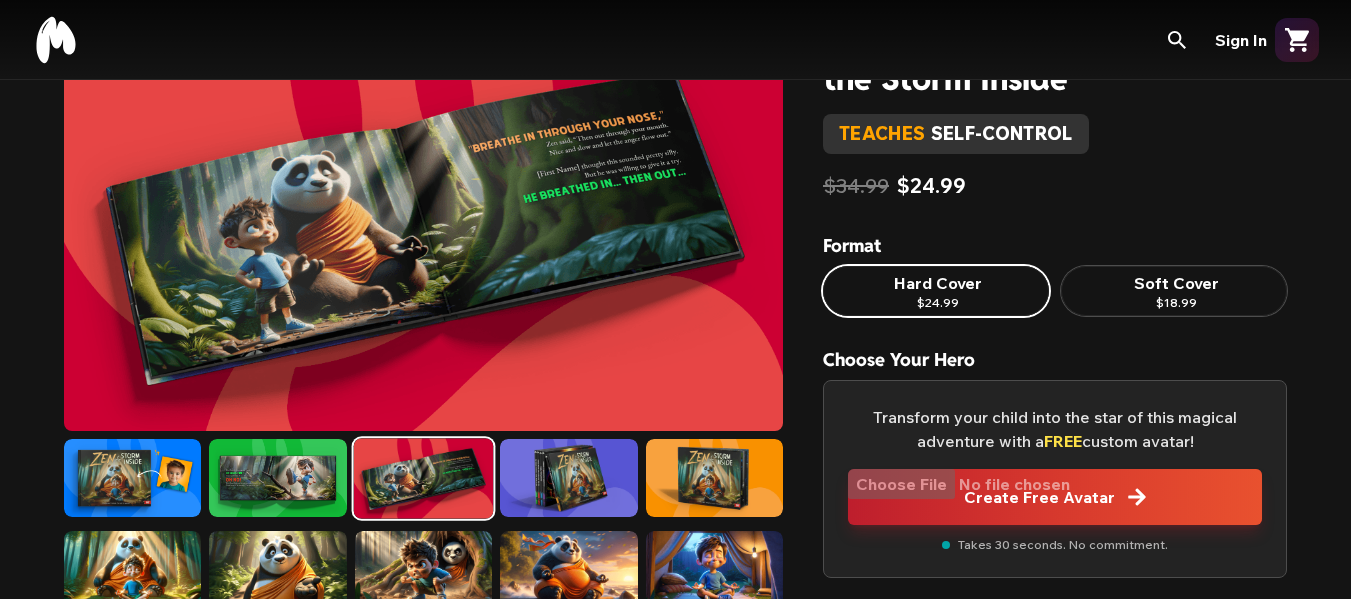 scroll, scrollTop: 0, scrollLeft: 0, axis: both 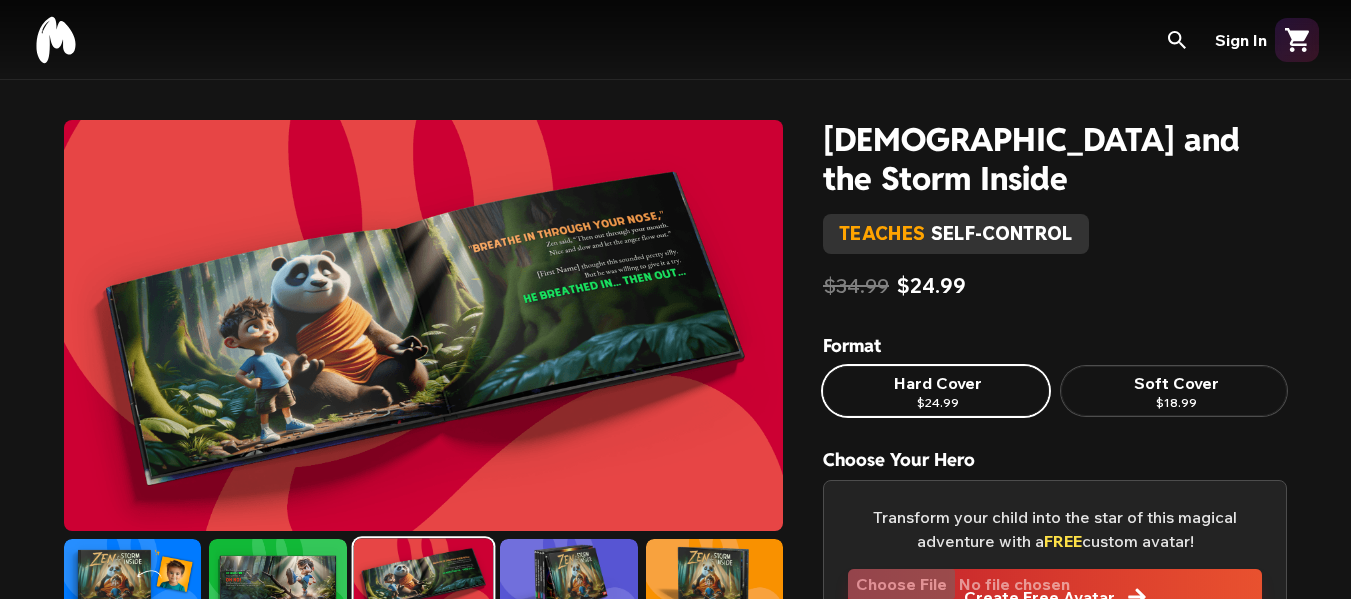 click on "Preview Featured Music Enjoy a short preview of the music that brings this story to life. For full access to the complete soundtrack and even more exclusive songs, download our   mobile app   [DATE]! Finding [DEMOGRAPHIC_DATA] Inside by Magic Story What Makes Magic Story Special? ✨ Every book is uniquely crafted for your child Personalized Artwork Every illustration is customized to look like your child Premium Quality Durable hardcover books that last a lifetime Treasured Keepsake A one-of-a-kind gift they'll cherish forever Monthly Magic Personalized adventures delivered each month 50,000+ families creating magical memories ✨ Zen and the Storm Inside teaches   self-control $34.99 $24.99 Format Hard Cover   $24.99 Soft Cover   $18.99 Choose Your Hero Transform your child into the star of this magical adventure with a  FREE  custom avatar! Create Free Avatar Takes 30 seconds. No commitment. Frequency Best Value Subscribe & Save $34.99 $24.99 Get a new personalized book every month Save up to 30% with subscriber pricing" at bounding box center [675, 1534] 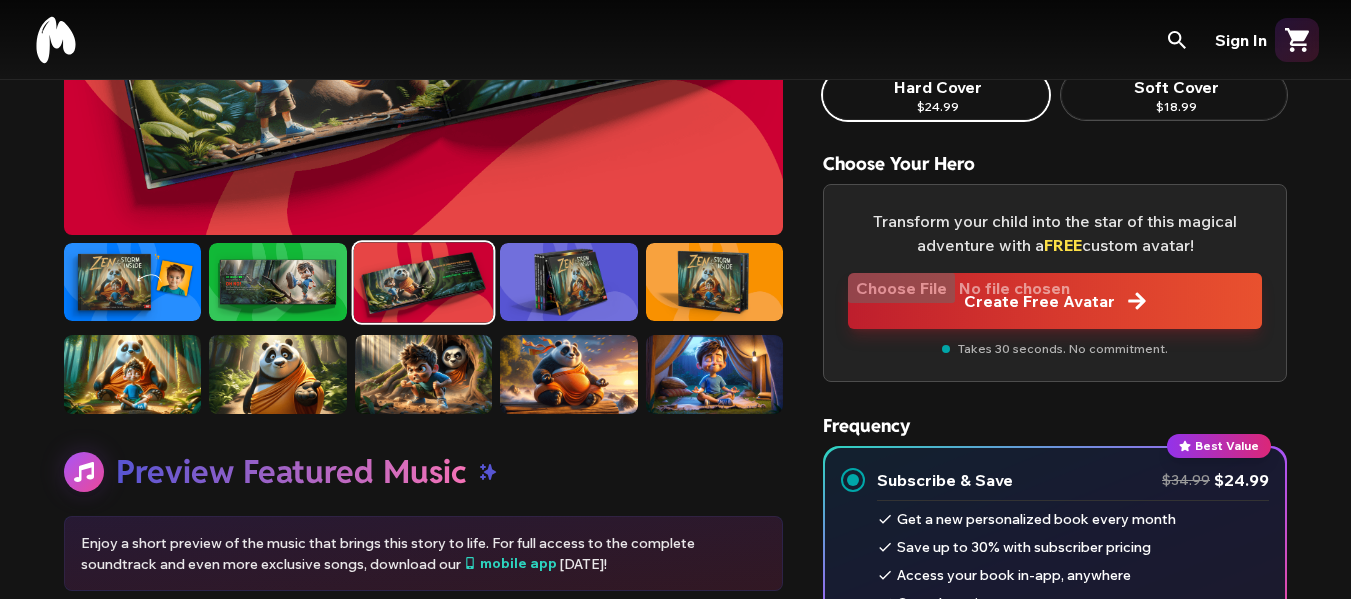 scroll, scrollTop: 0, scrollLeft: 0, axis: both 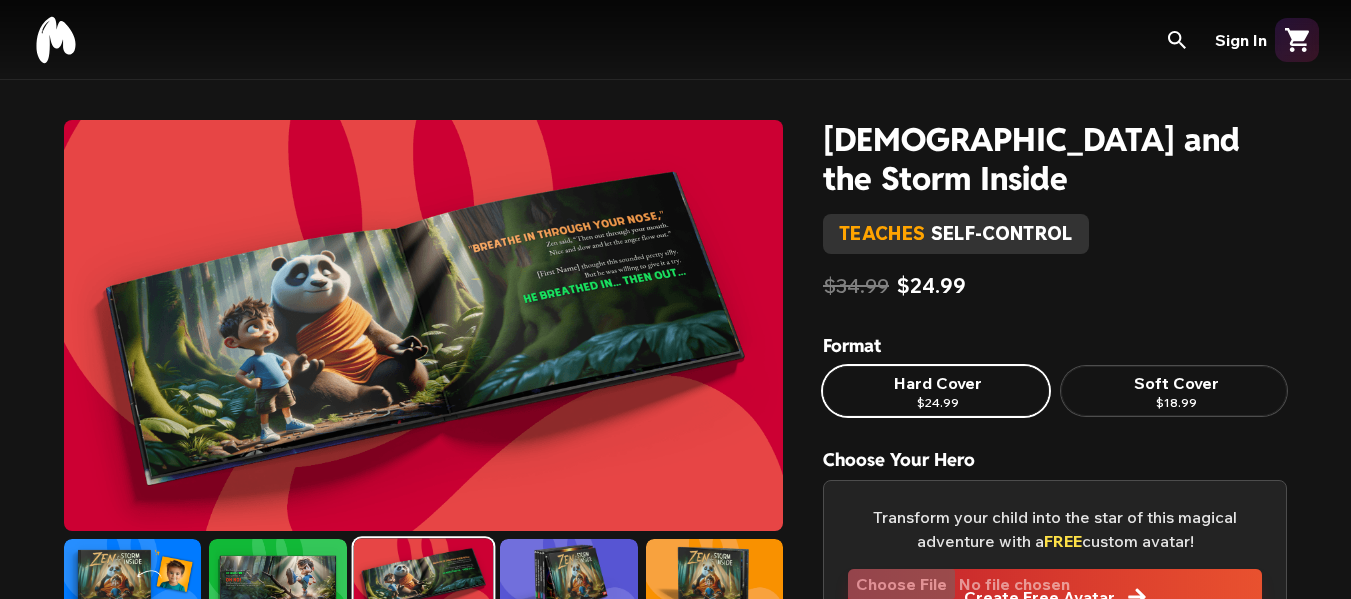 click 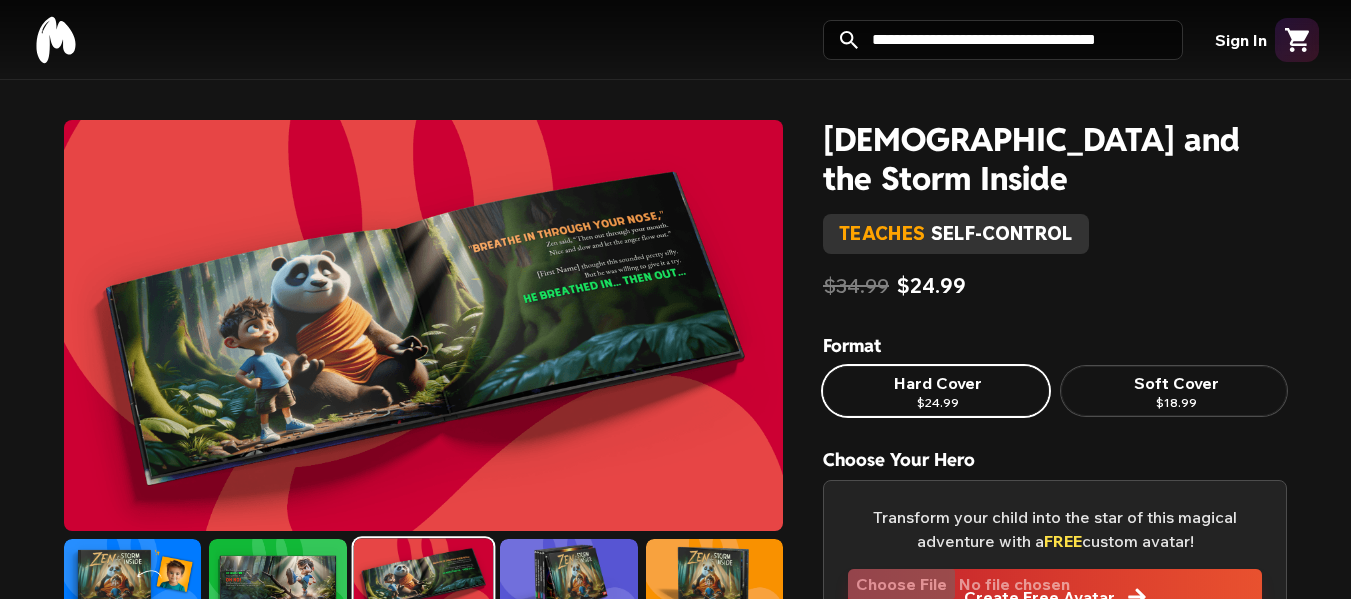 click on "[DEMOGRAPHIC_DATA] and the Storm Inside" at bounding box center (1055, 159) 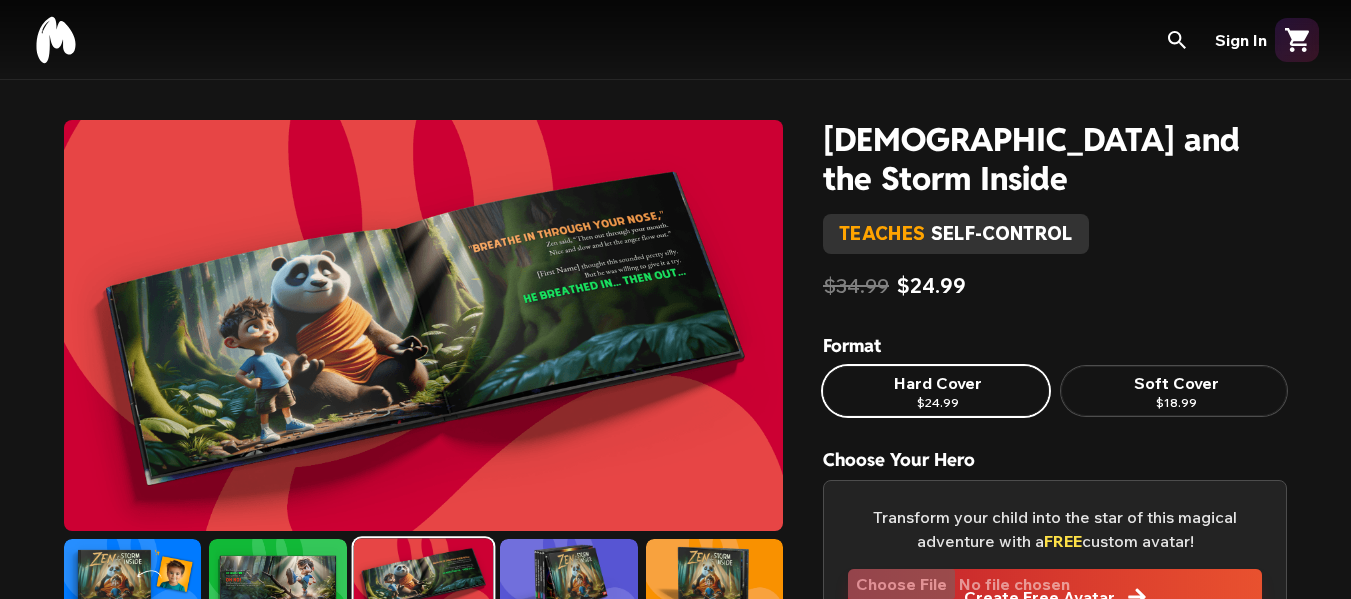 click 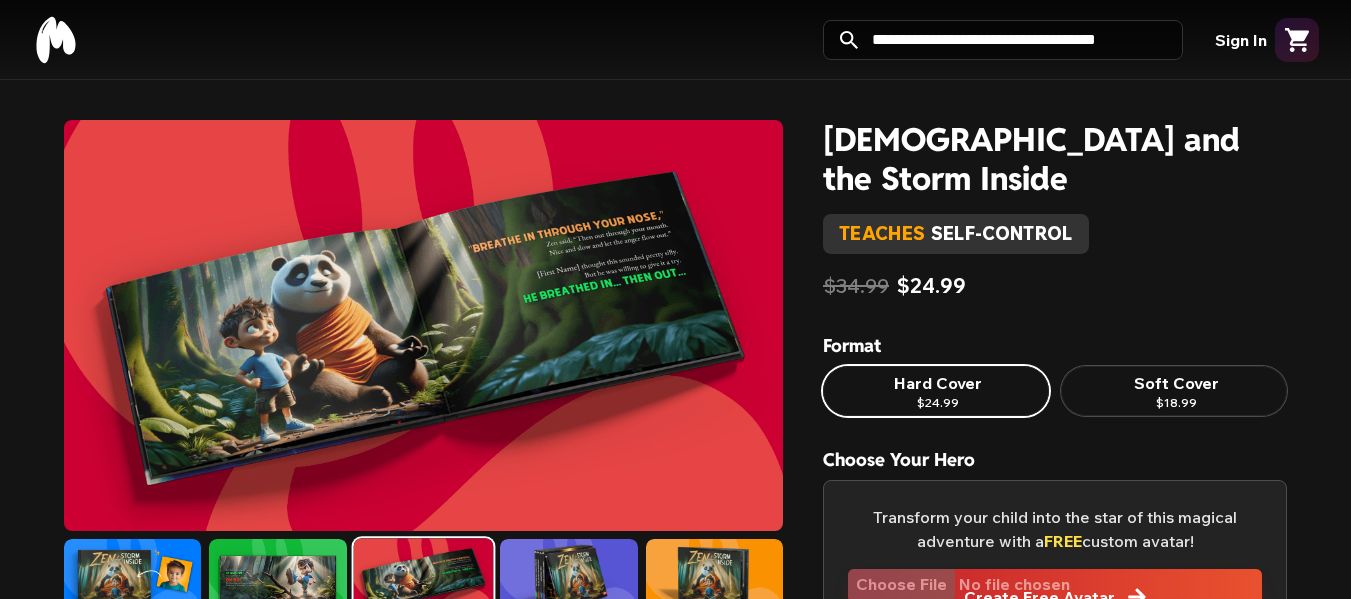 click on "[DEMOGRAPHIC_DATA] and the Storm Inside" at bounding box center (1055, 159) 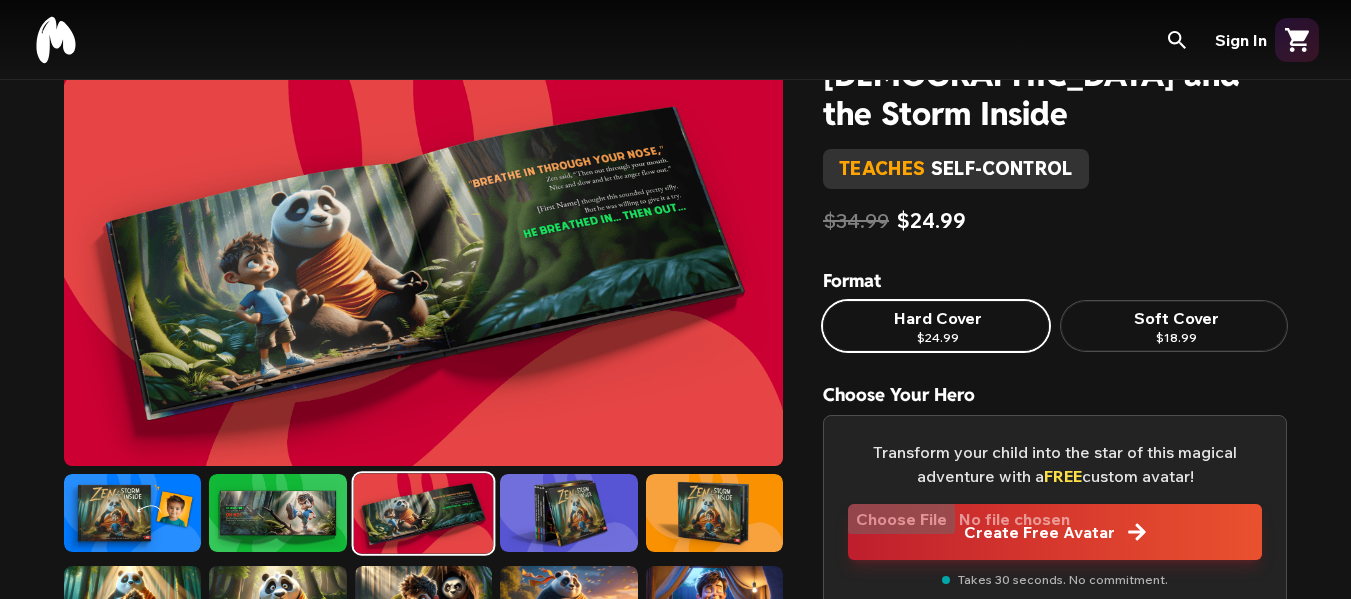 scroll, scrollTop: 100, scrollLeft: 0, axis: vertical 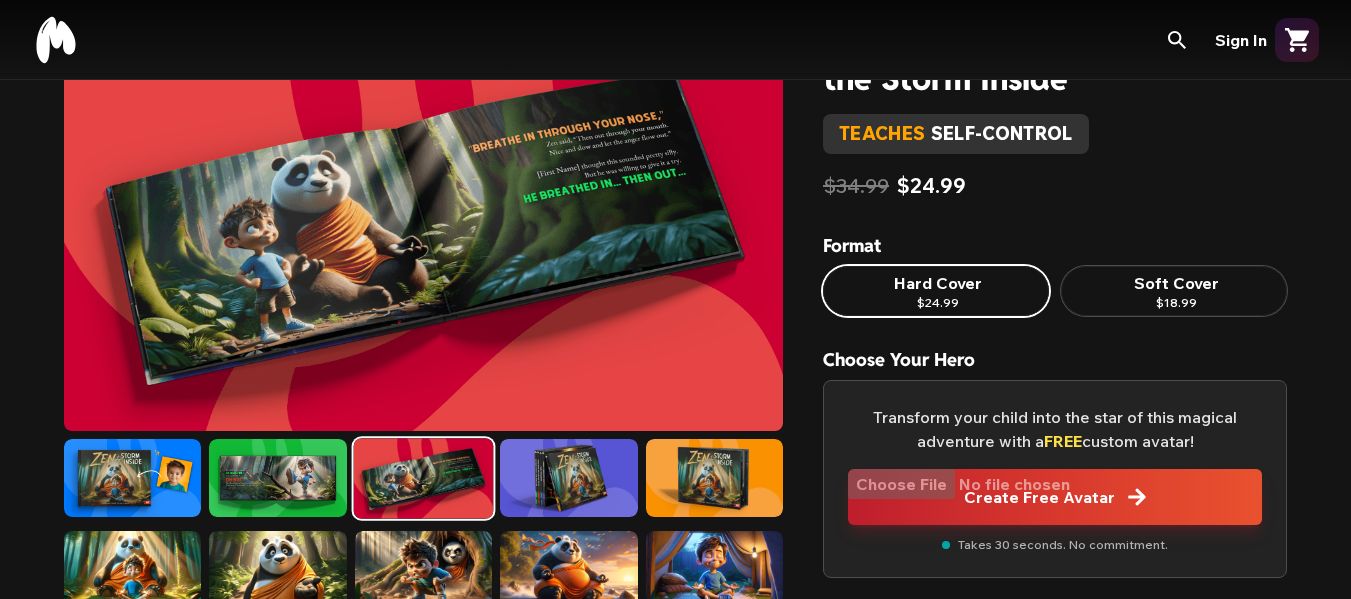 click at bounding box center [568, 478] 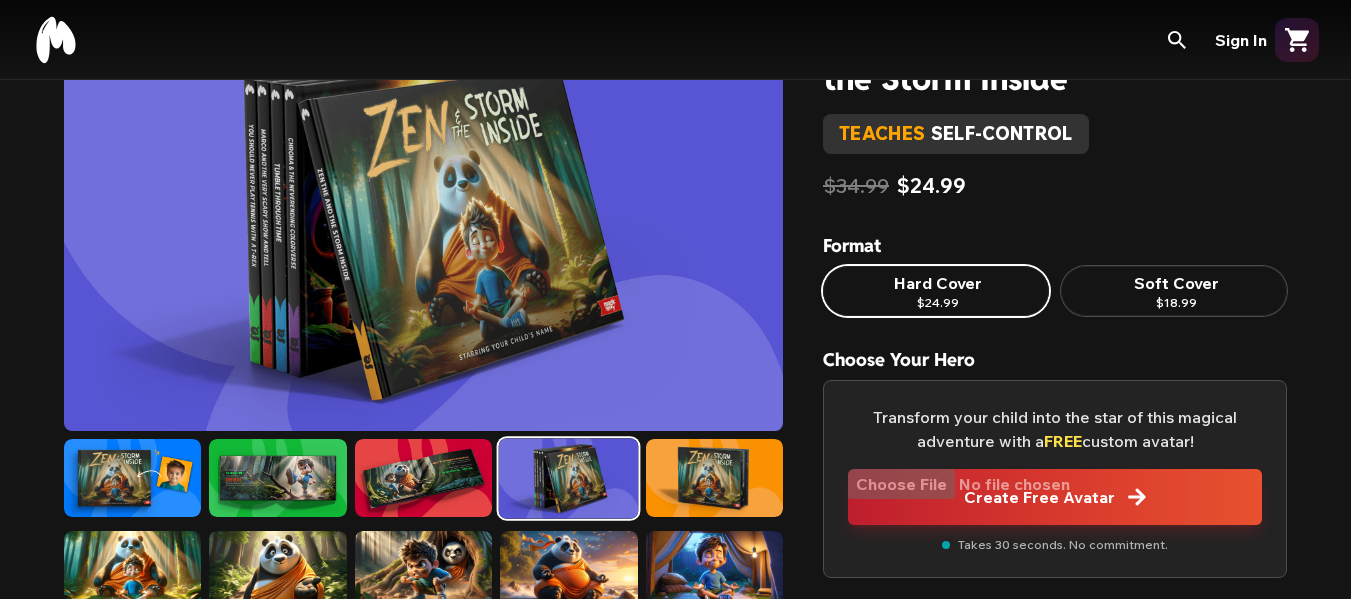 click at bounding box center [714, 570] 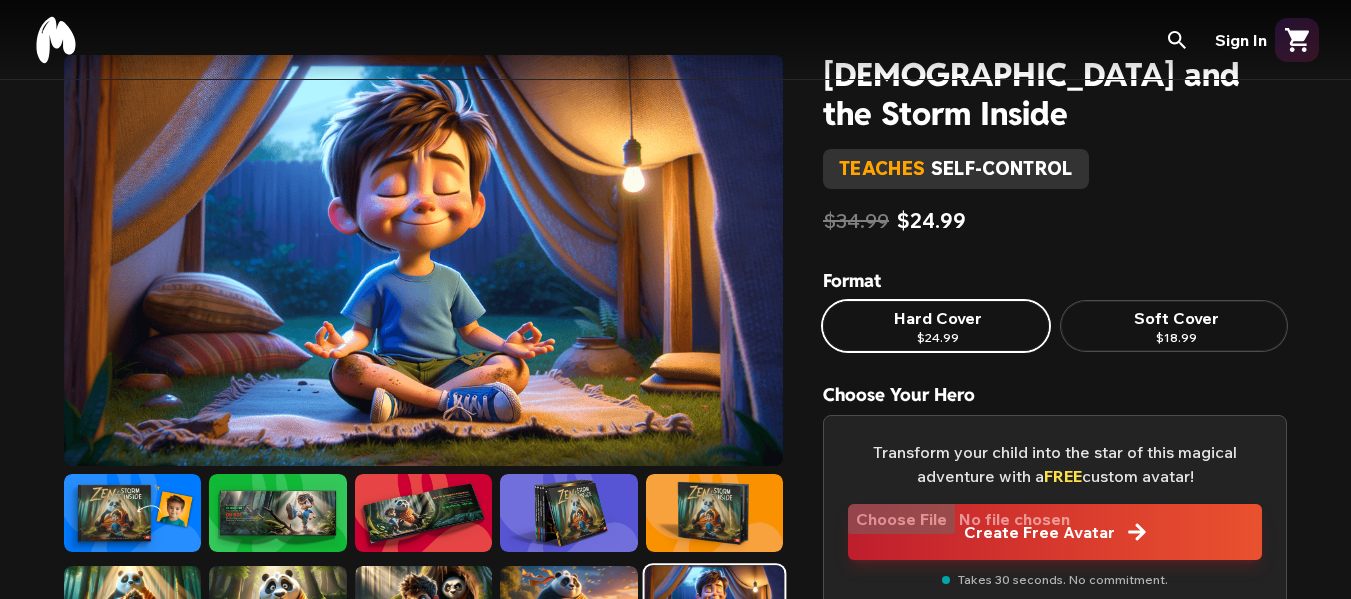 scroll, scrollTop: 100, scrollLeft: 0, axis: vertical 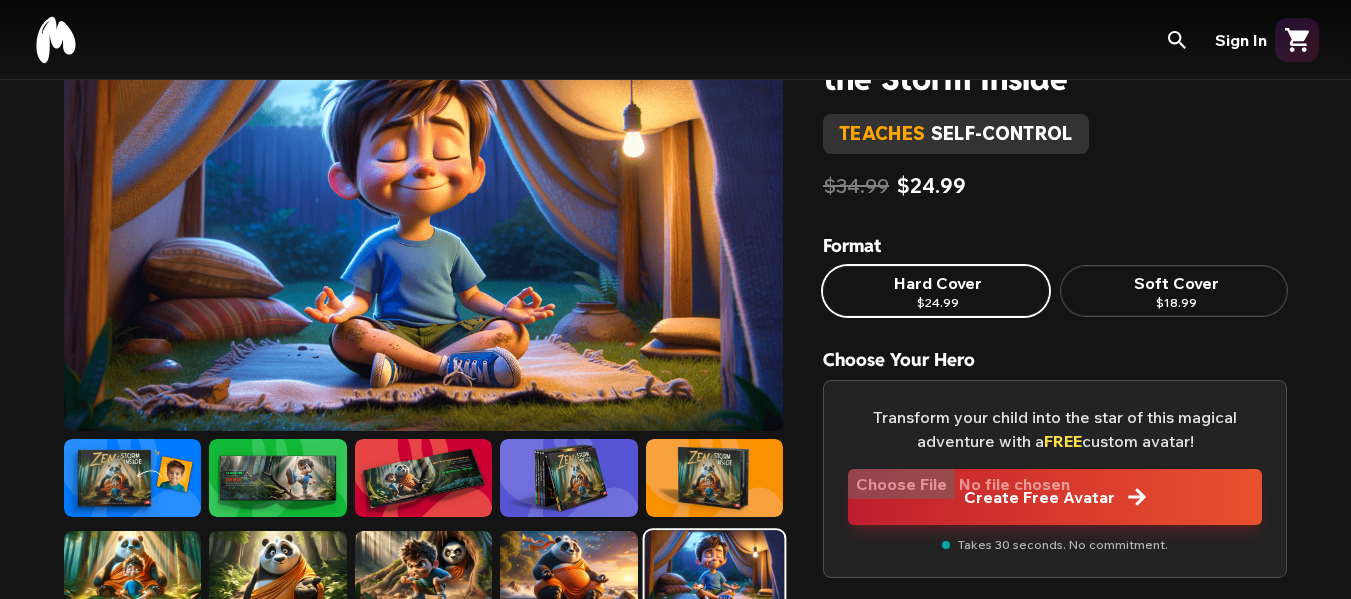 click at bounding box center (568, 570) 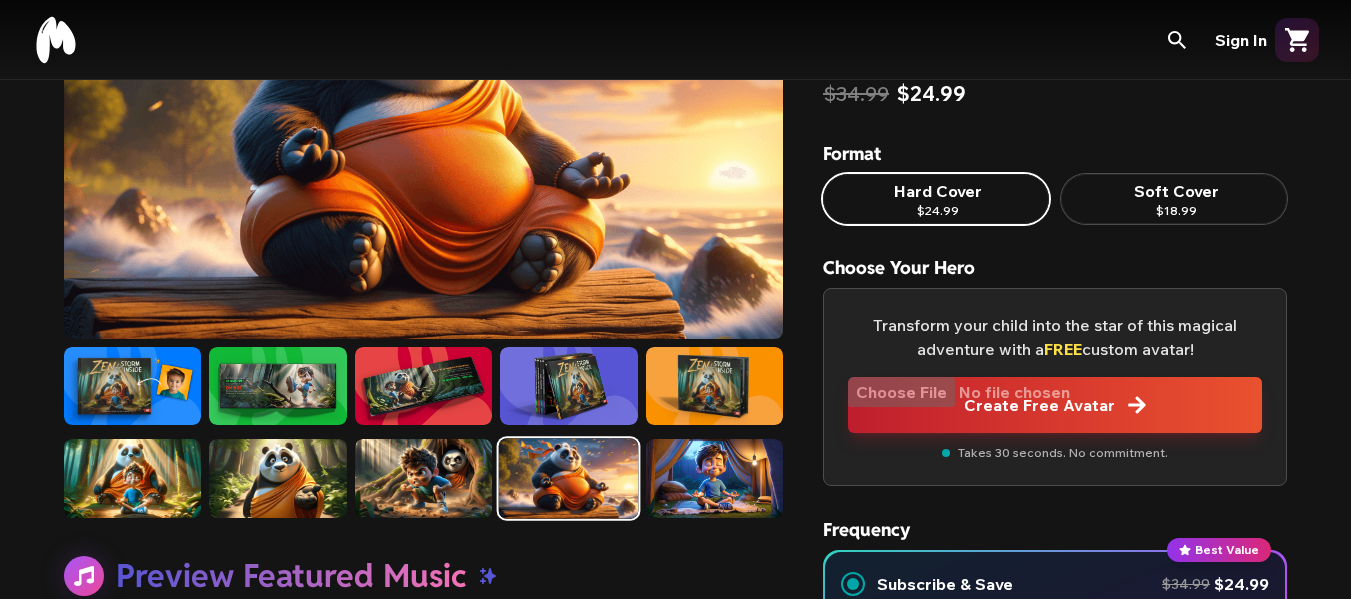 scroll, scrollTop: 200, scrollLeft: 0, axis: vertical 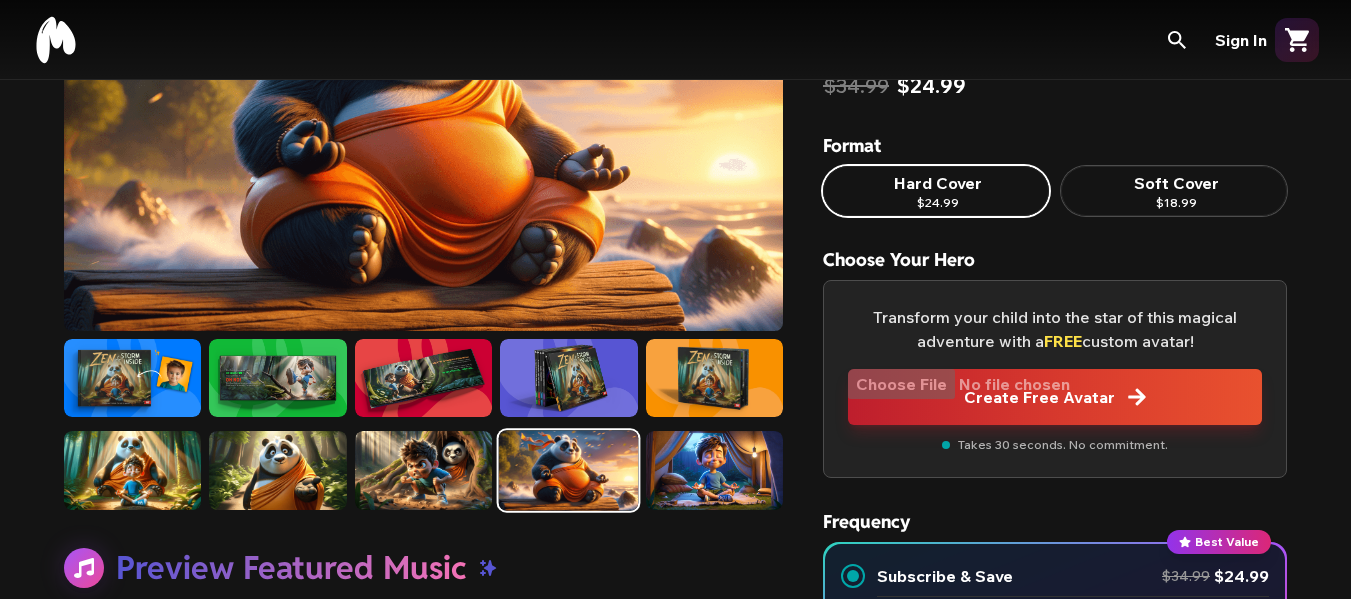 click at bounding box center [423, 470] 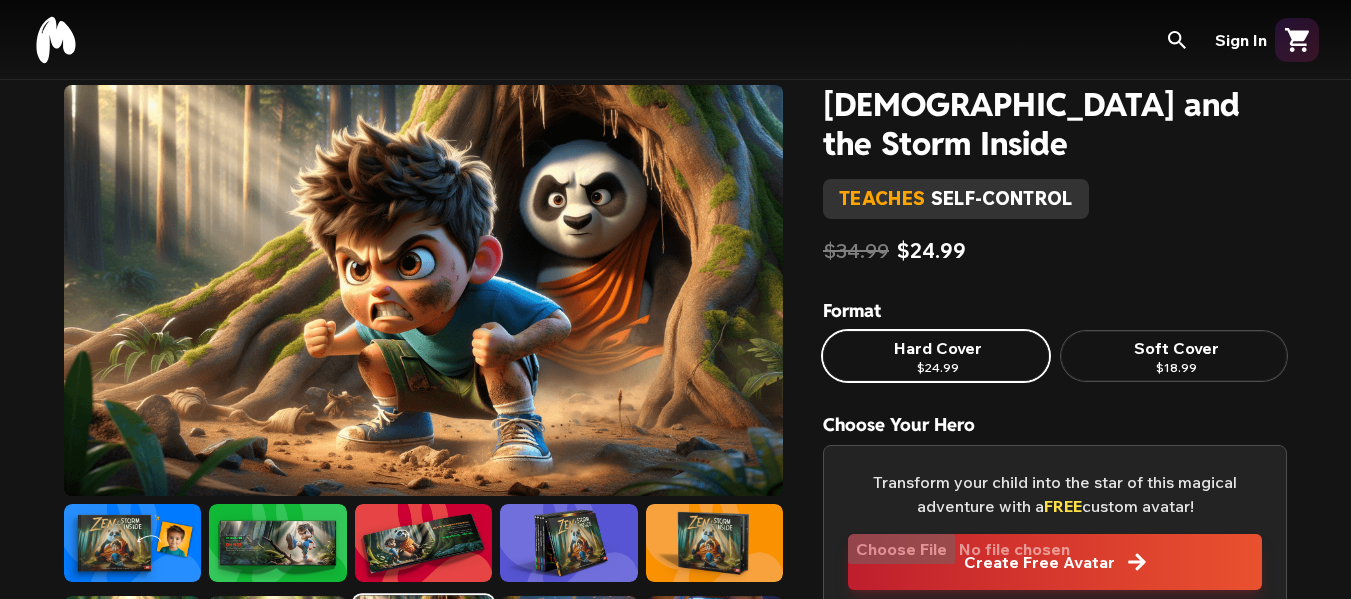scroll, scrollTop: 0, scrollLeft: 0, axis: both 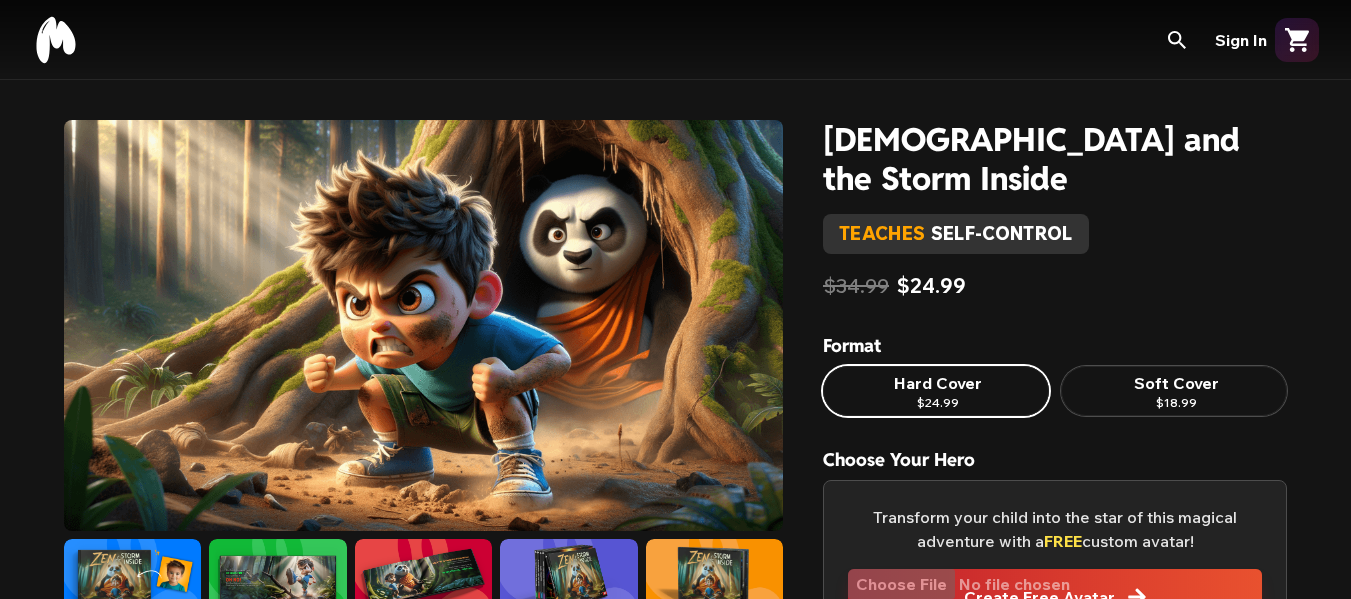 click at bounding box center (423, 325) 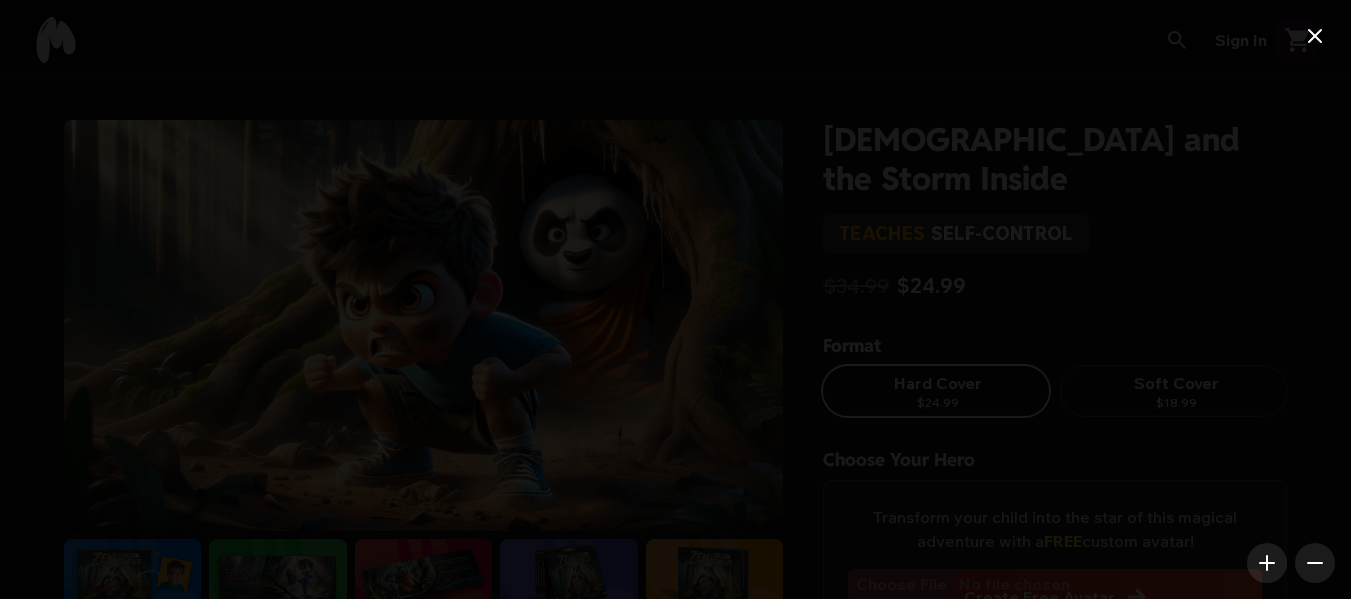 click at bounding box center [675, 299] 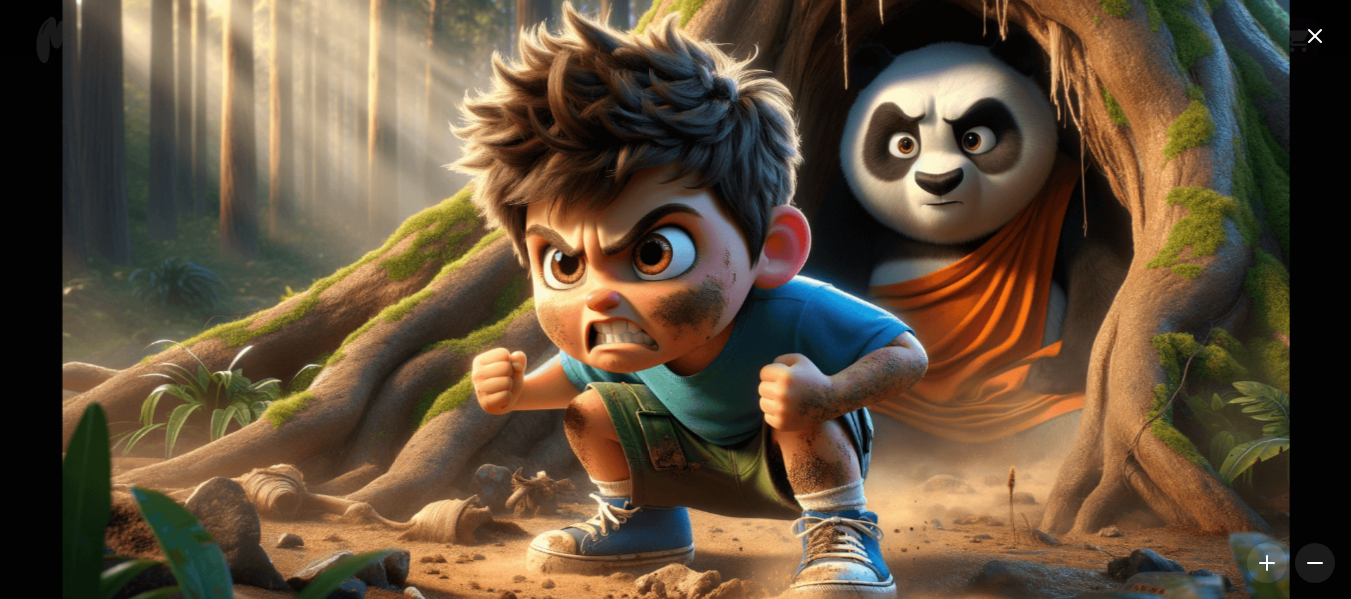 click at bounding box center (675, 299) 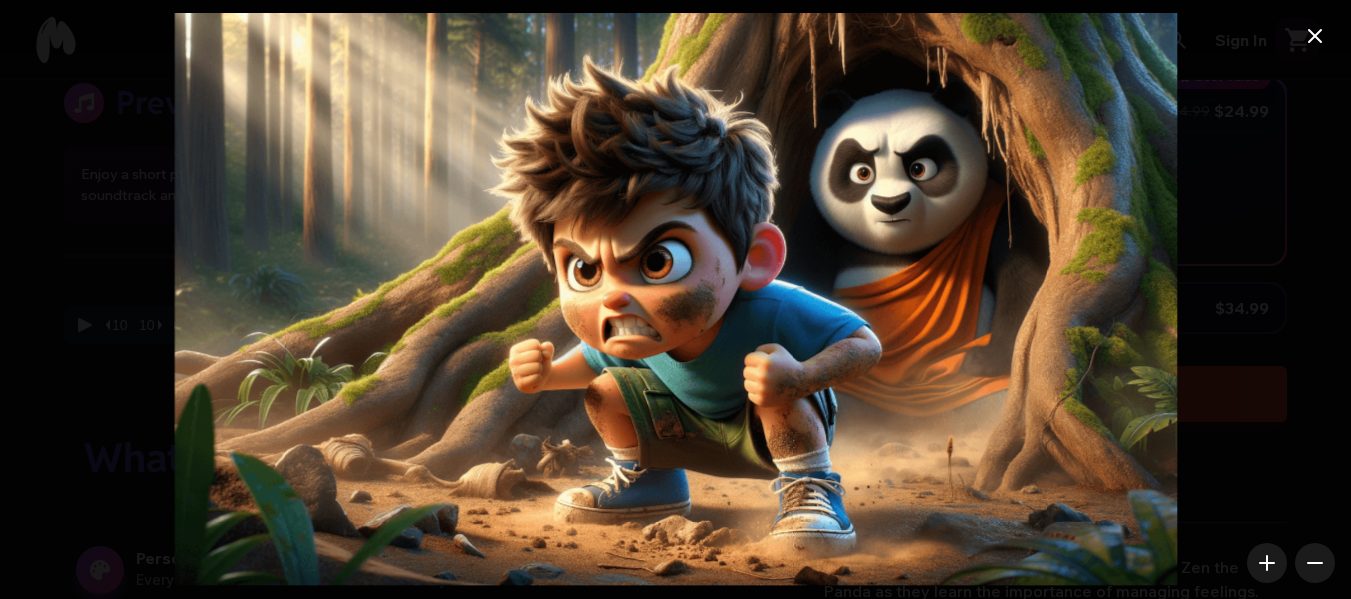 scroll, scrollTop: 700, scrollLeft: 0, axis: vertical 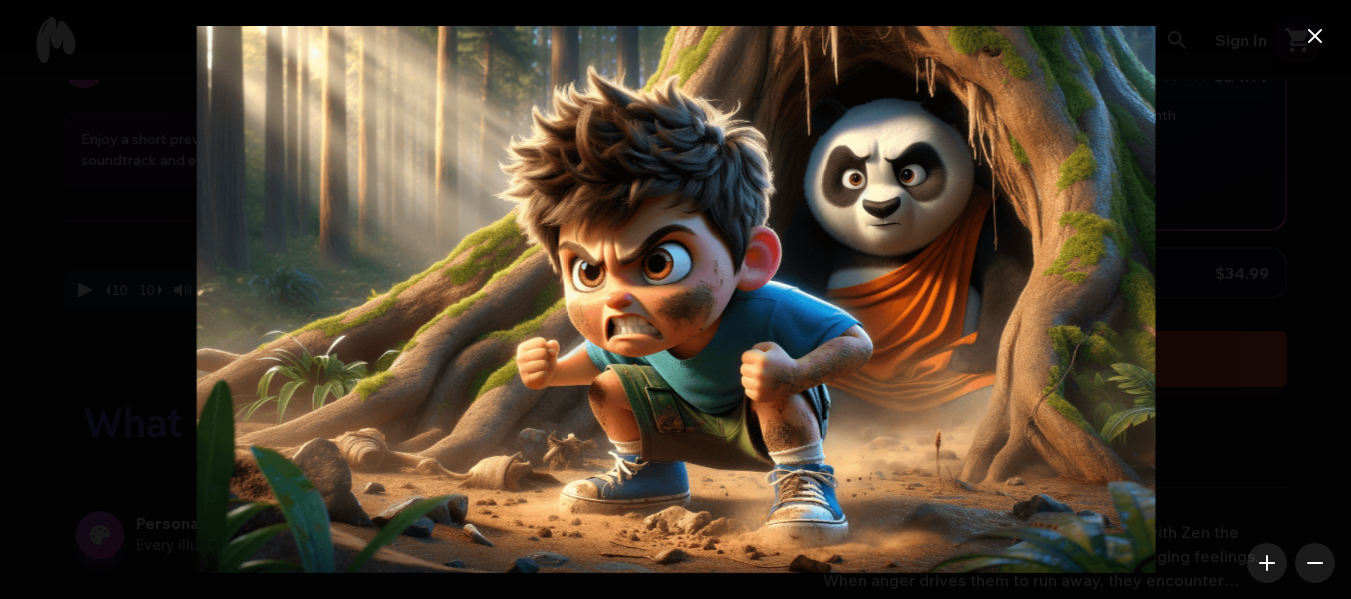 click at bounding box center [675, 300] 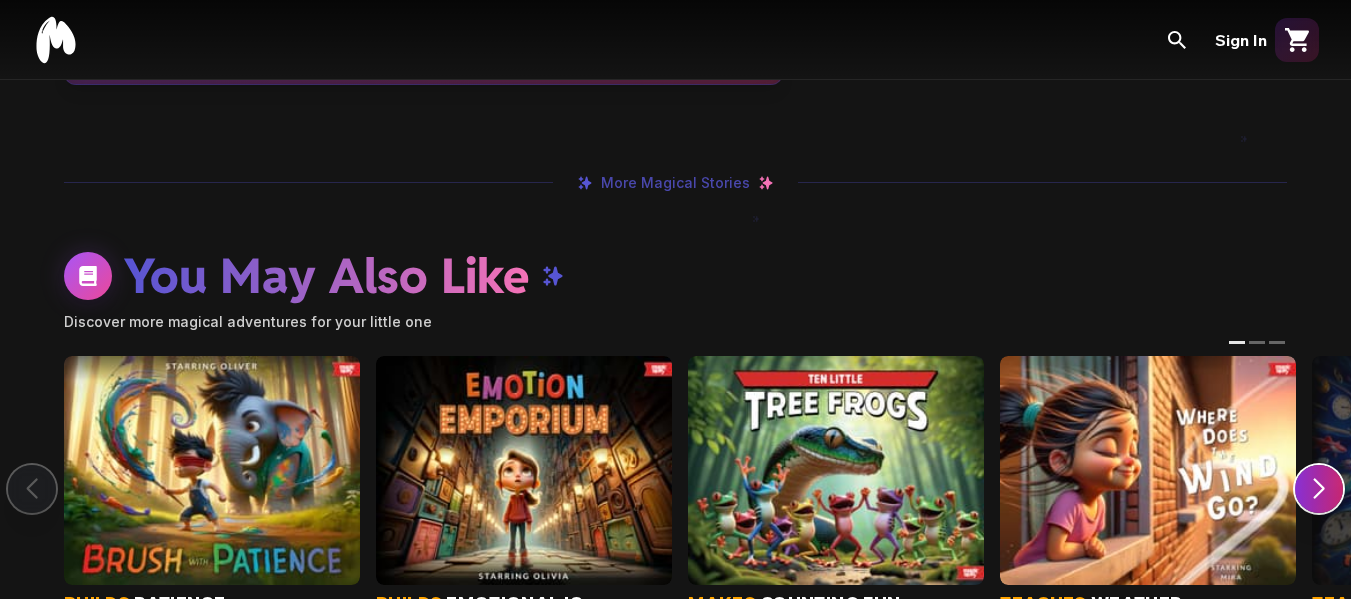 scroll, scrollTop: 1600, scrollLeft: 0, axis: vertical 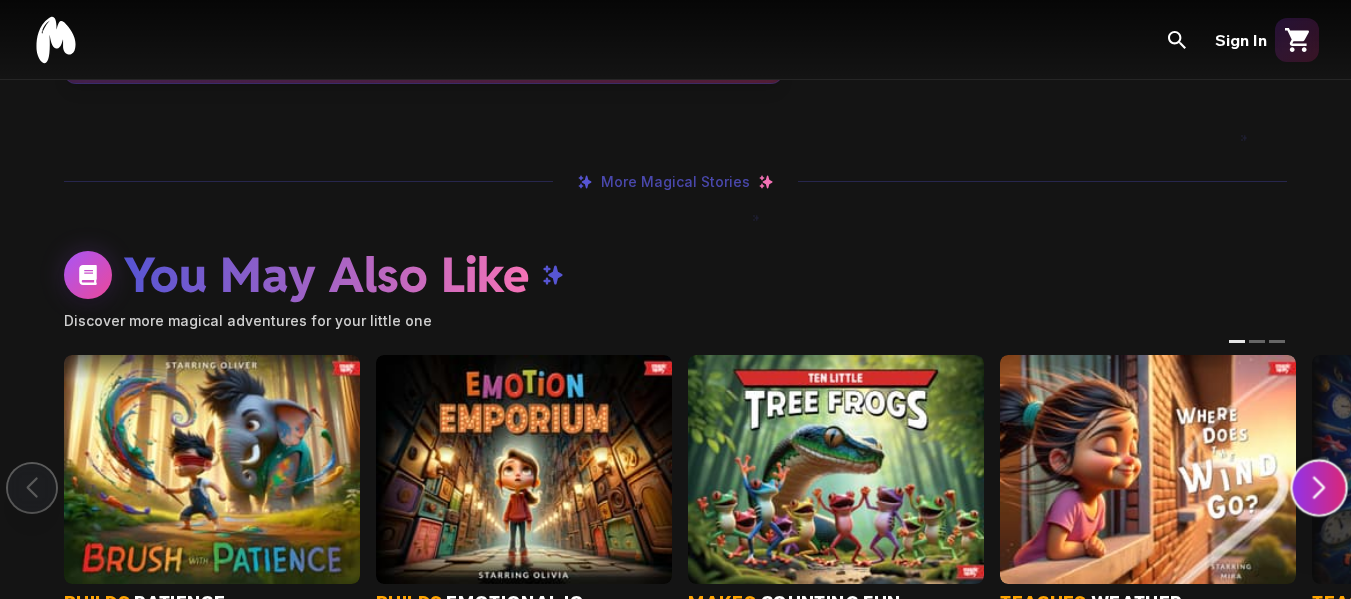 click at bounding box center (1319, 487) 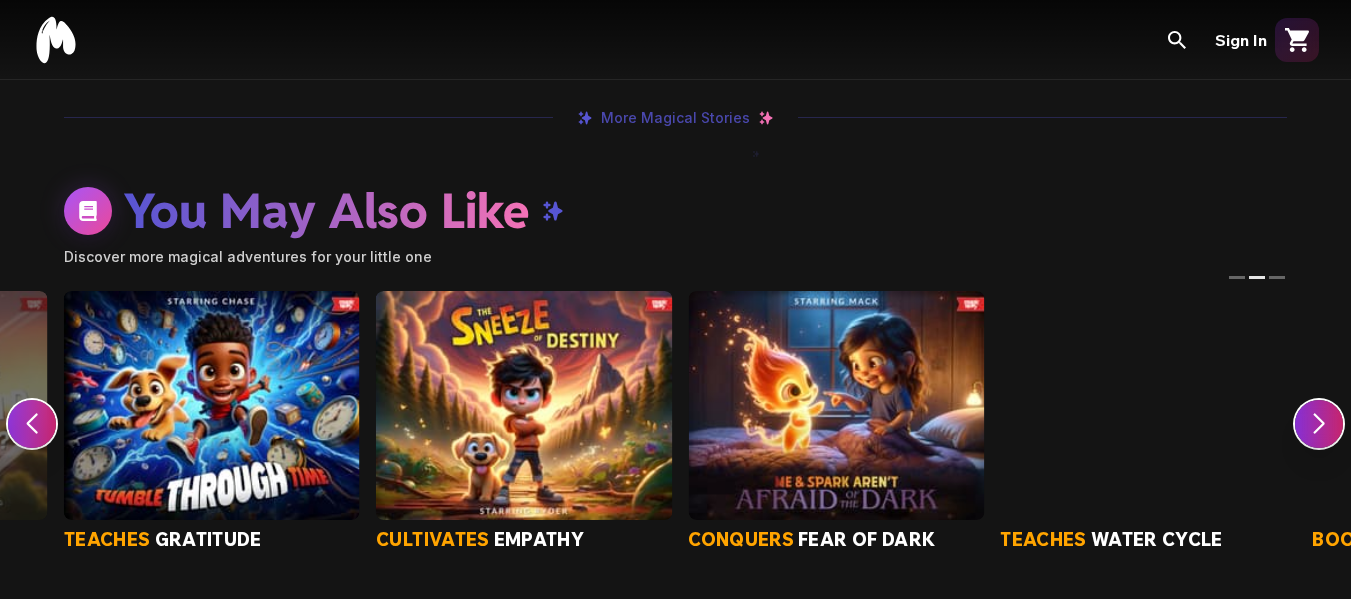 scroll, scrollTop: 1700, scrollLeft: 0, axis: vertical 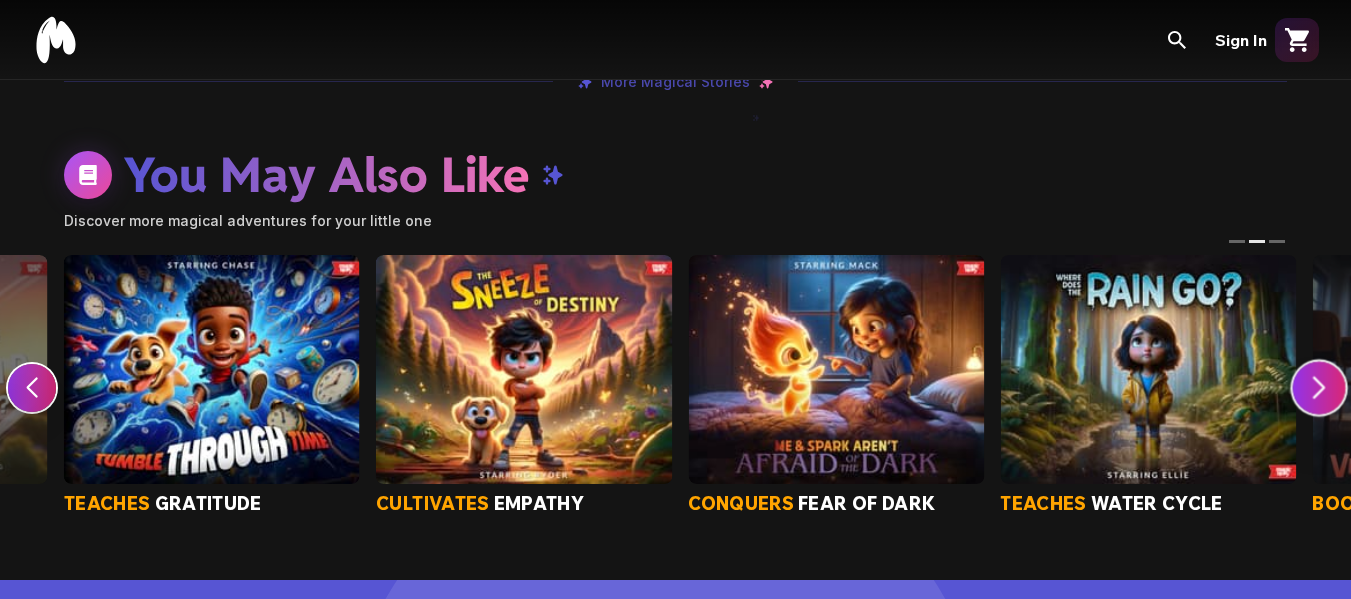click at bounding box center (1319, 387) 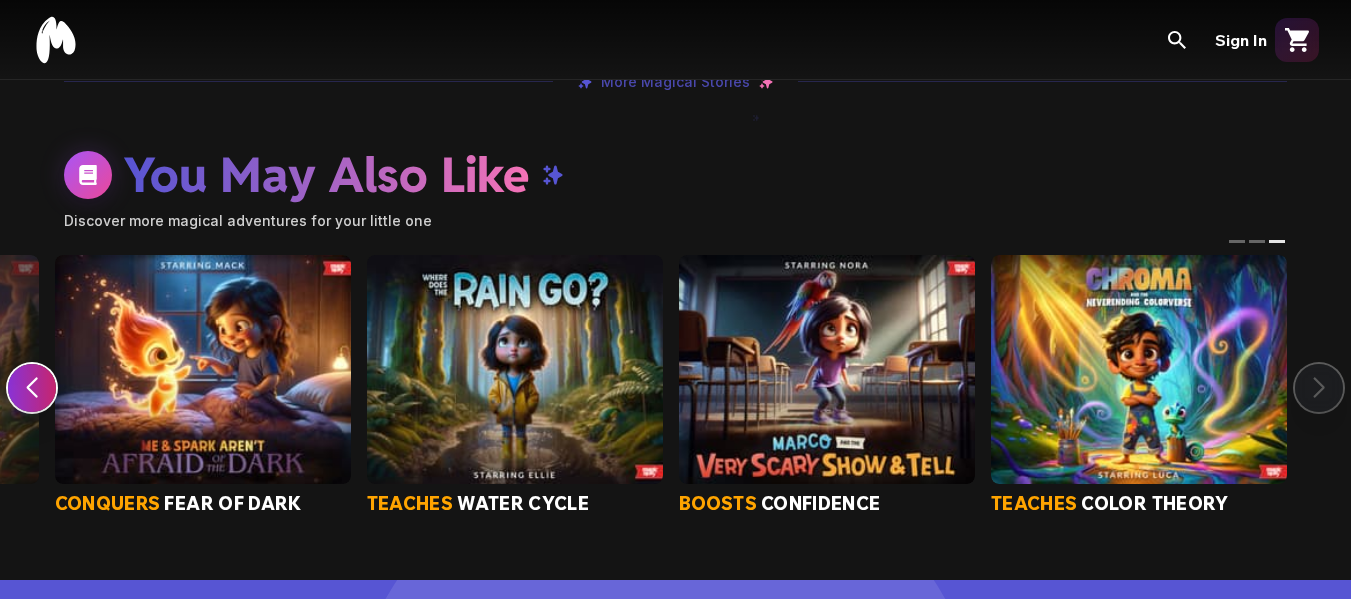 click on "builds   patience builds   emotional iq makes   counting fun teaches   weather teaches   gratitude cultivates   empathy conquers   fear of dark teaches   water cycle boosts   confidence teaches   color theory" at bounding box center [675, 386] 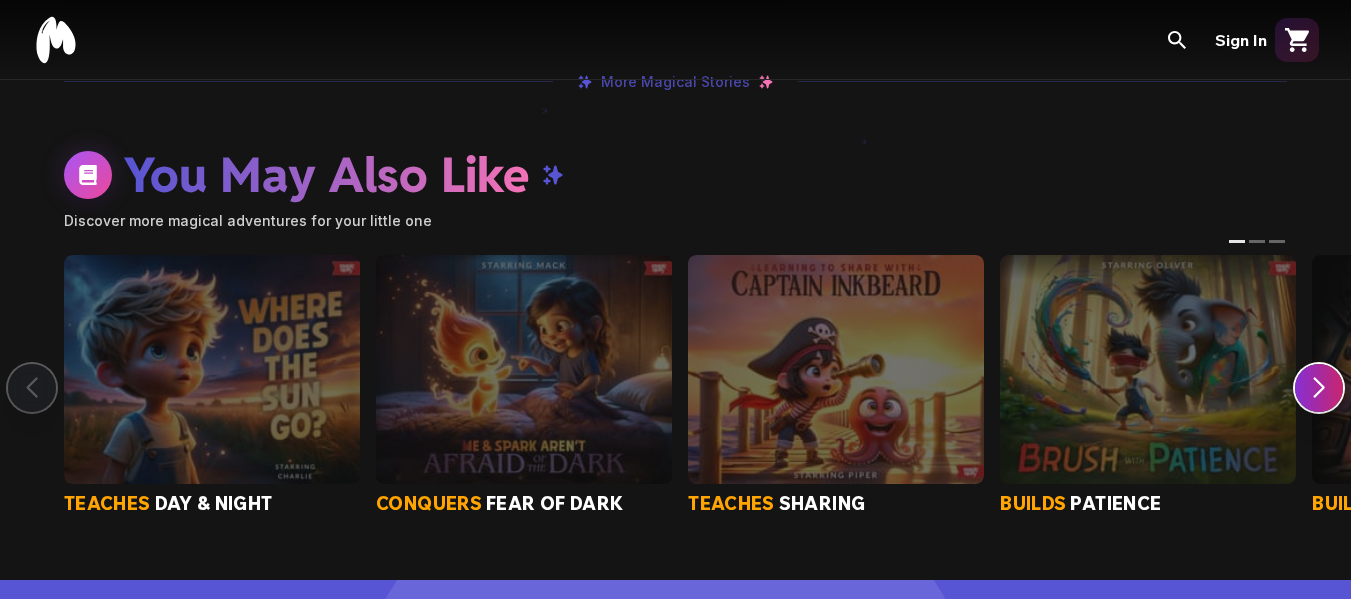 scroll, scrollTop: 0, scrollLeft: 0, axis: both 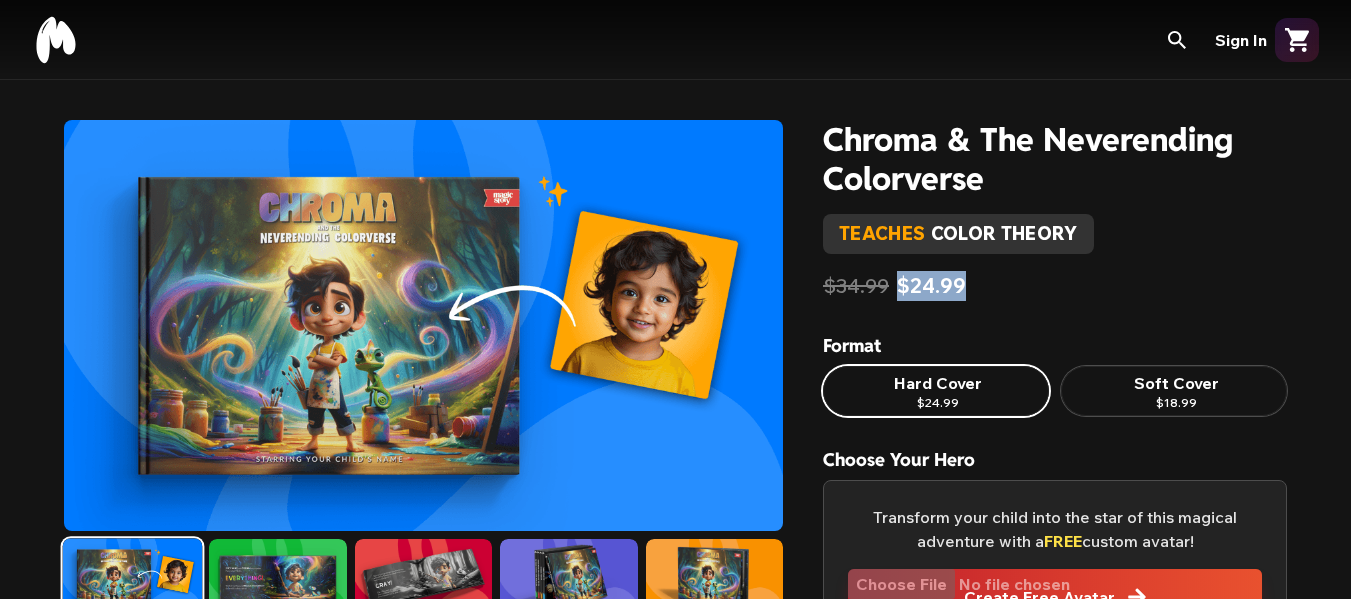 drag, startPoint x: 946, startPoint y: 294, endPoint x: 902, endPoint y: 294, distance: 44 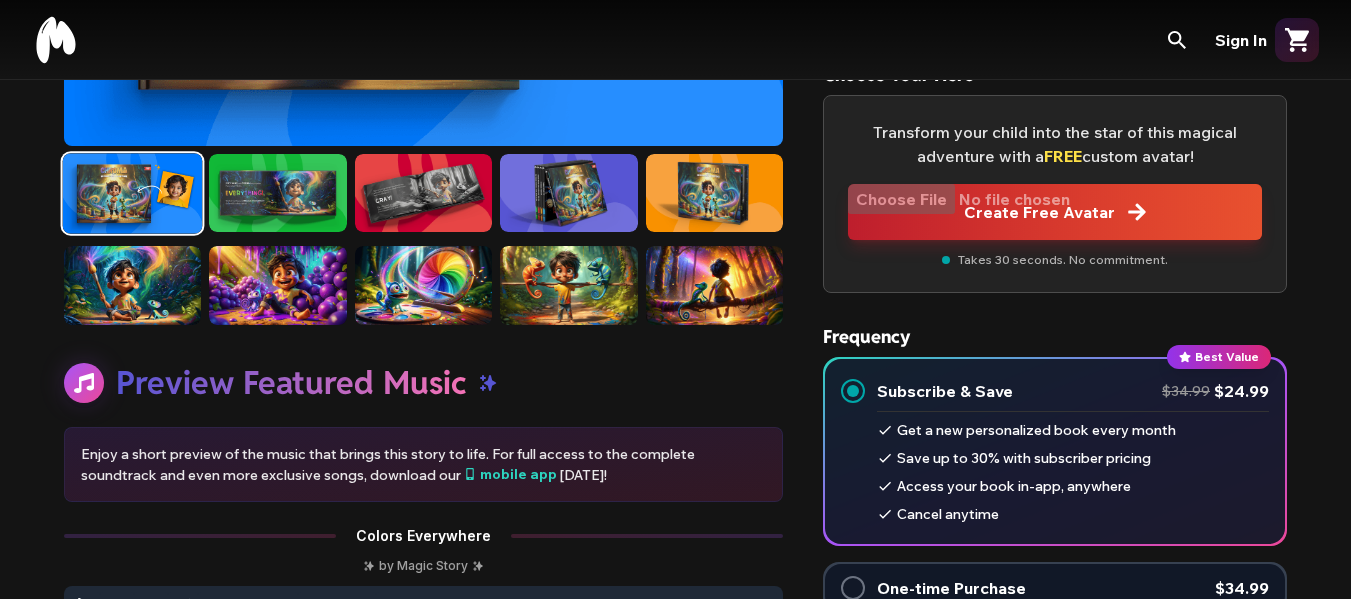 scroll, scrollTop: 400, scrollLeft: 0, axis: vertical 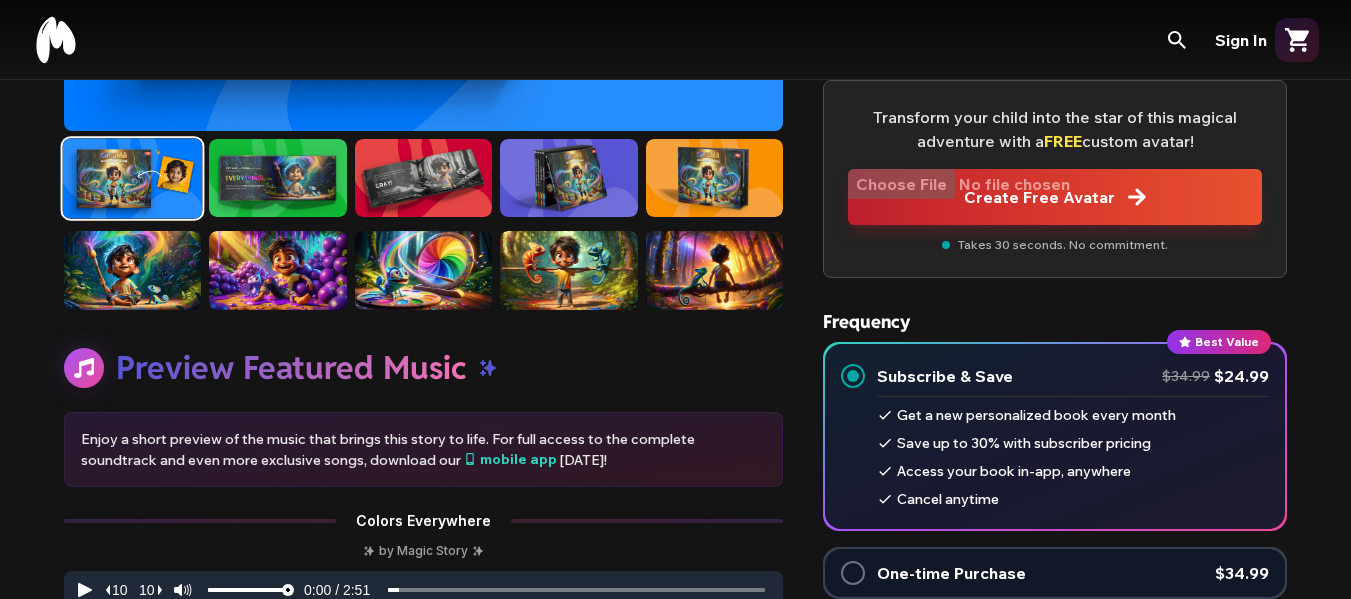 click at bounding box center [423, 270] 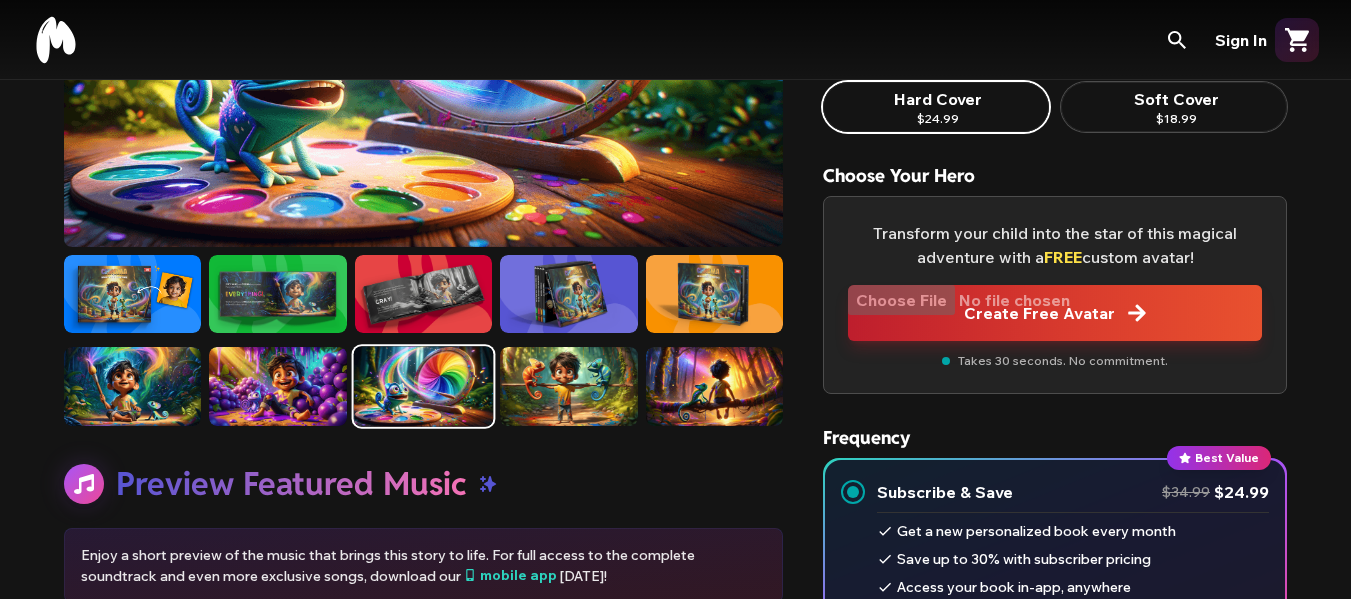 scroll, scrollTop: 0, scrollLeft: 0, axis: both 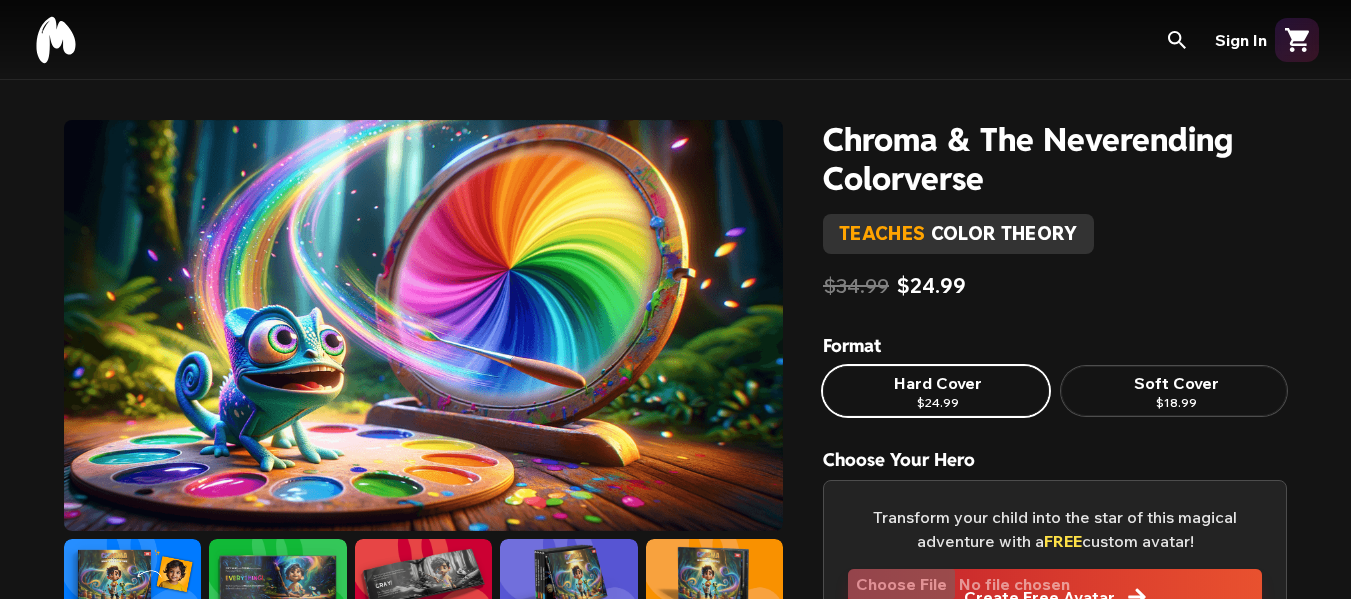click at bounding box center (423, 325) 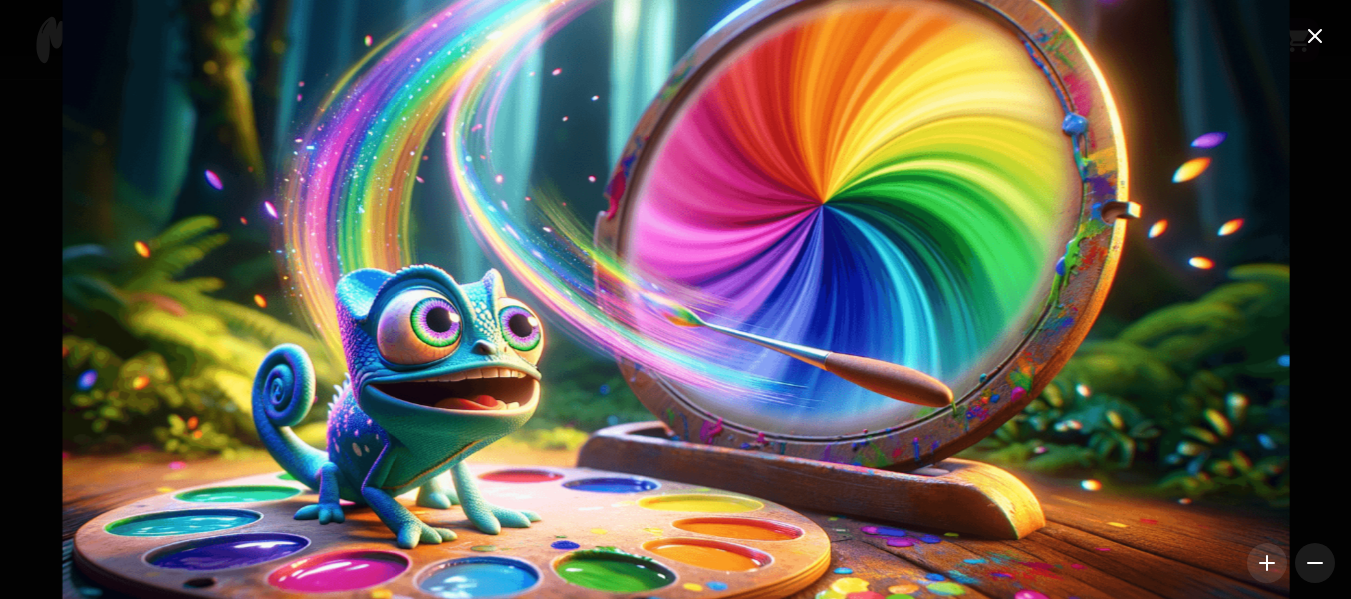 click at bounding box center (675, 299) 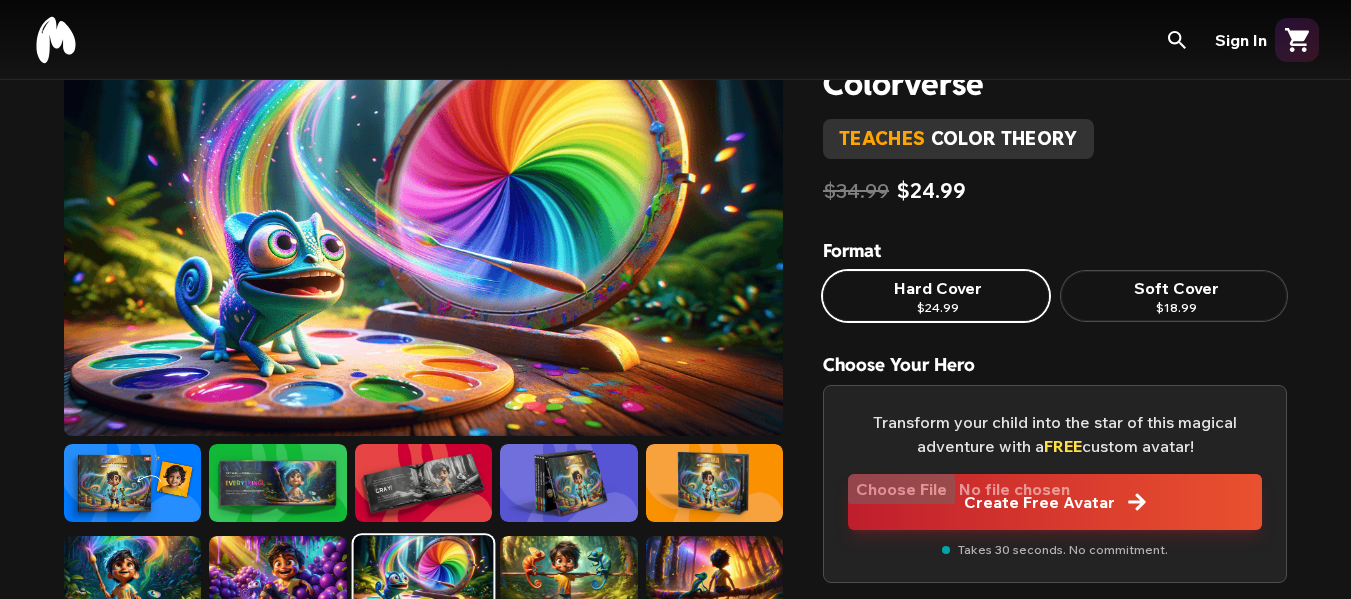 scroll, scrollTop: 100, scrollLeft: 0, axis: vertical 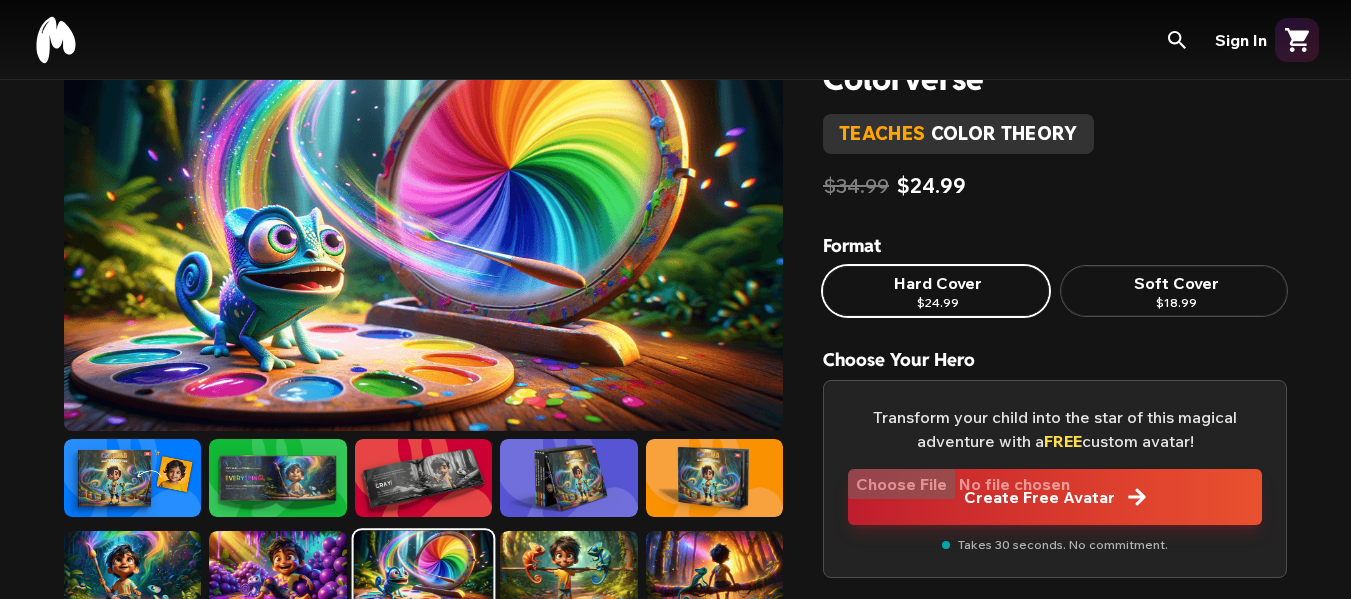 click at bounding box center (132, 478) 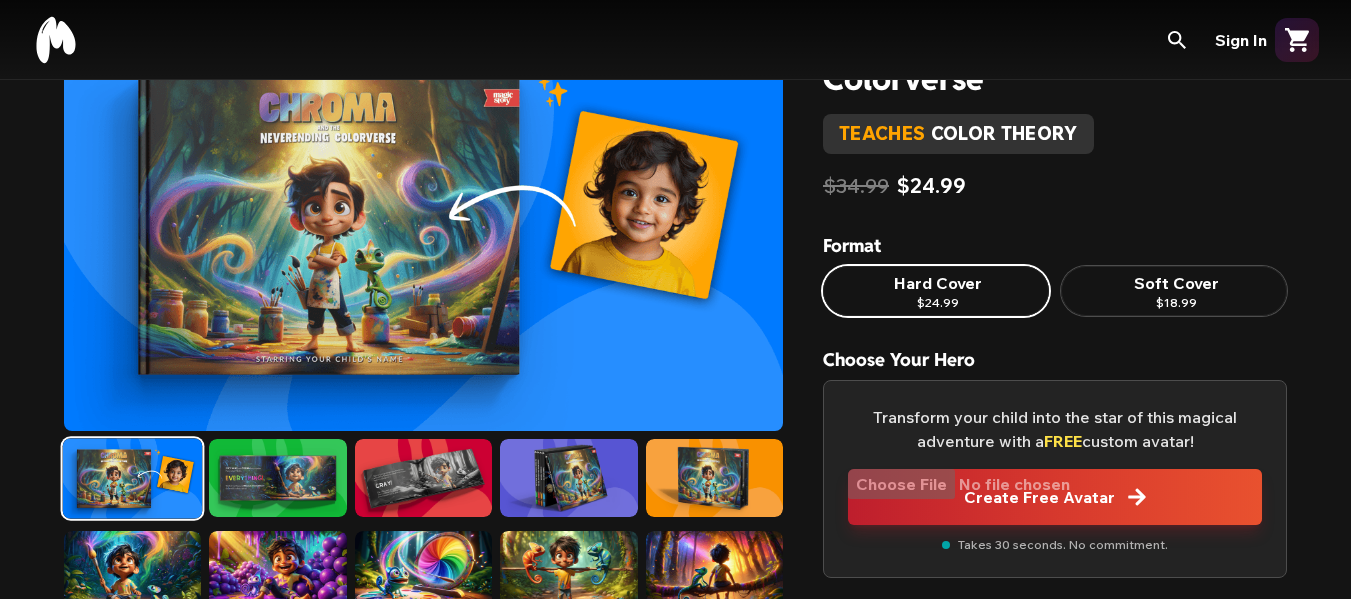 click at bounding box center (423, 225) 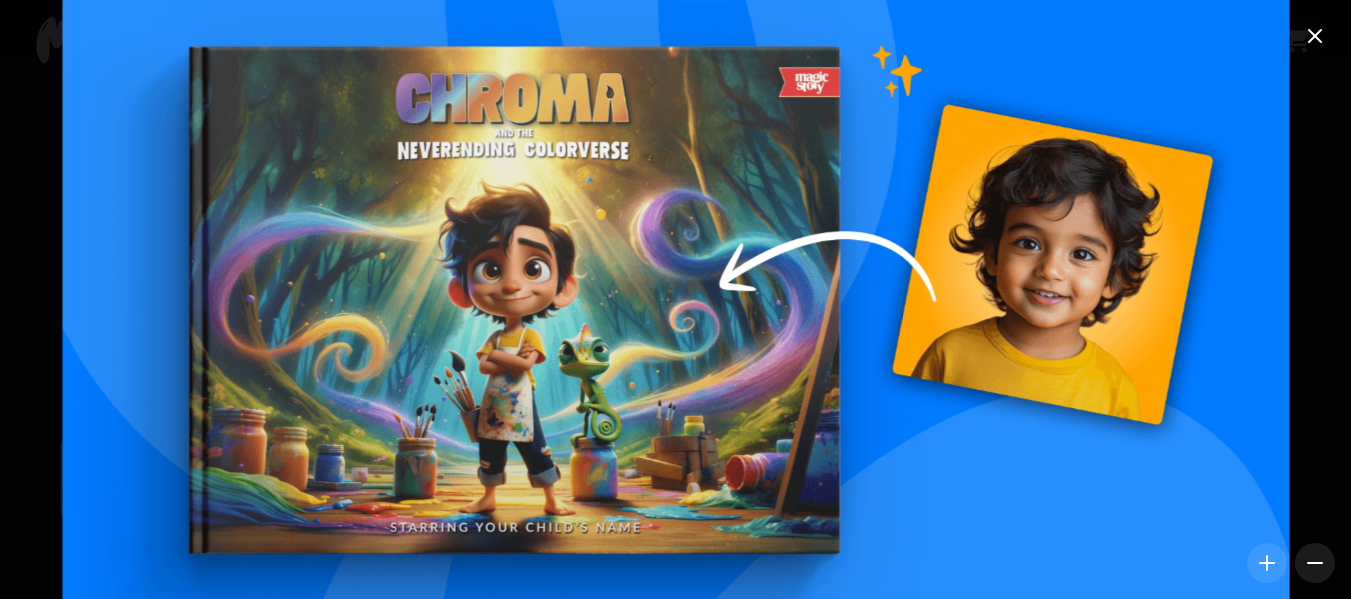 click at bounding box center (675, 299) 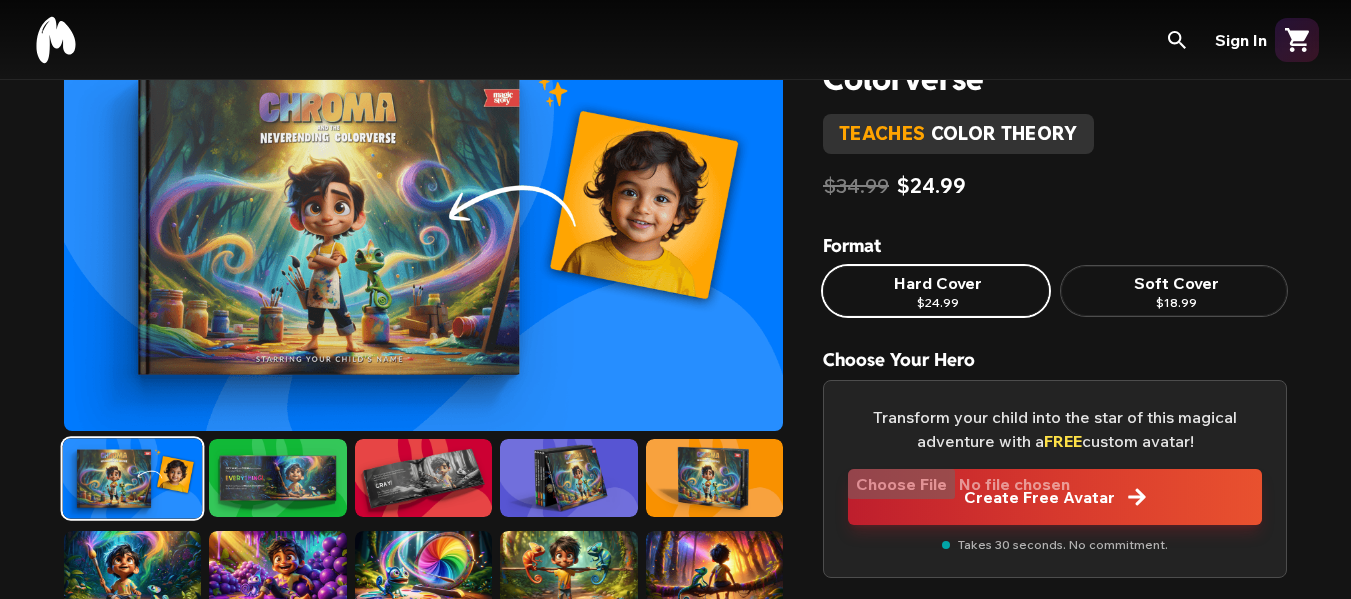 scroll, scrollTop: 200, scrollLeft: 0, axis: vertical 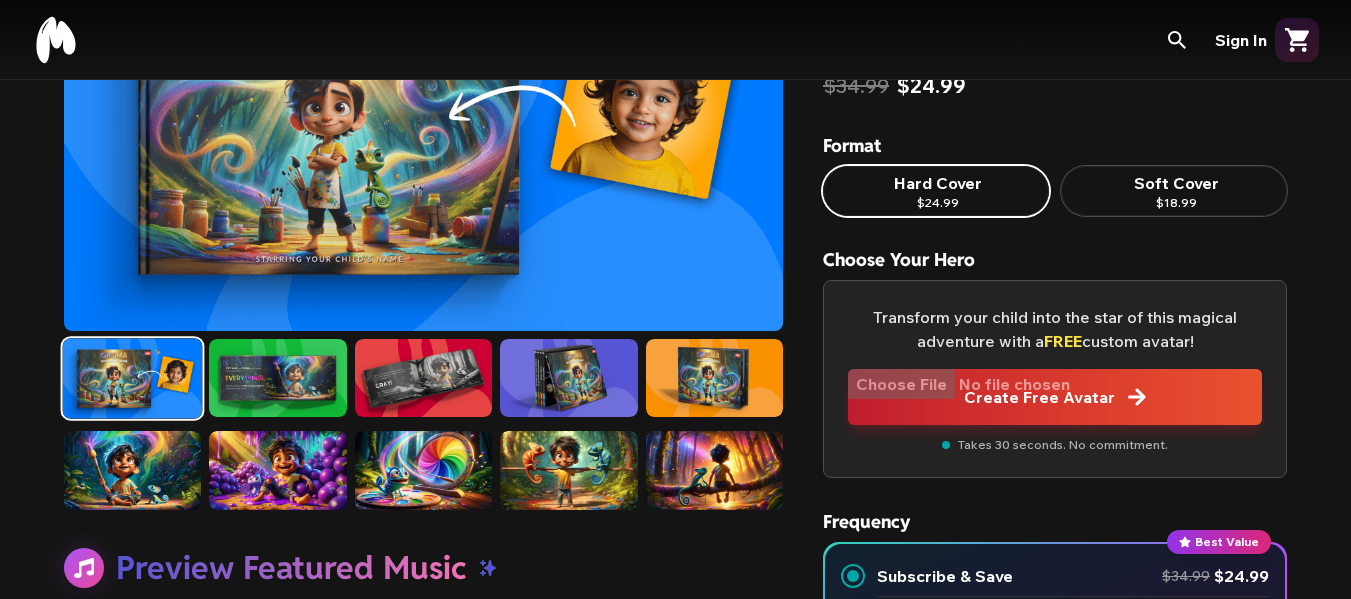 click at bounding box center (277, 470) 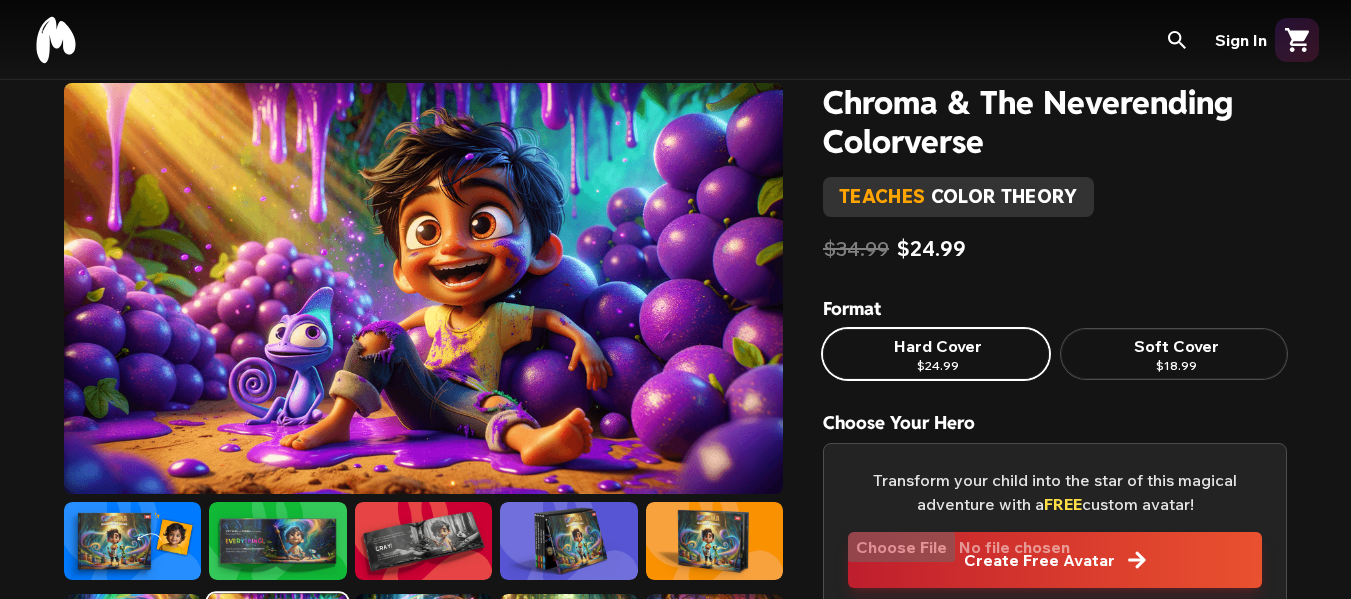 scroll, scrollTop: 0, scrollLeft: 0, axis: both 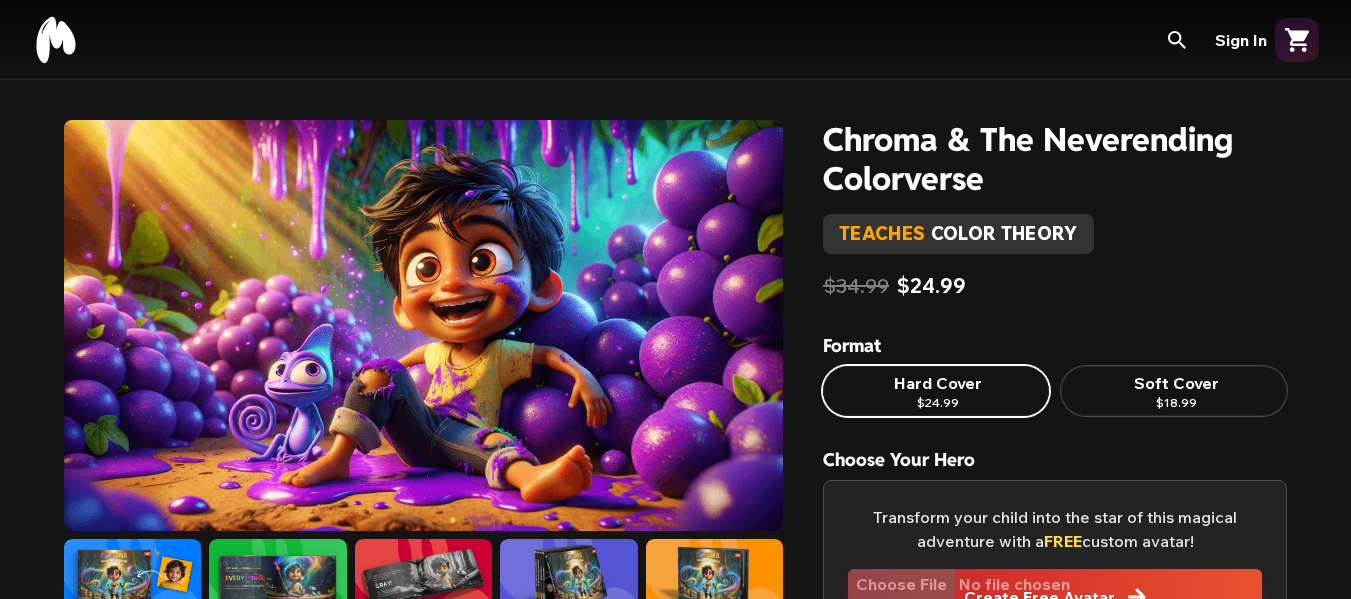click at bounding box center (423, 325) 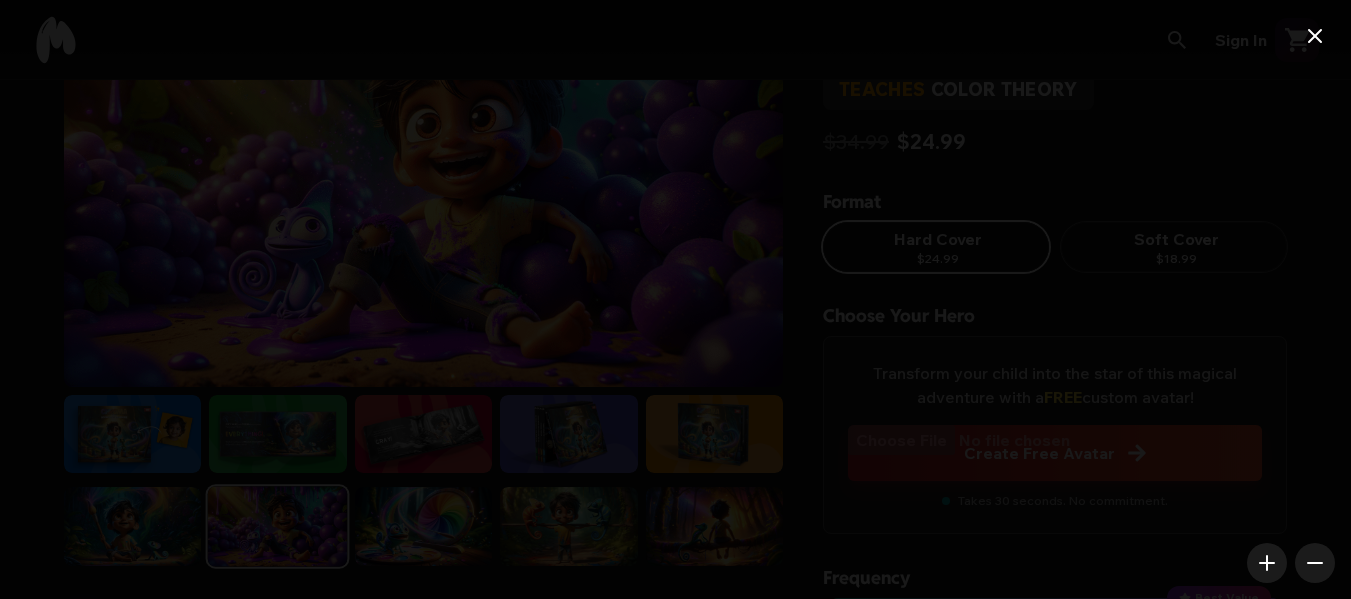 scroll, scrollTop: 200, scrollLeft: 0, axis: vertical 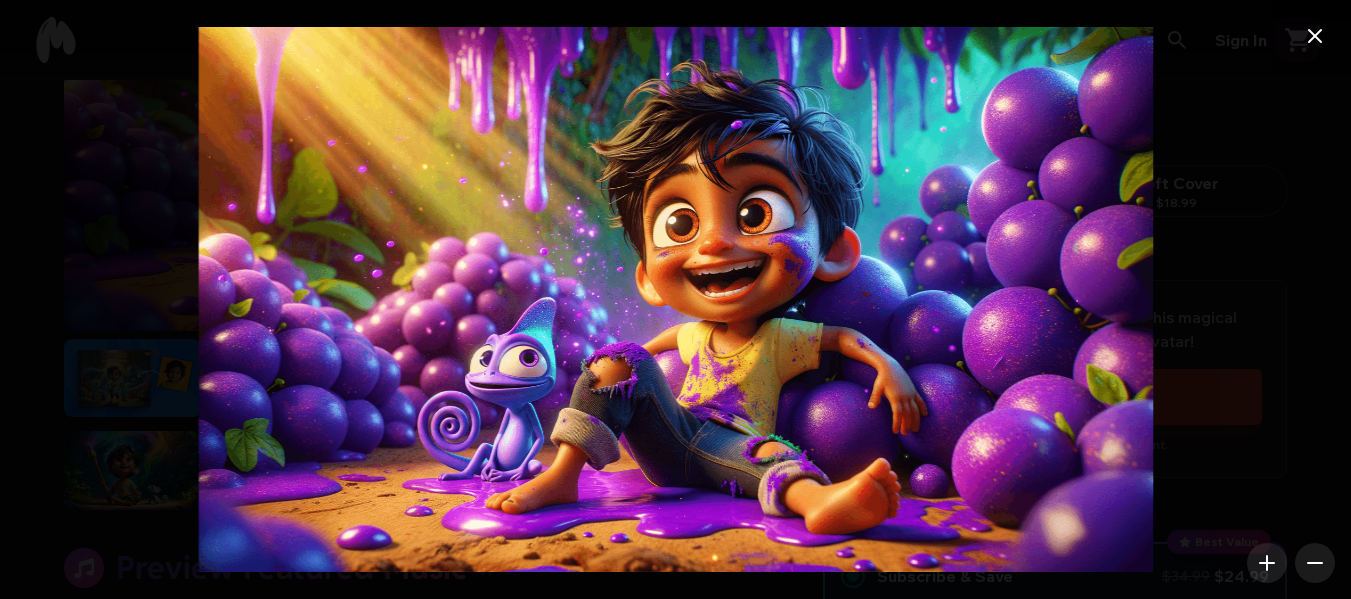 click at bounding box center [675, 299] 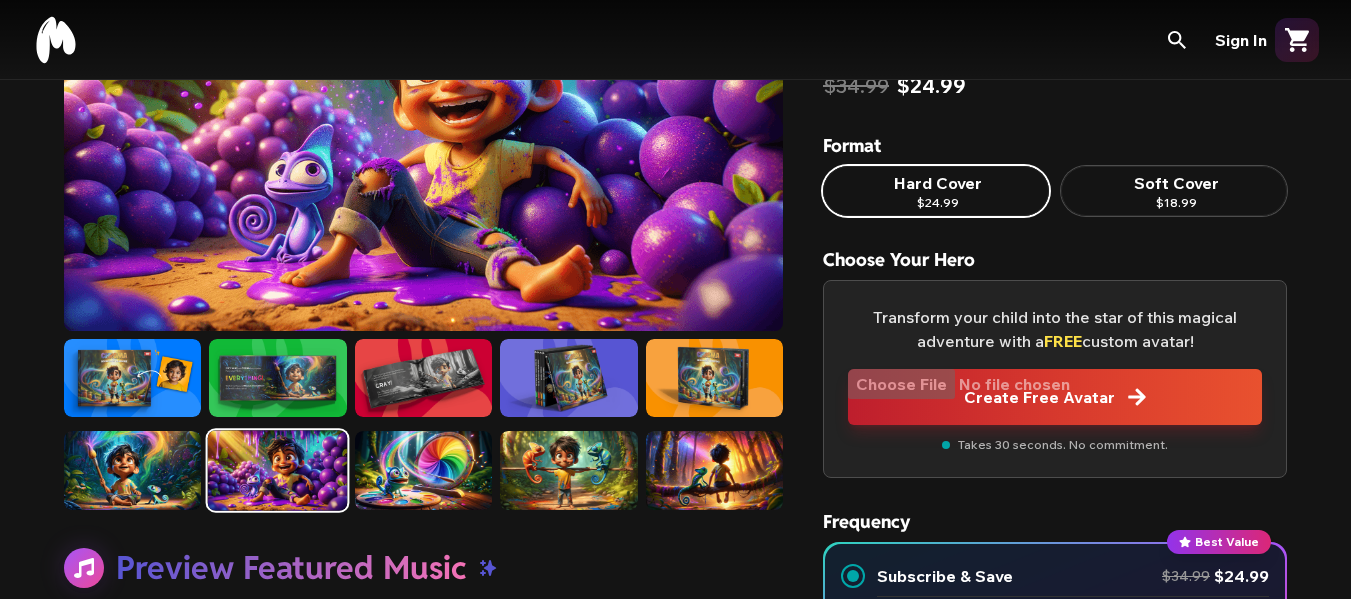 click at bounding box center [568, 470] 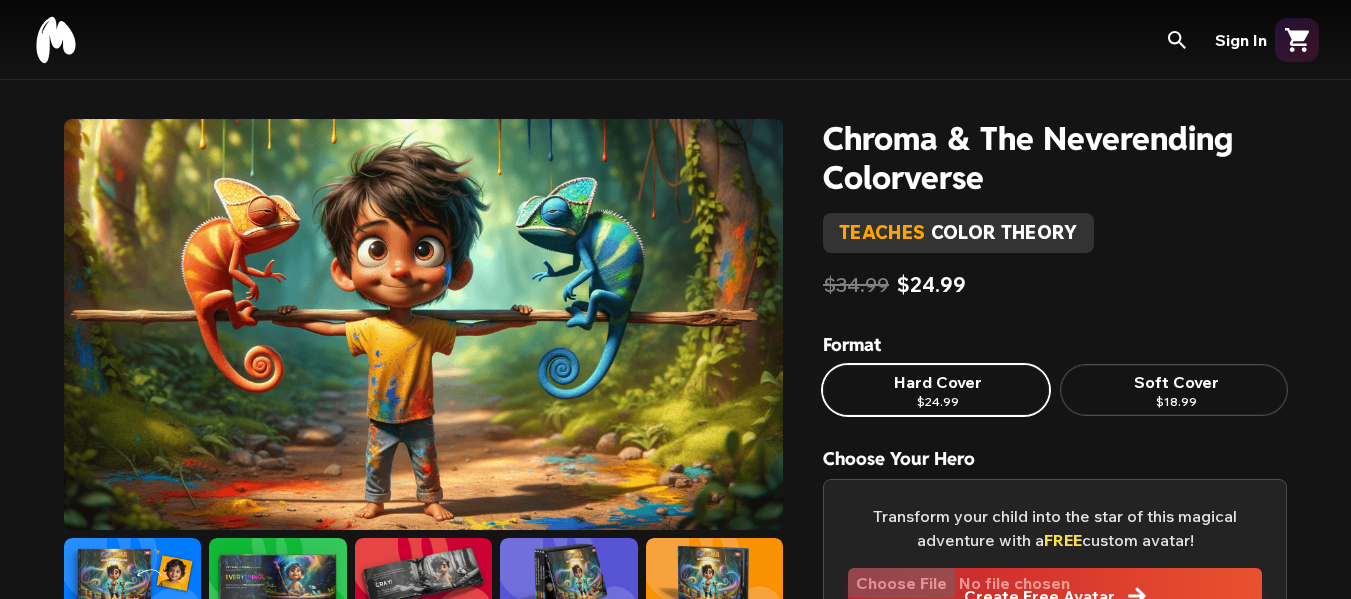 scroll, scrollTop: 0, scrollLeft: 0, axis: both 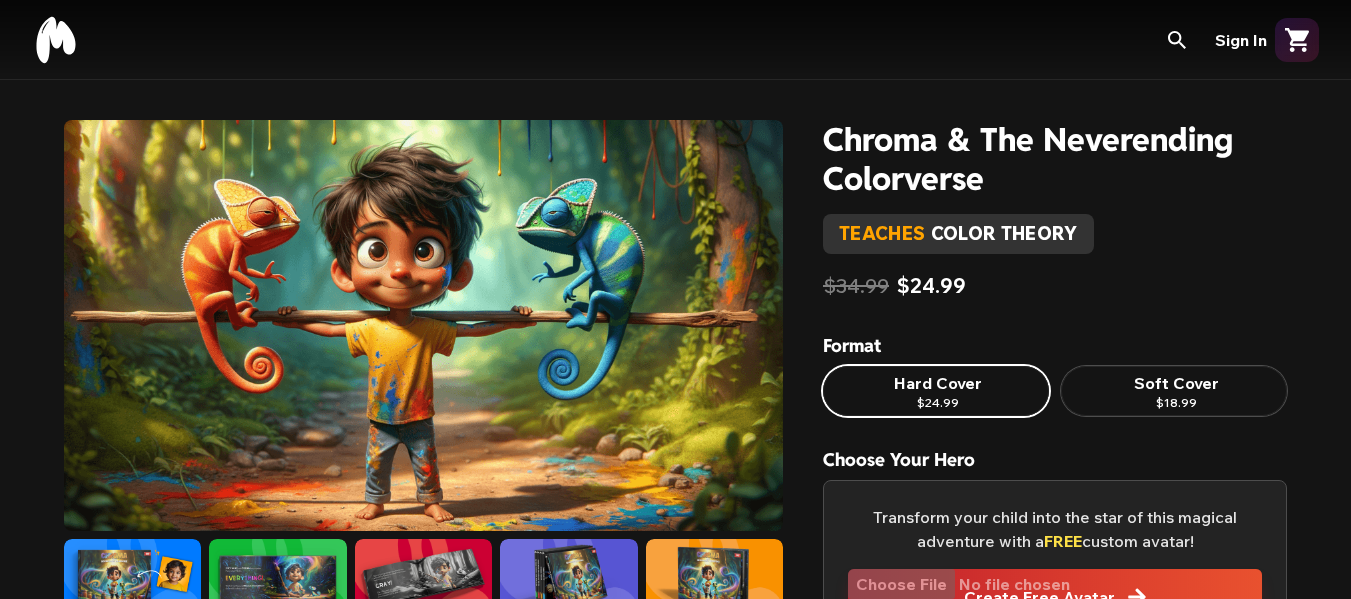 click at bounding box center [423, 325] 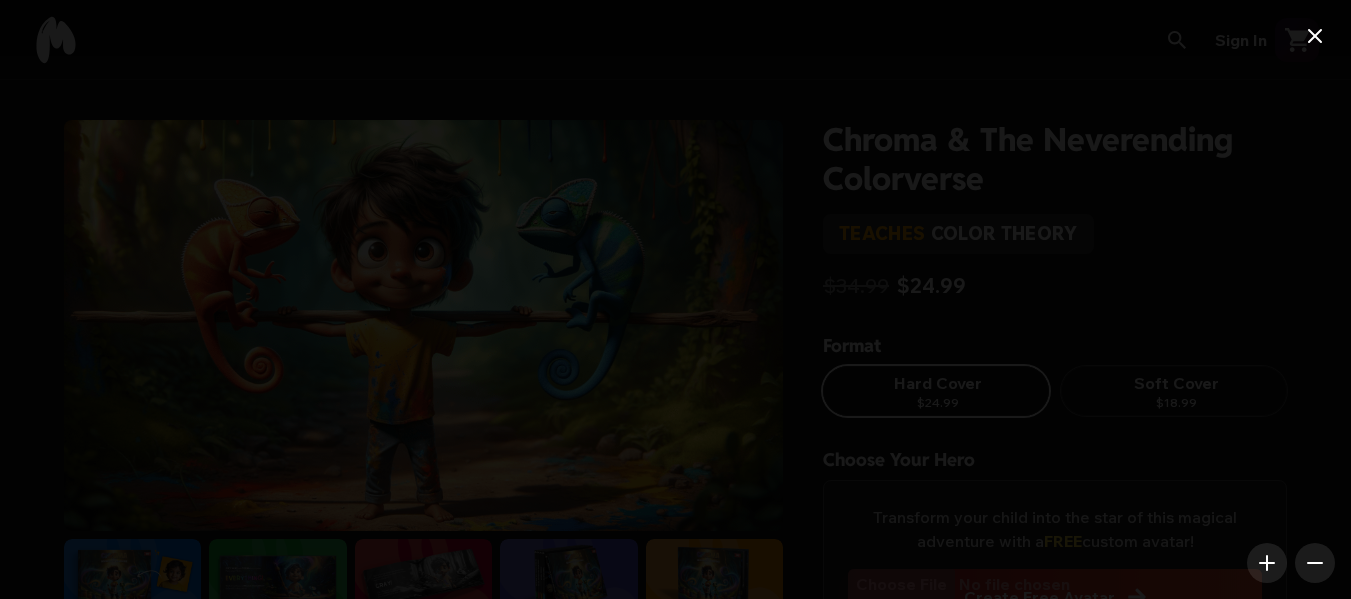 click at bounding box center (692, 450) 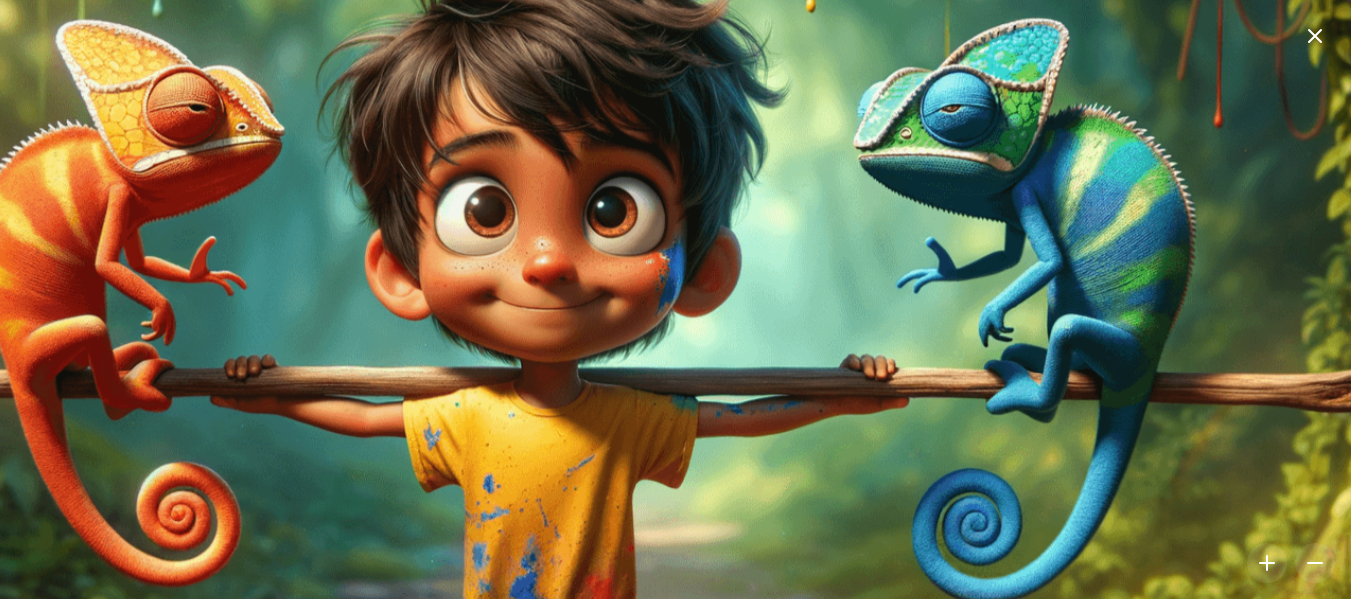 click at bounding box center (609, 406) 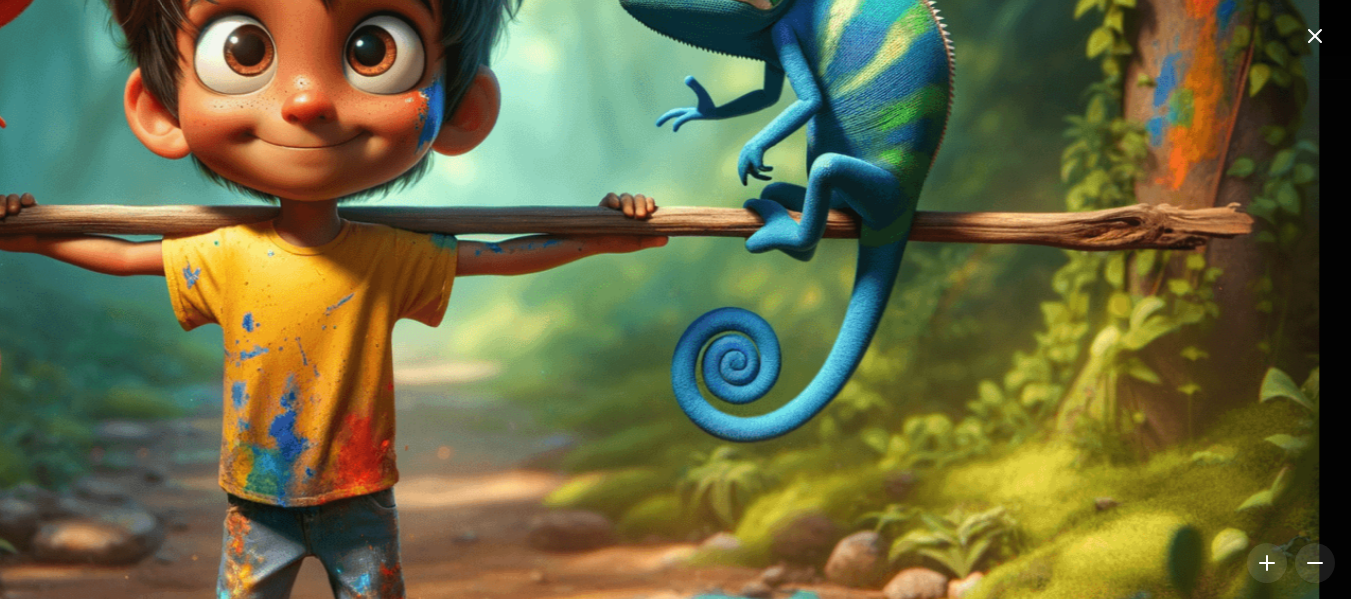 click at bounding box center [368, 245] 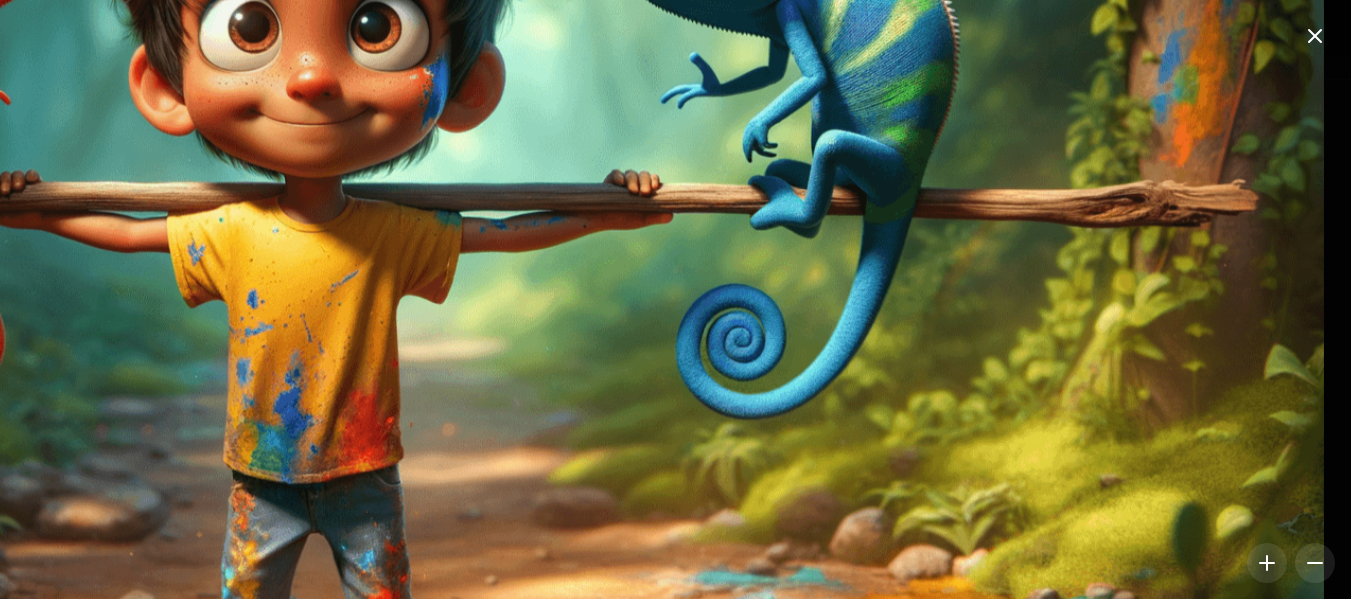 click at bounding box center (372, 222) 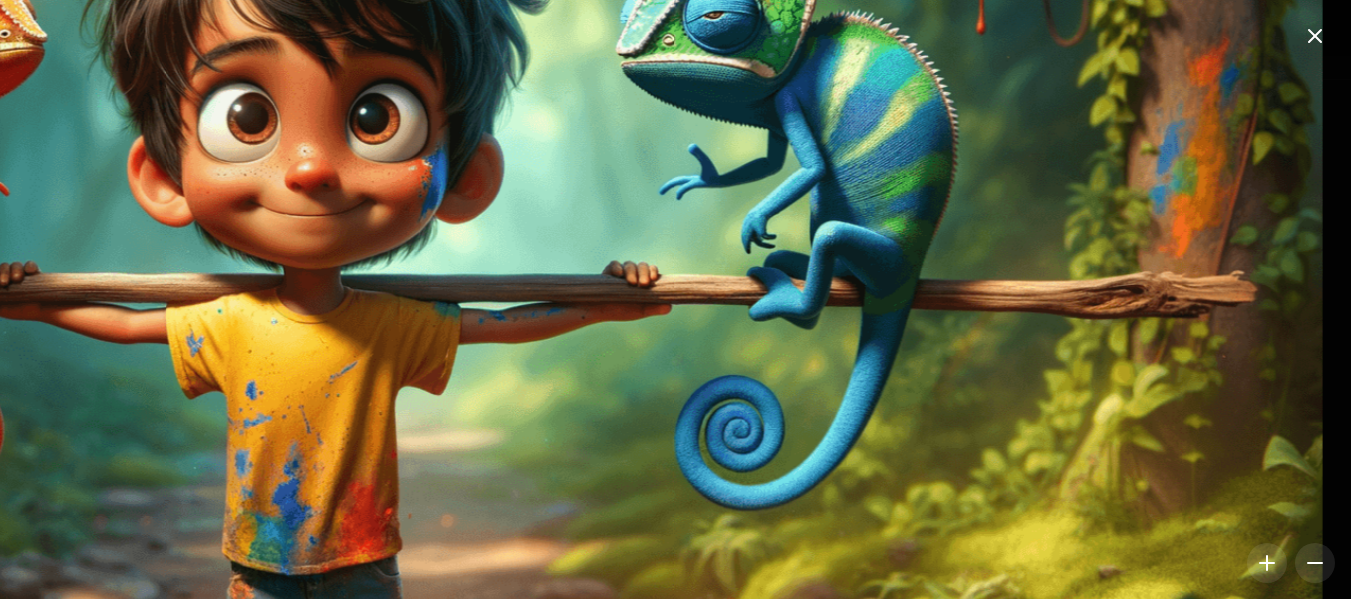 click at bounding box center [371, 313] 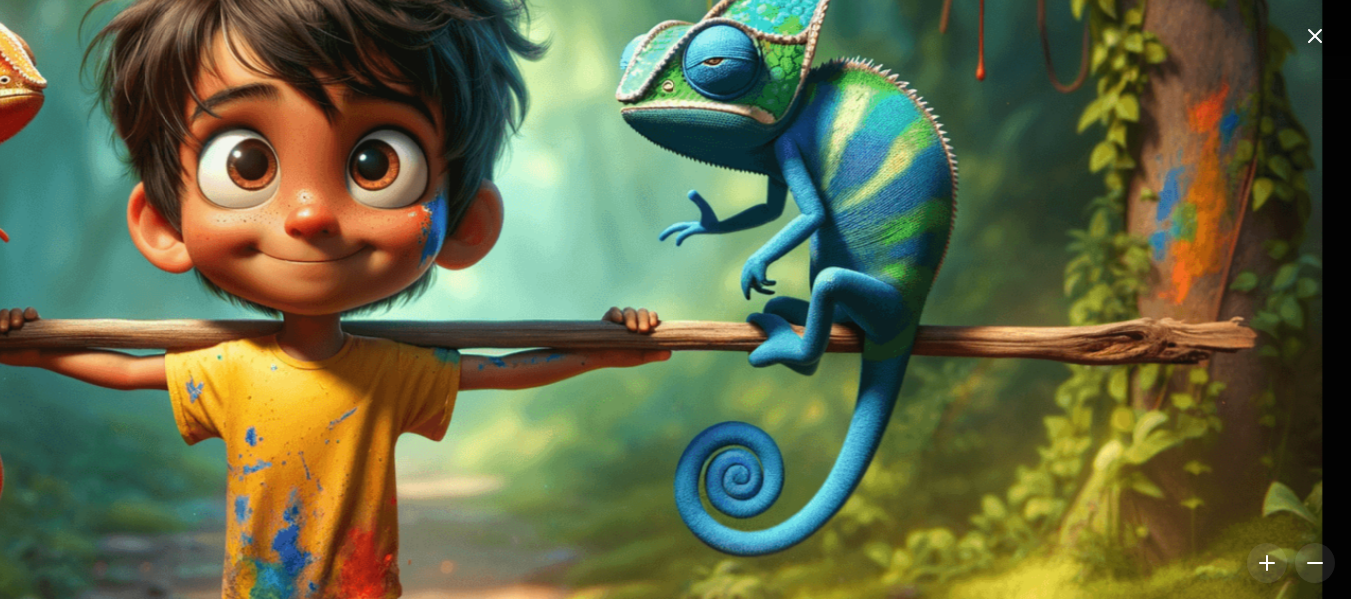 click at bounding box center (371, 359) 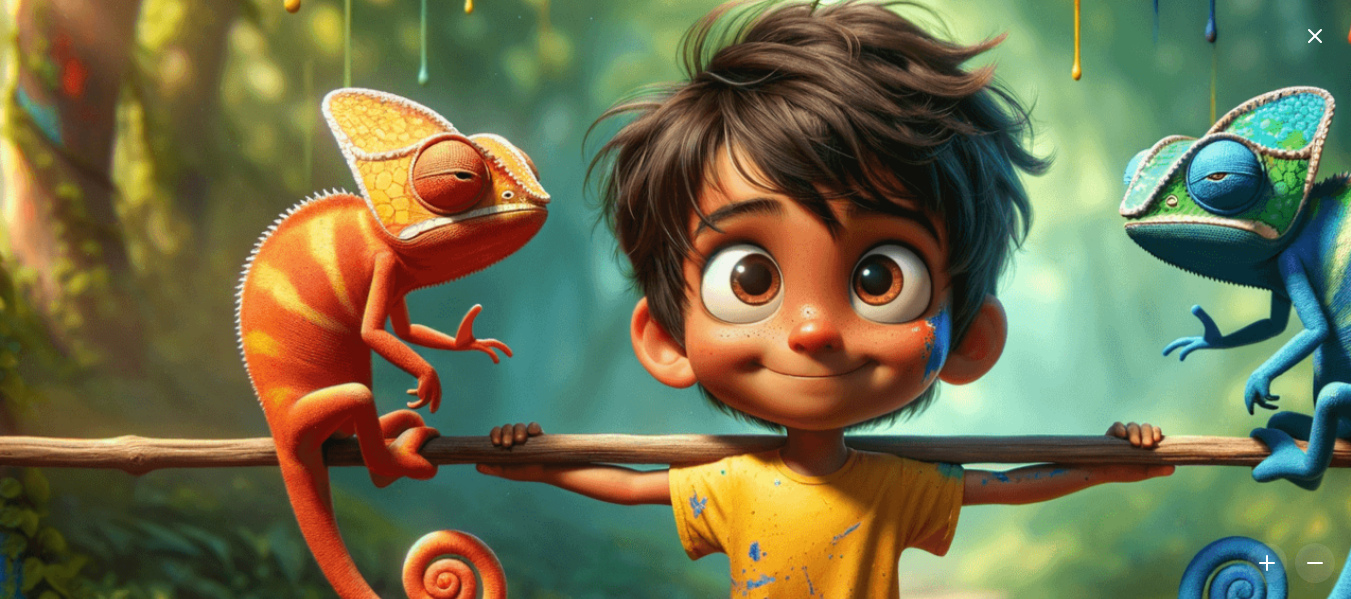 click at bounding box center (874, 474) 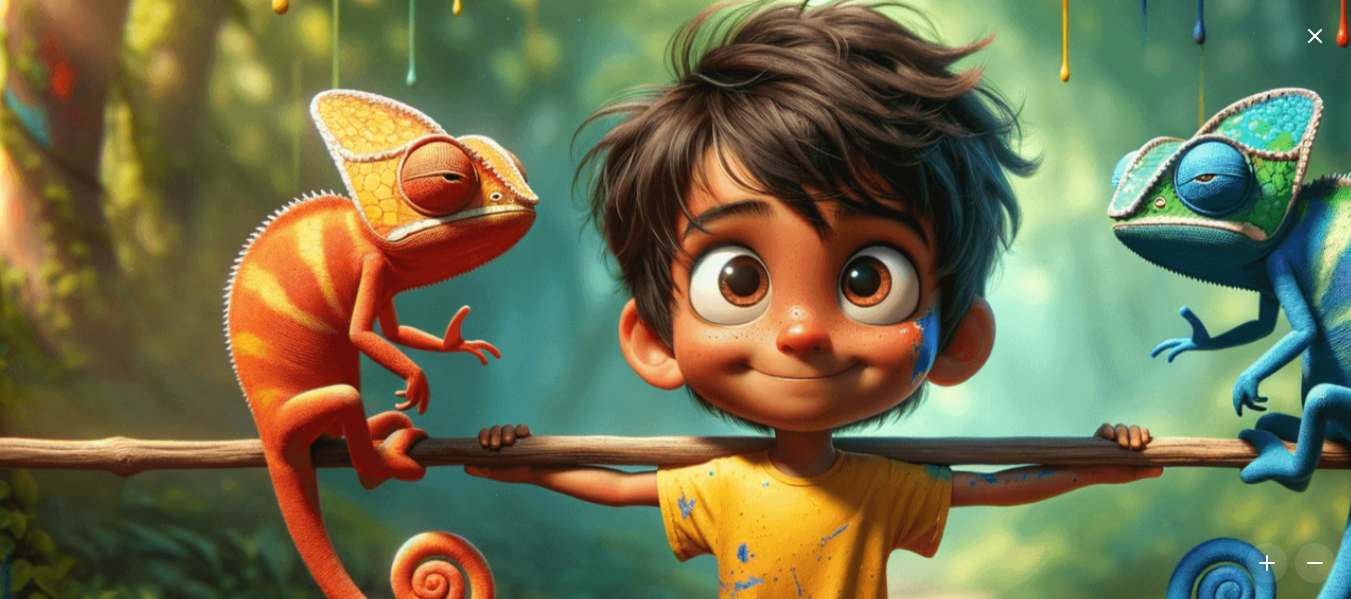 click at bounding box center (863, 476) 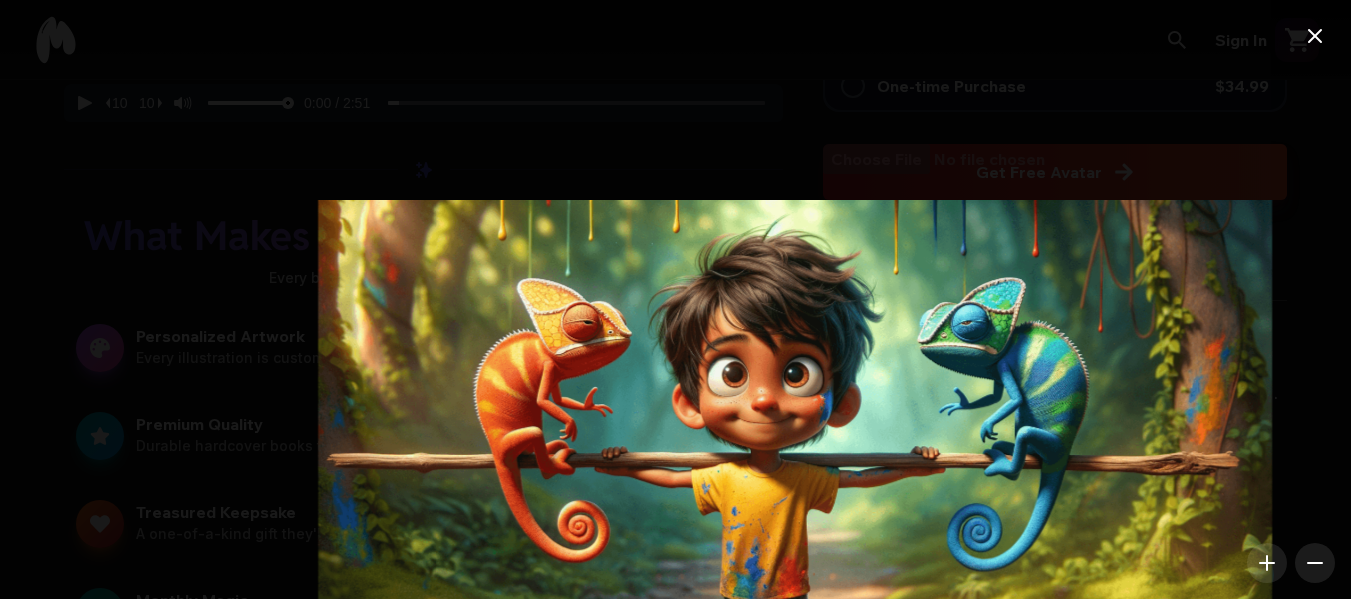 scroll, scrollTop: 1200, scrollLeft: 0, axis: vertical 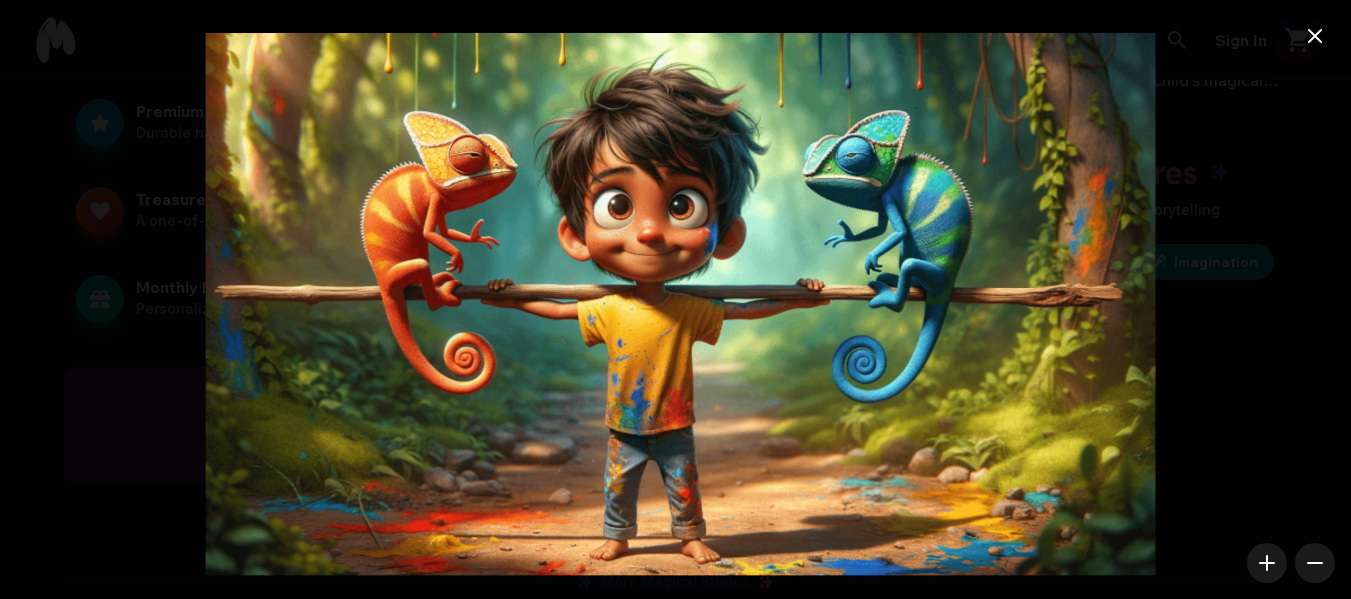 click at bounding box center (680, 304) 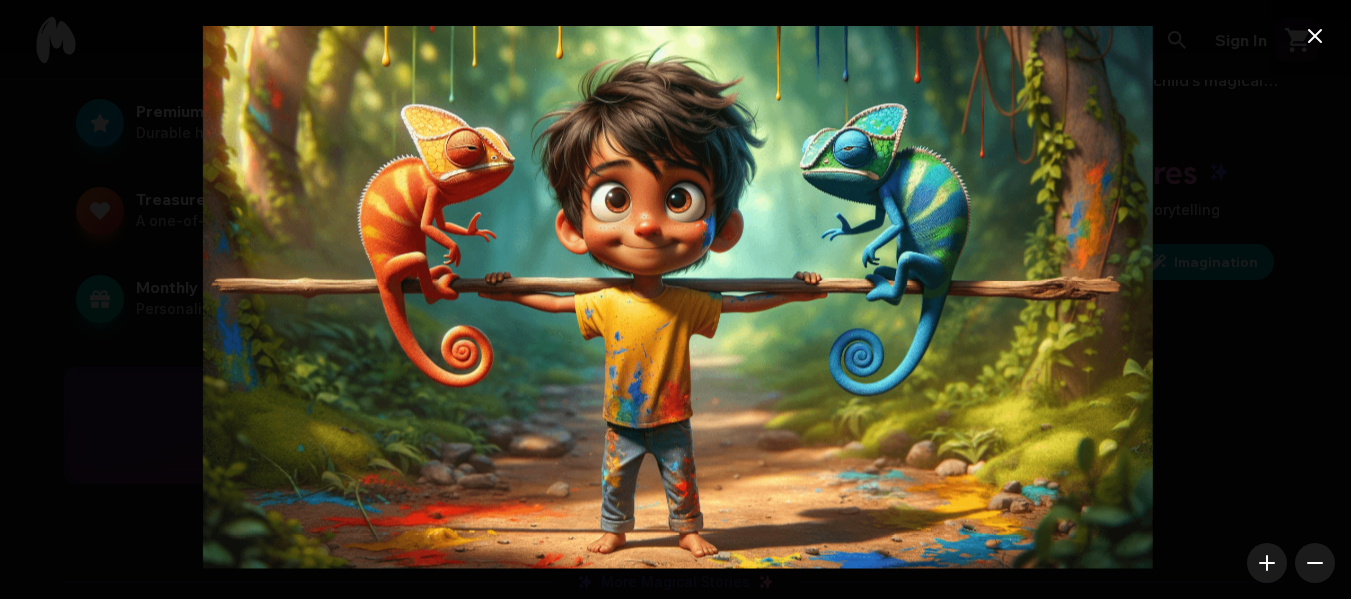 click at bounding box center [678, 297] 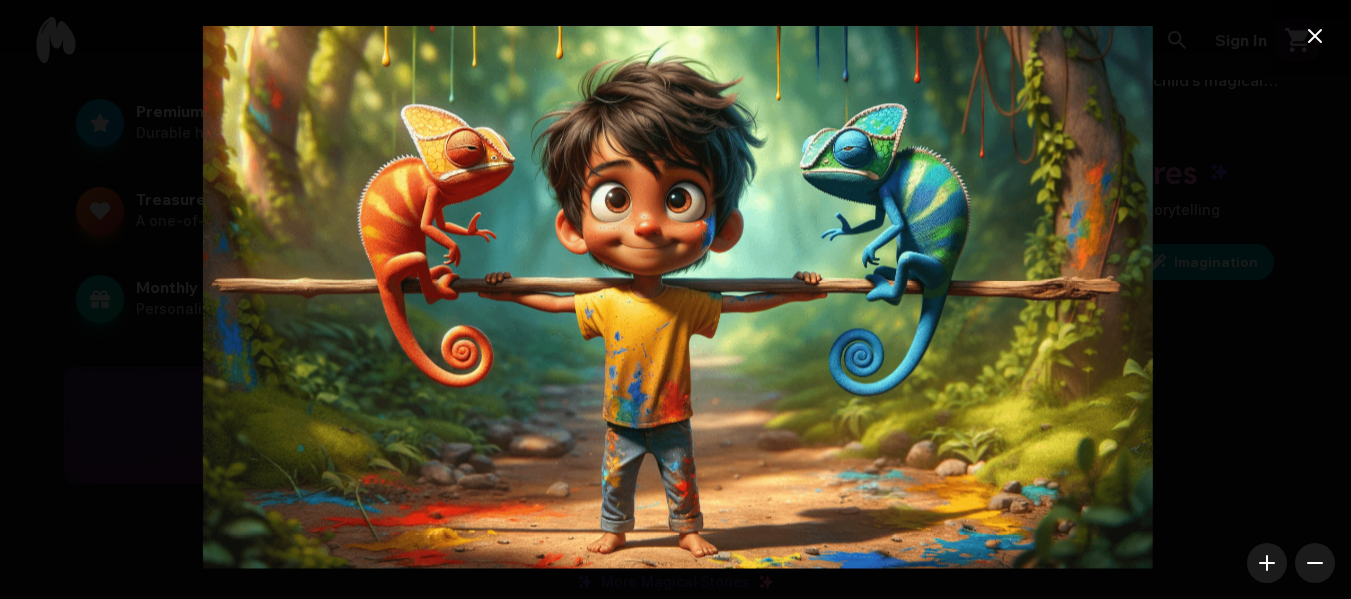 click at bounding box center (675, 299) 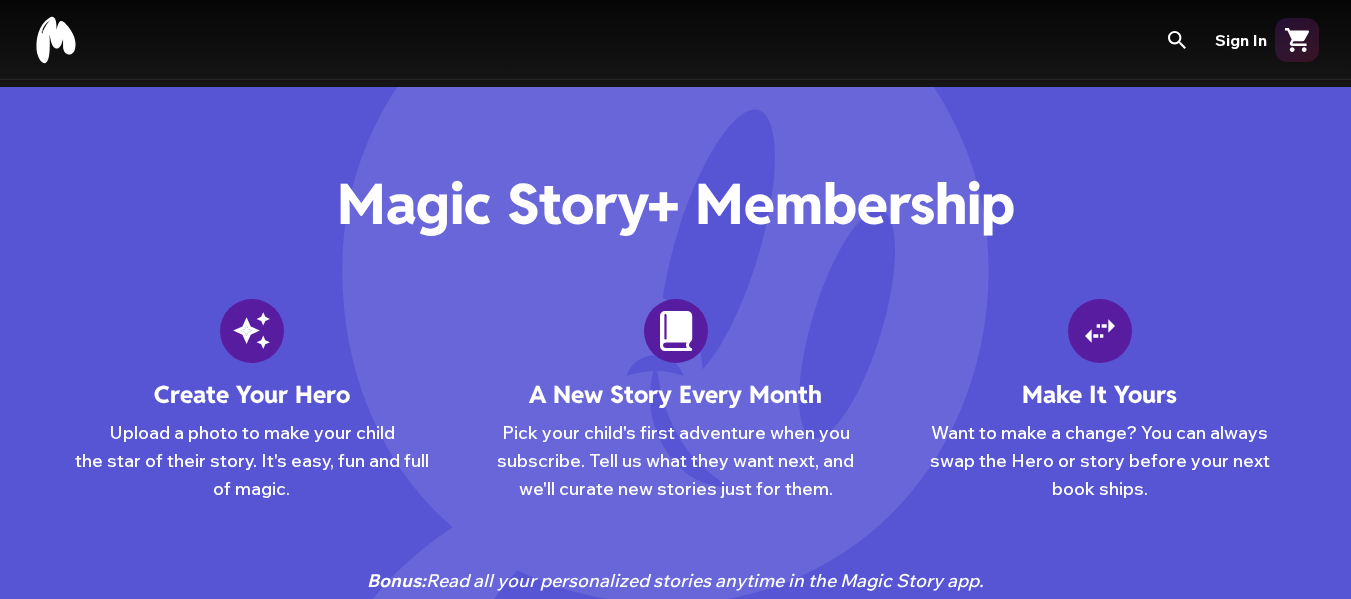 scroll, scrollTop: 2199, scrollLeft: 0, axis: vertical 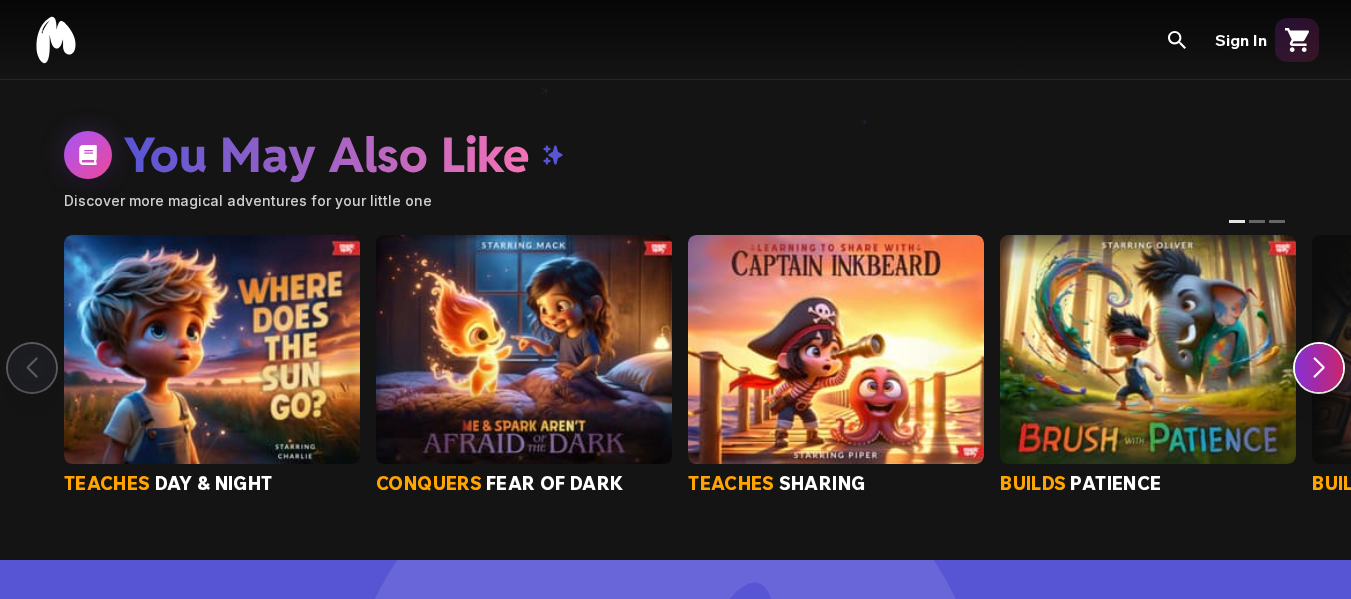 click at bounding box center (836, 350) 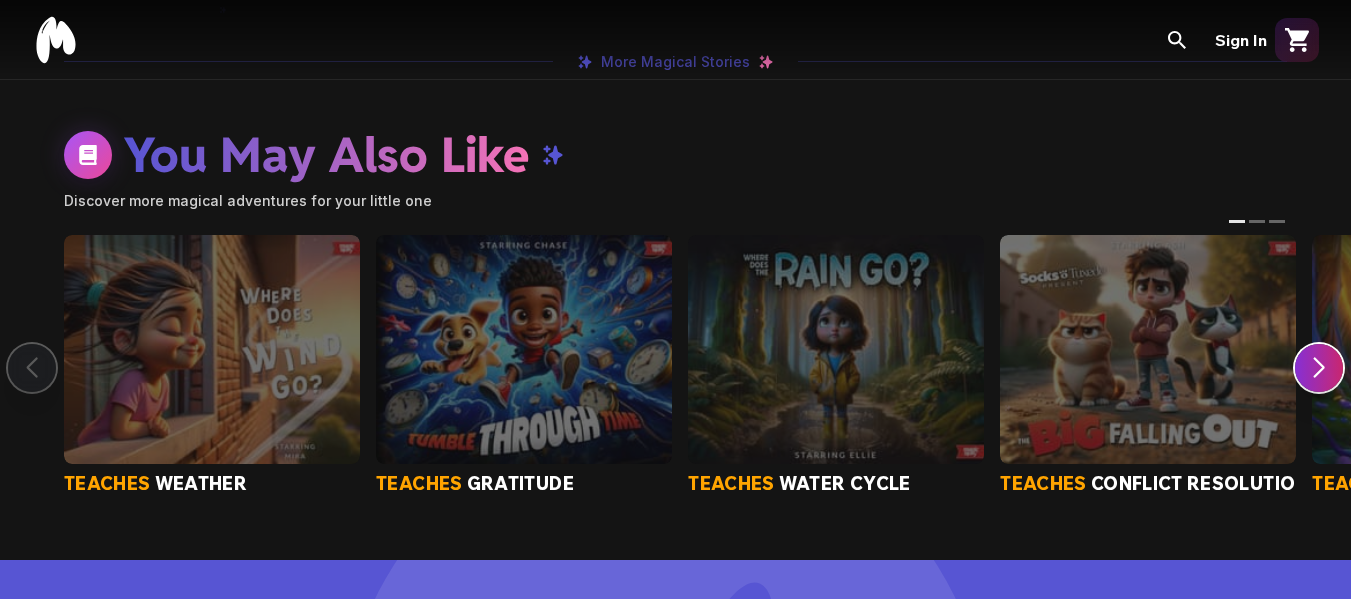 scroll, scrollTop: 0, scrollLeft: 0, axis: both 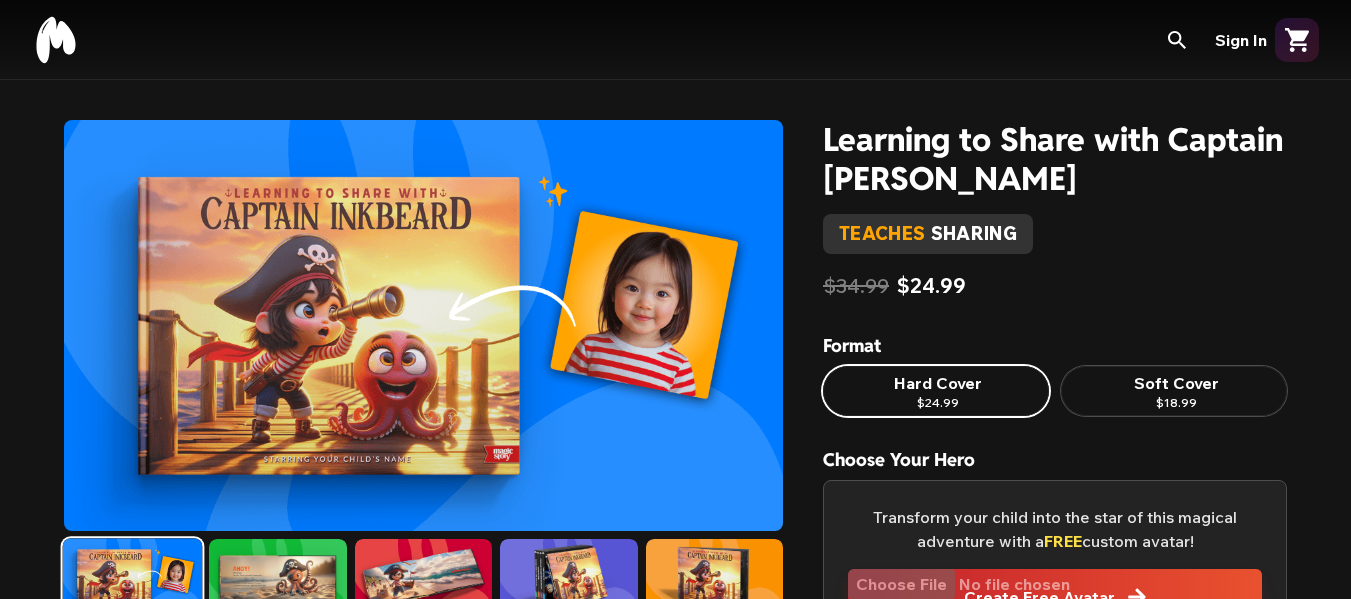 click at bounding box center [423, 325] 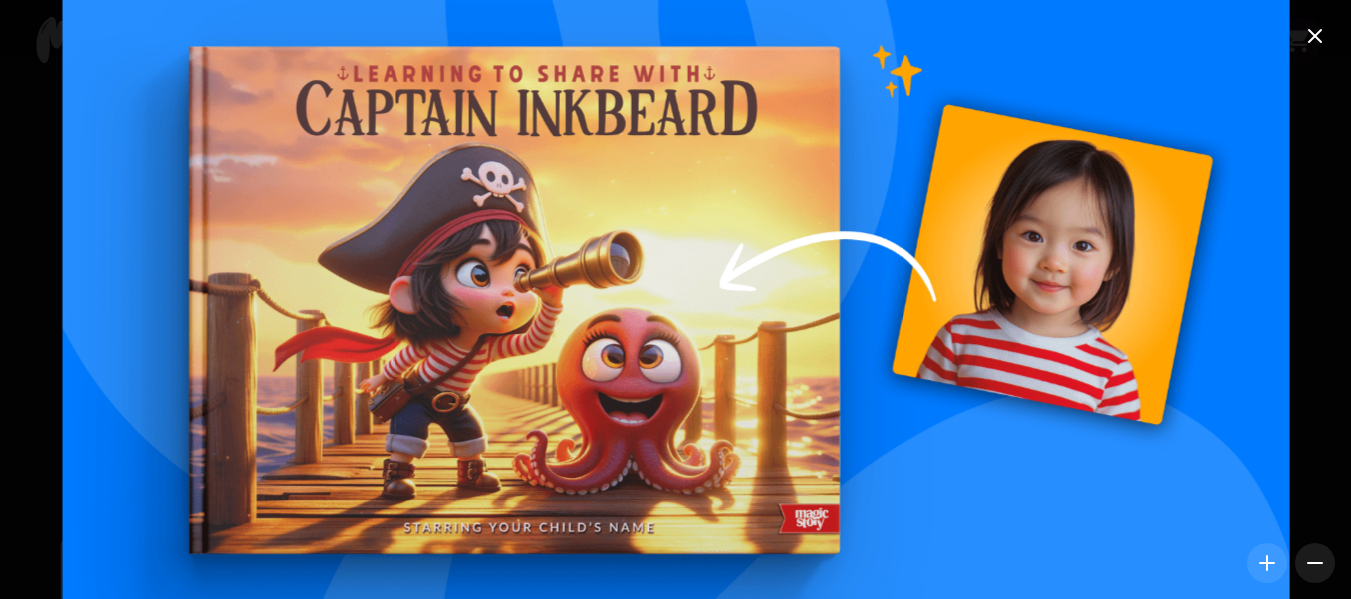 click 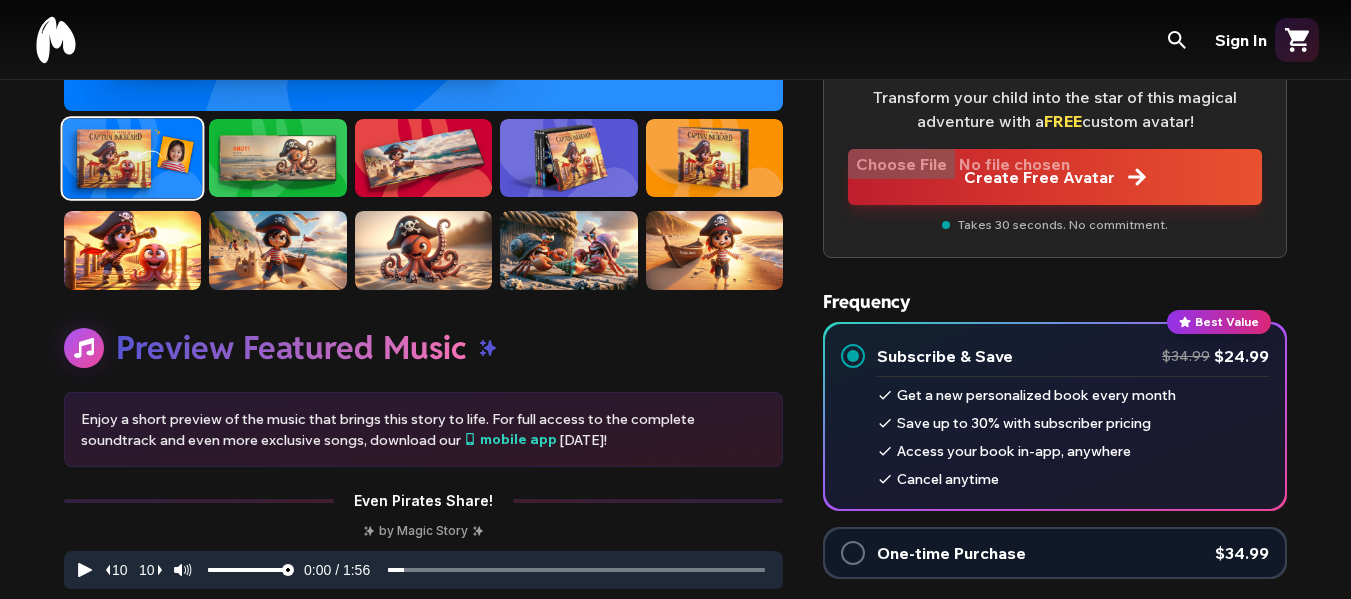 scroll, scrollTop: 300, scrollLeft: 0, axis: vertical 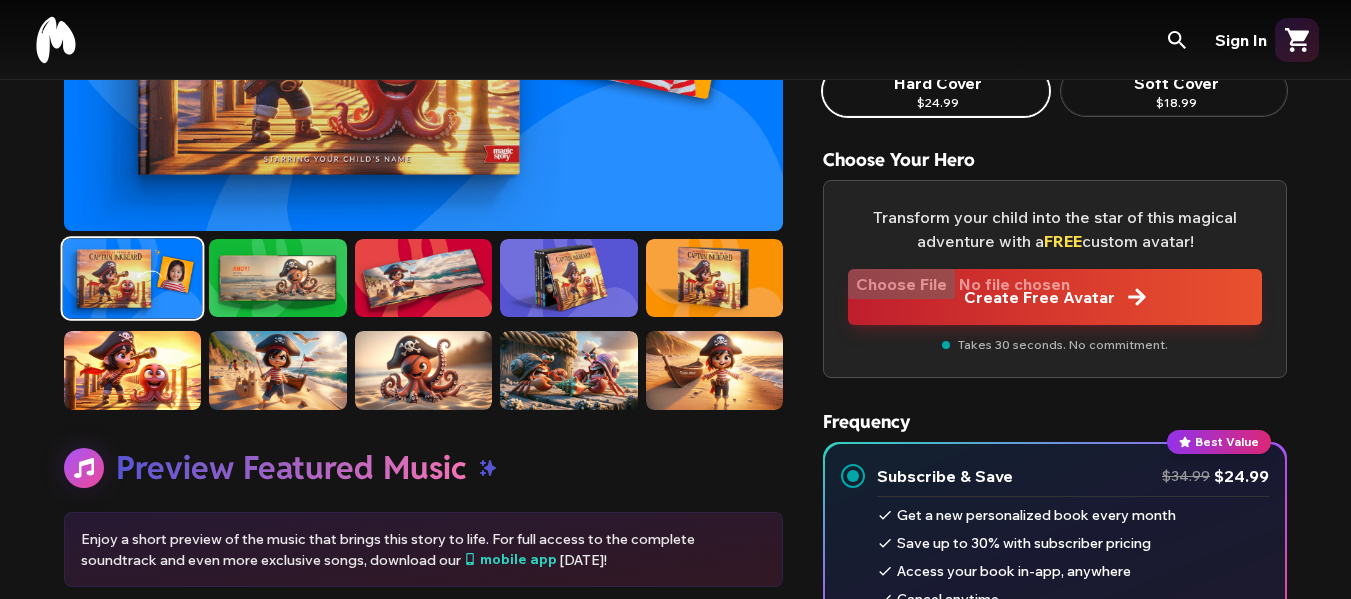 click at bounding box center (568, 370) 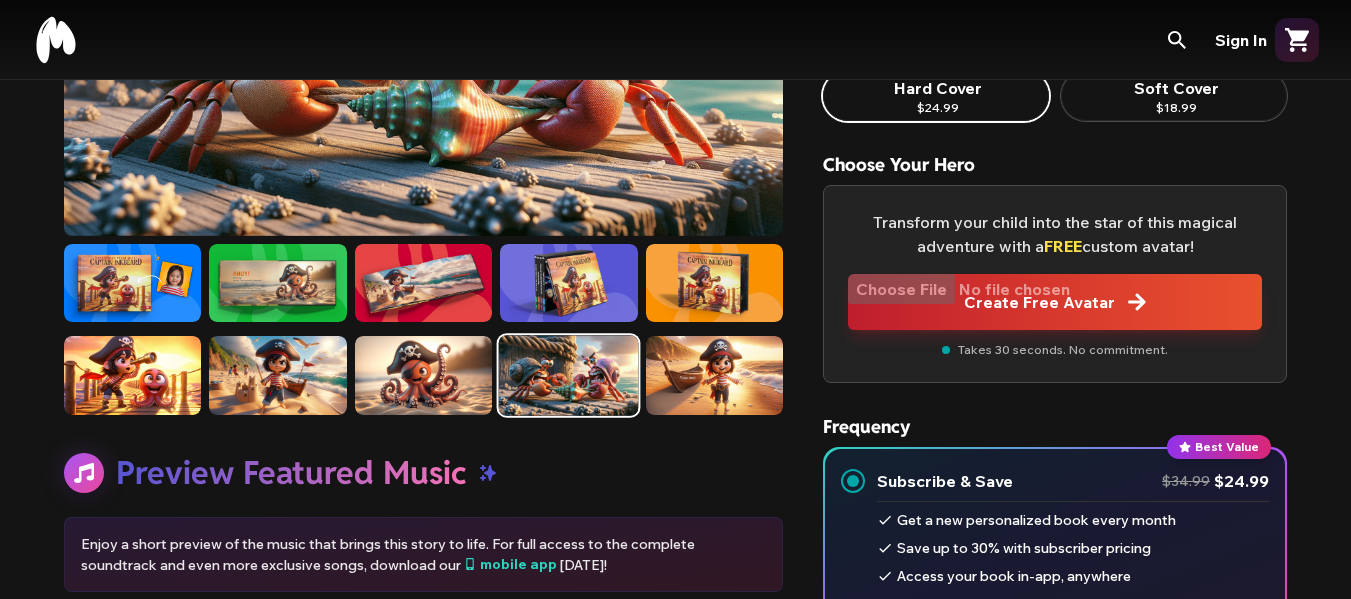 scroll, scrollTop: 300, scrollLeft: 0, axis: vertical 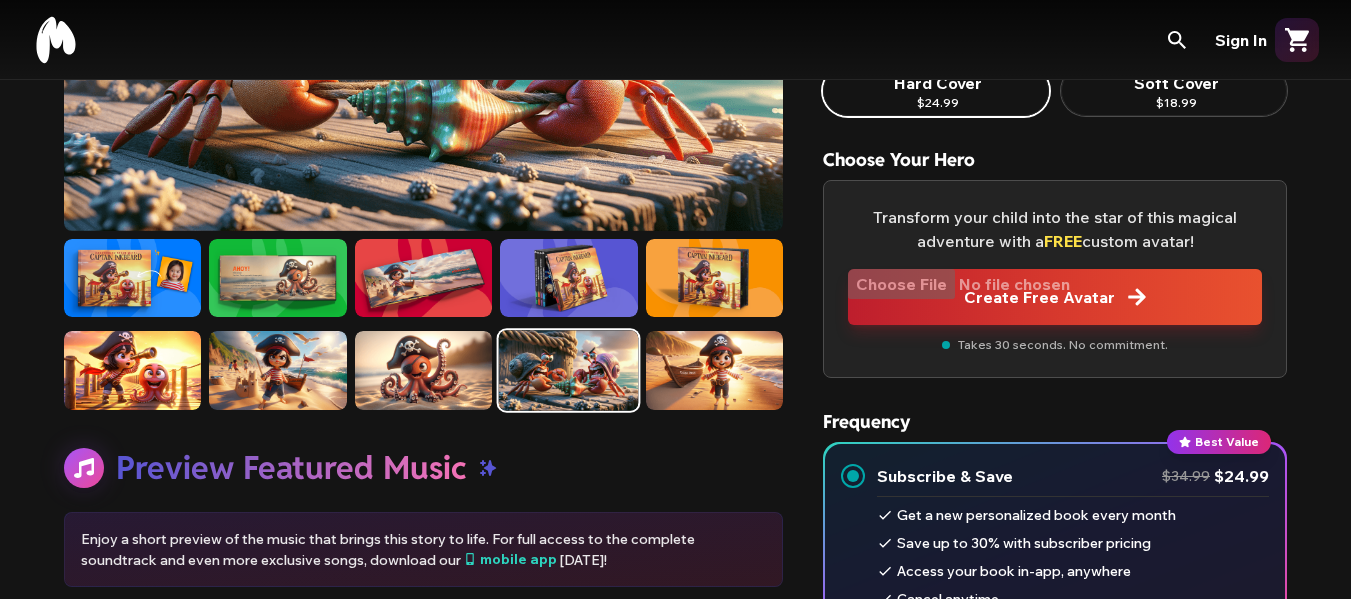 click at bounding box center (714, 370) 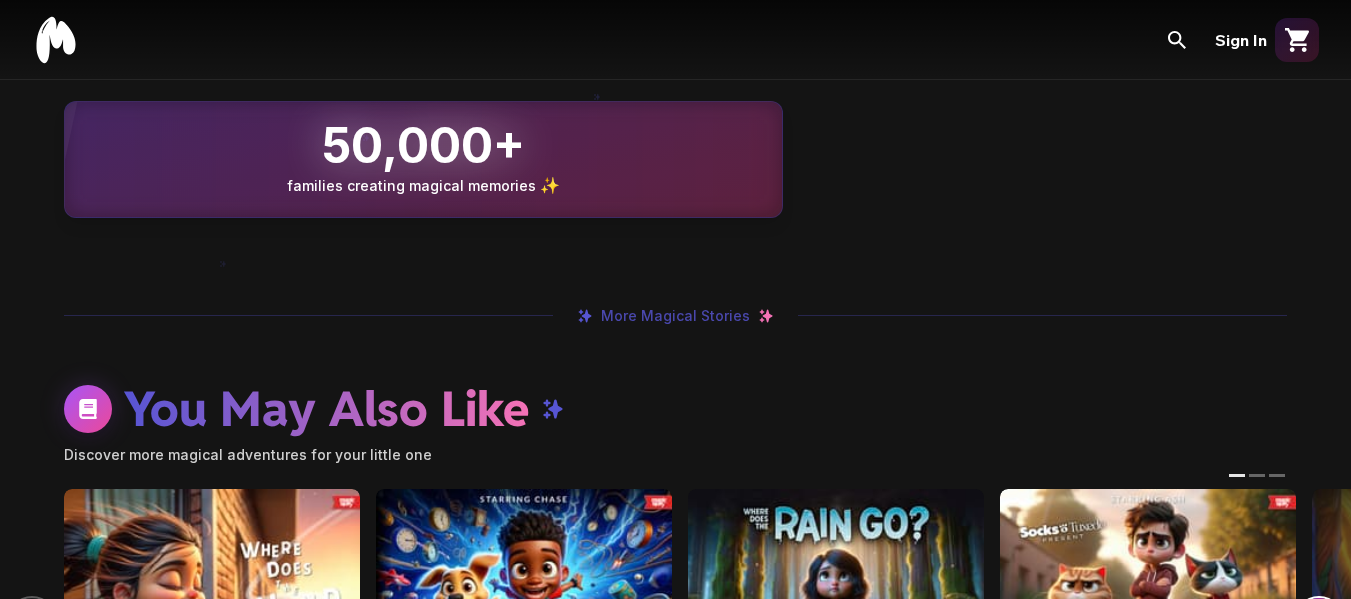 scroll, scrollTop: 1700, scrollLeft: 0, axis: vertical 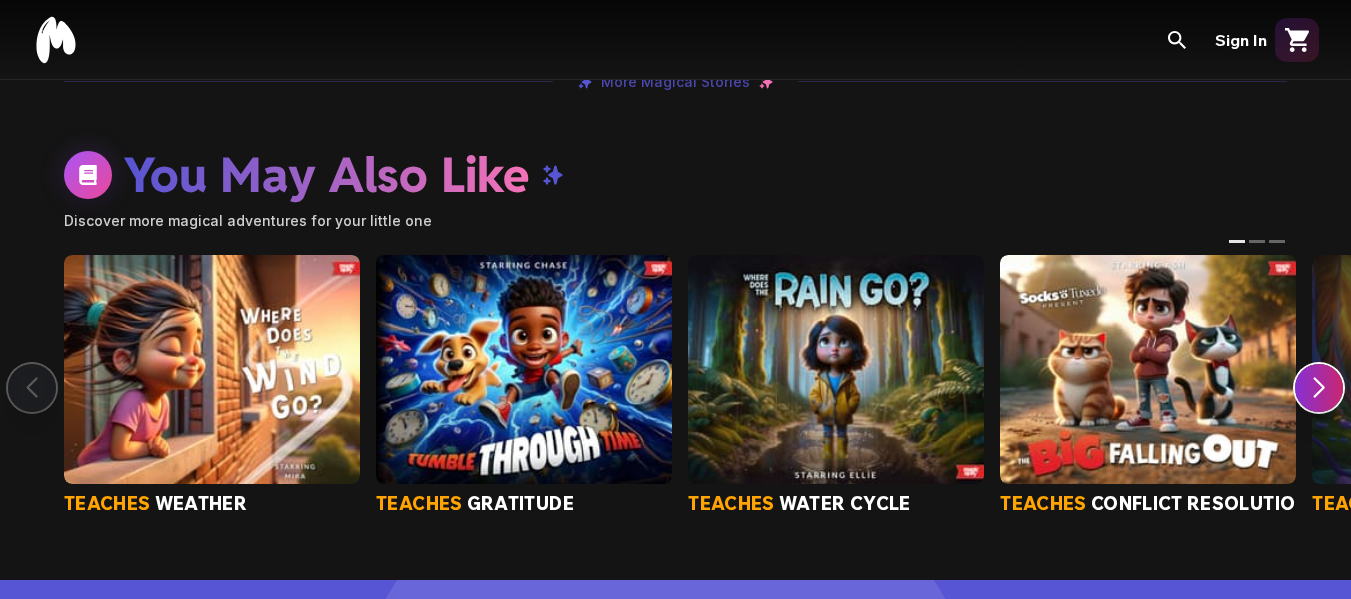 click at bounding box center (1148, 370) 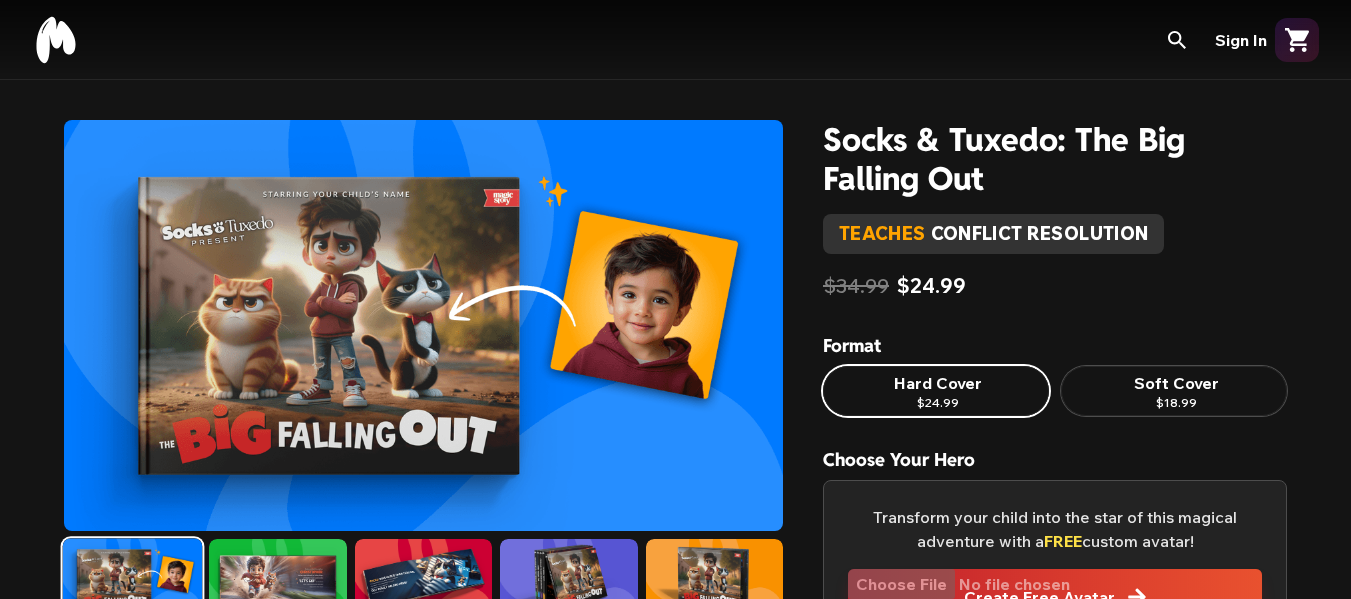 click at bounding box center (423, 325) 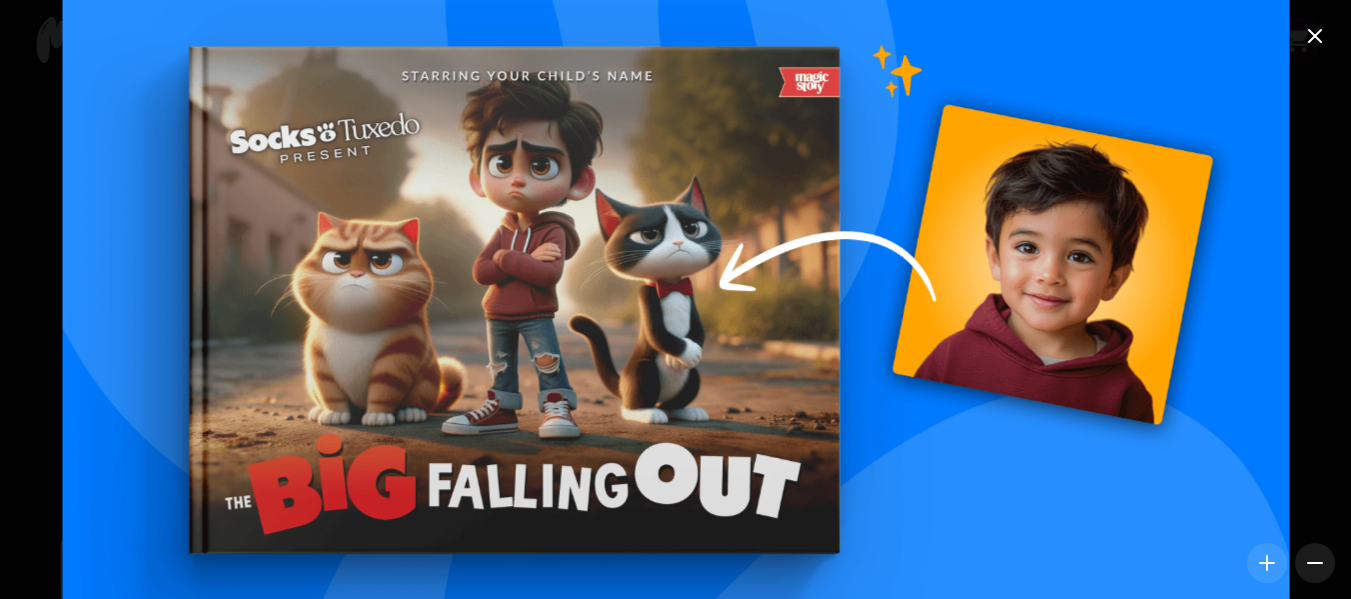 click at bounding box center [1315, 36] 